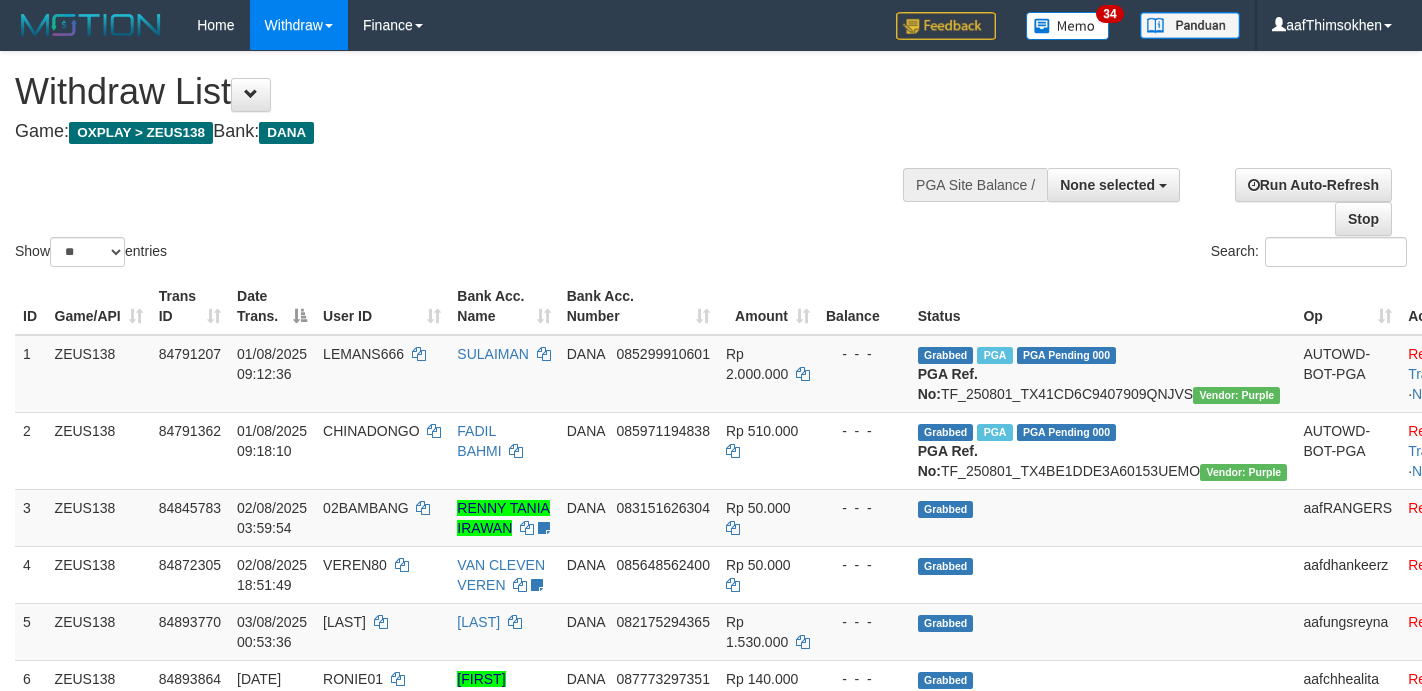 select 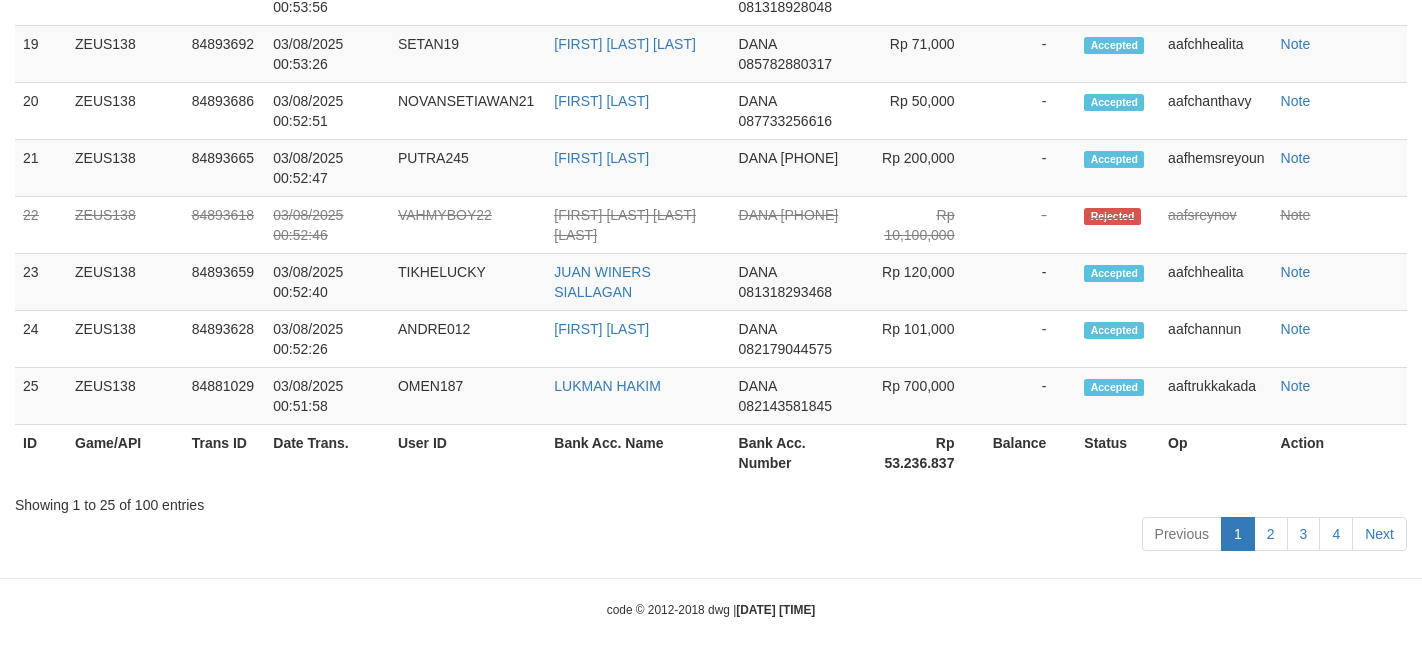 scroll, scrollTop: 2223, scrollLeft: 0, axis: vertical 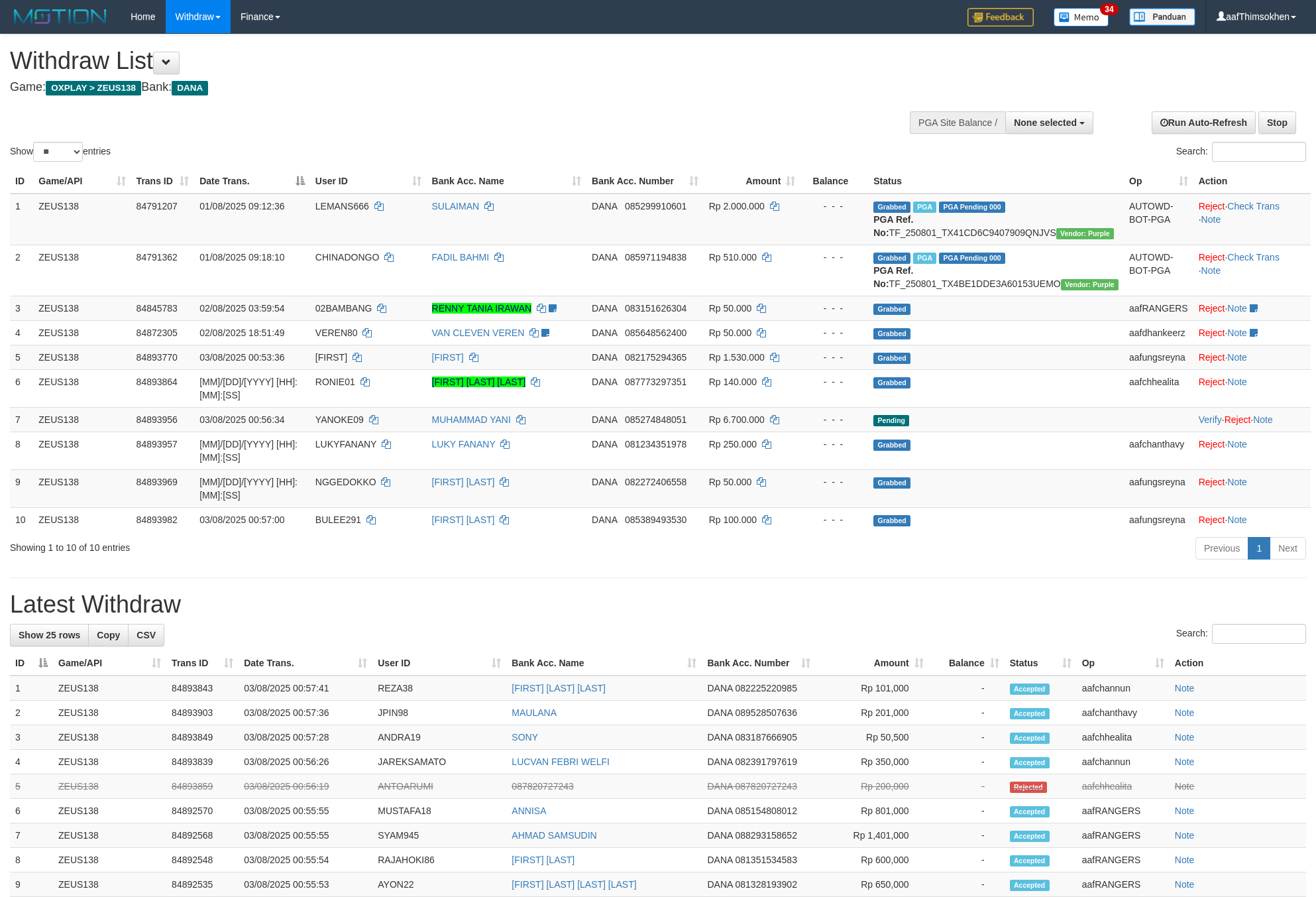 select 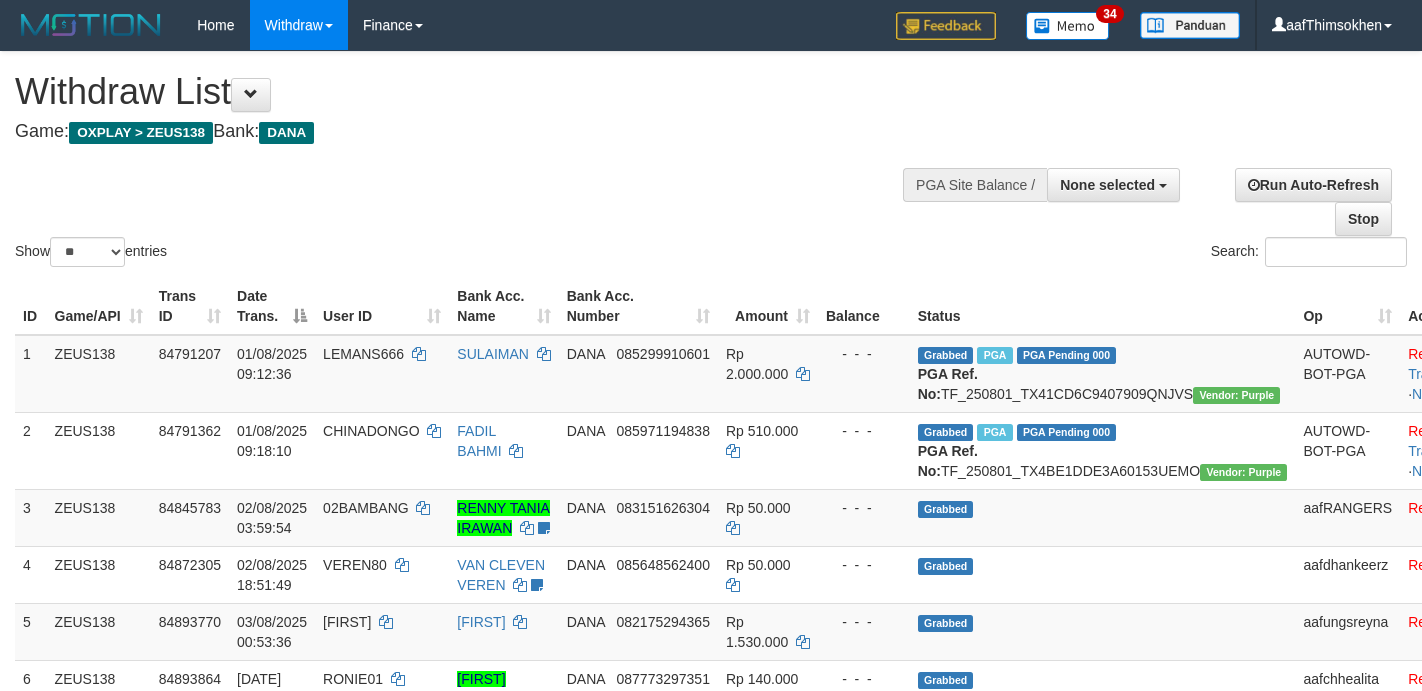 select 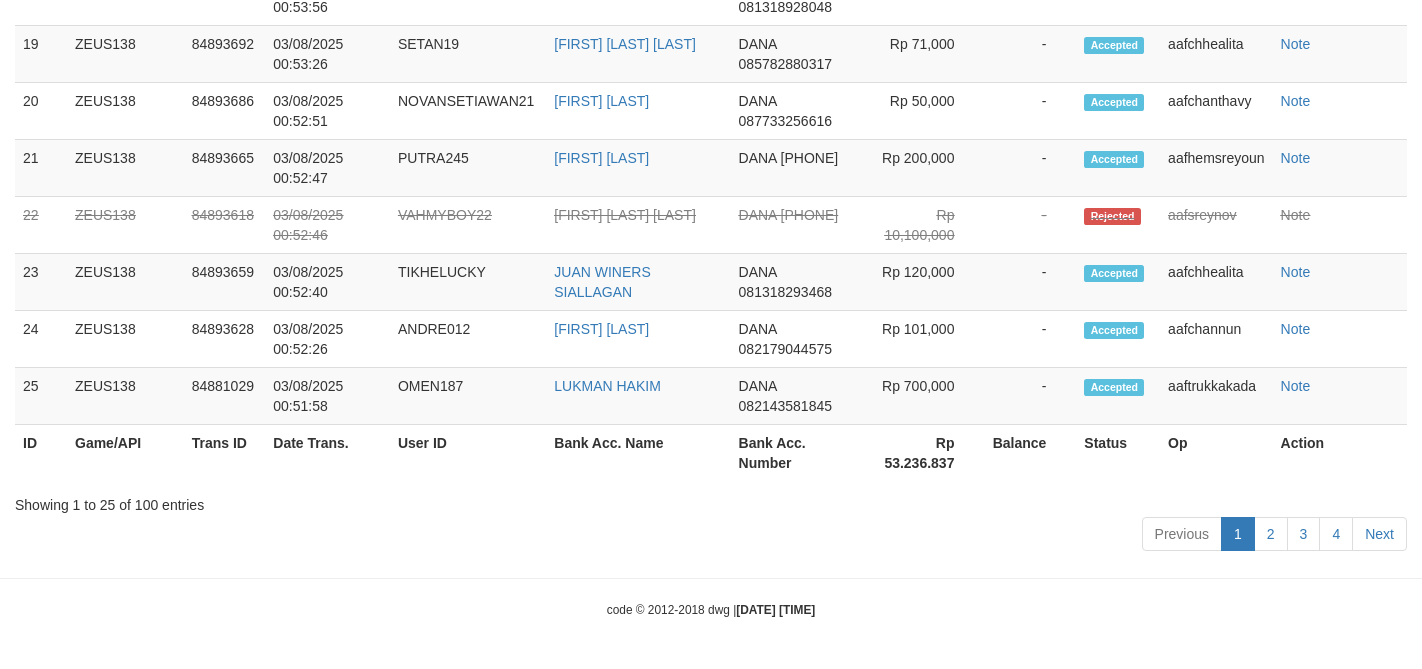 scroll, scrollTop: 2223, scrollLeft: 0, axis: vertical 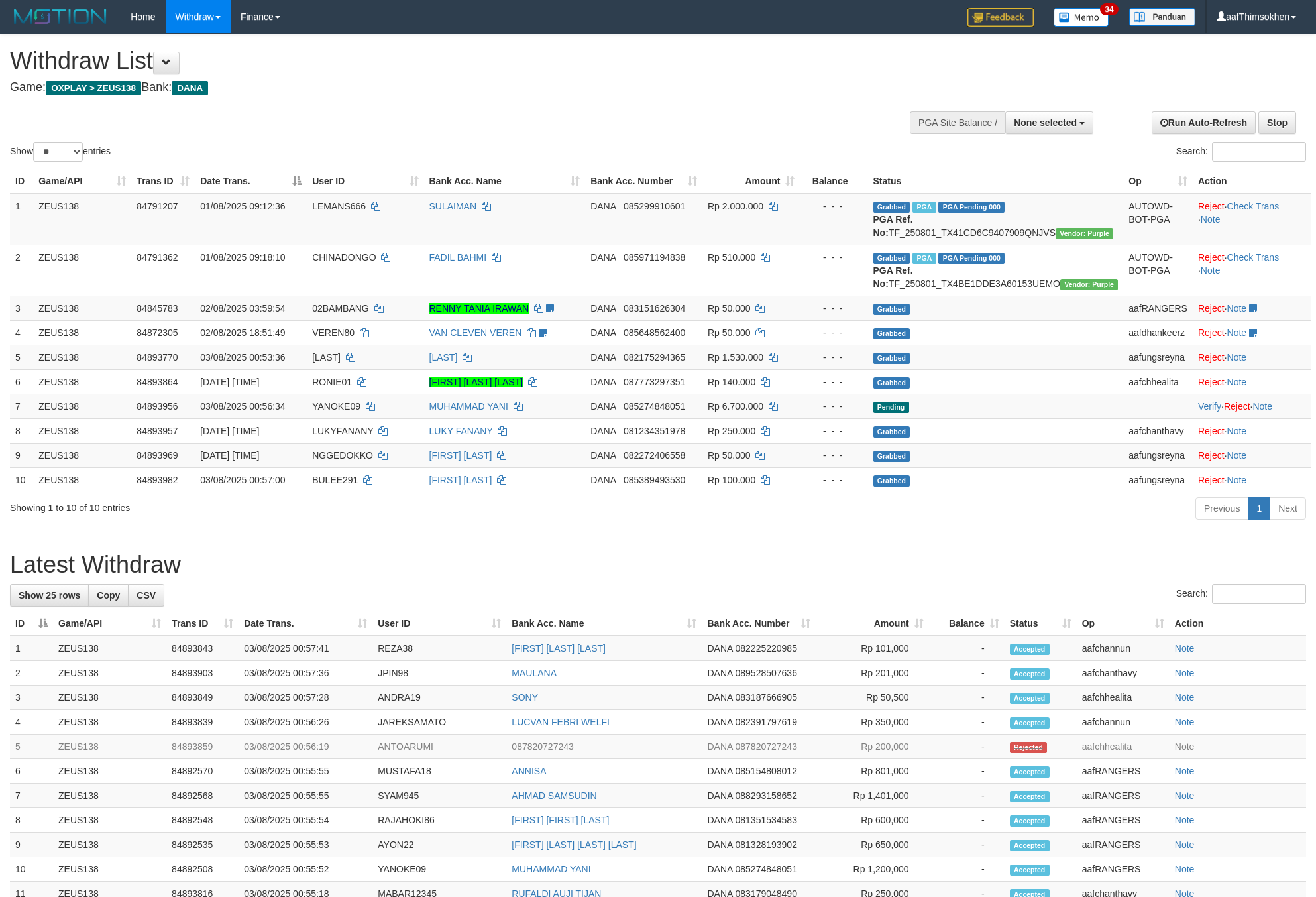 select 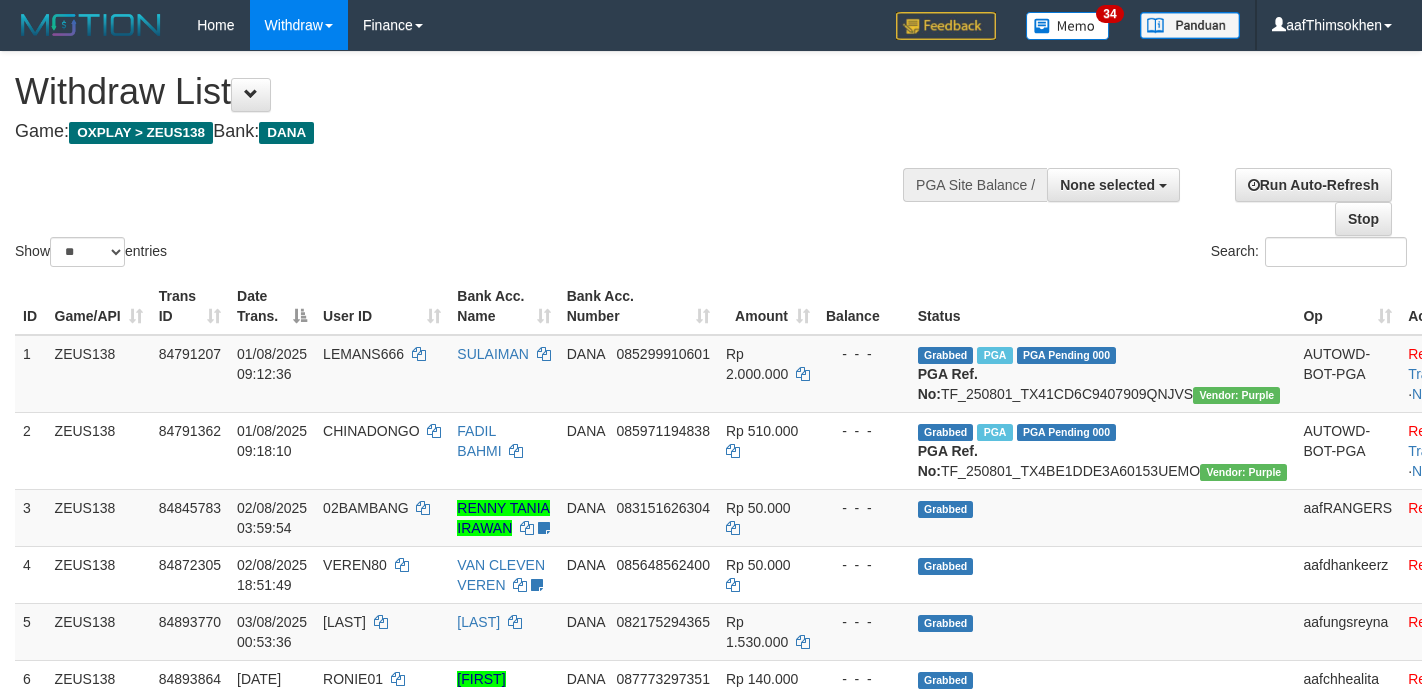 select 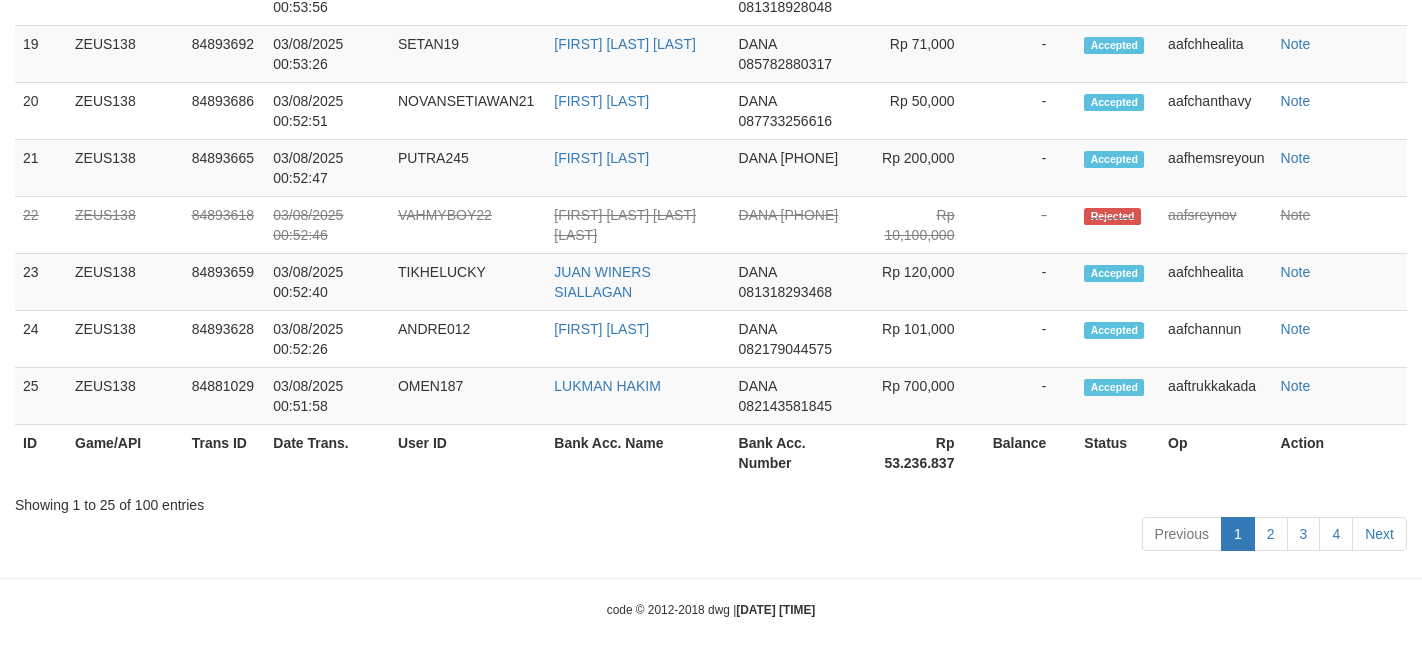 scroll, scrollTop: 2223, scrollLeft: 0, axis: vertical 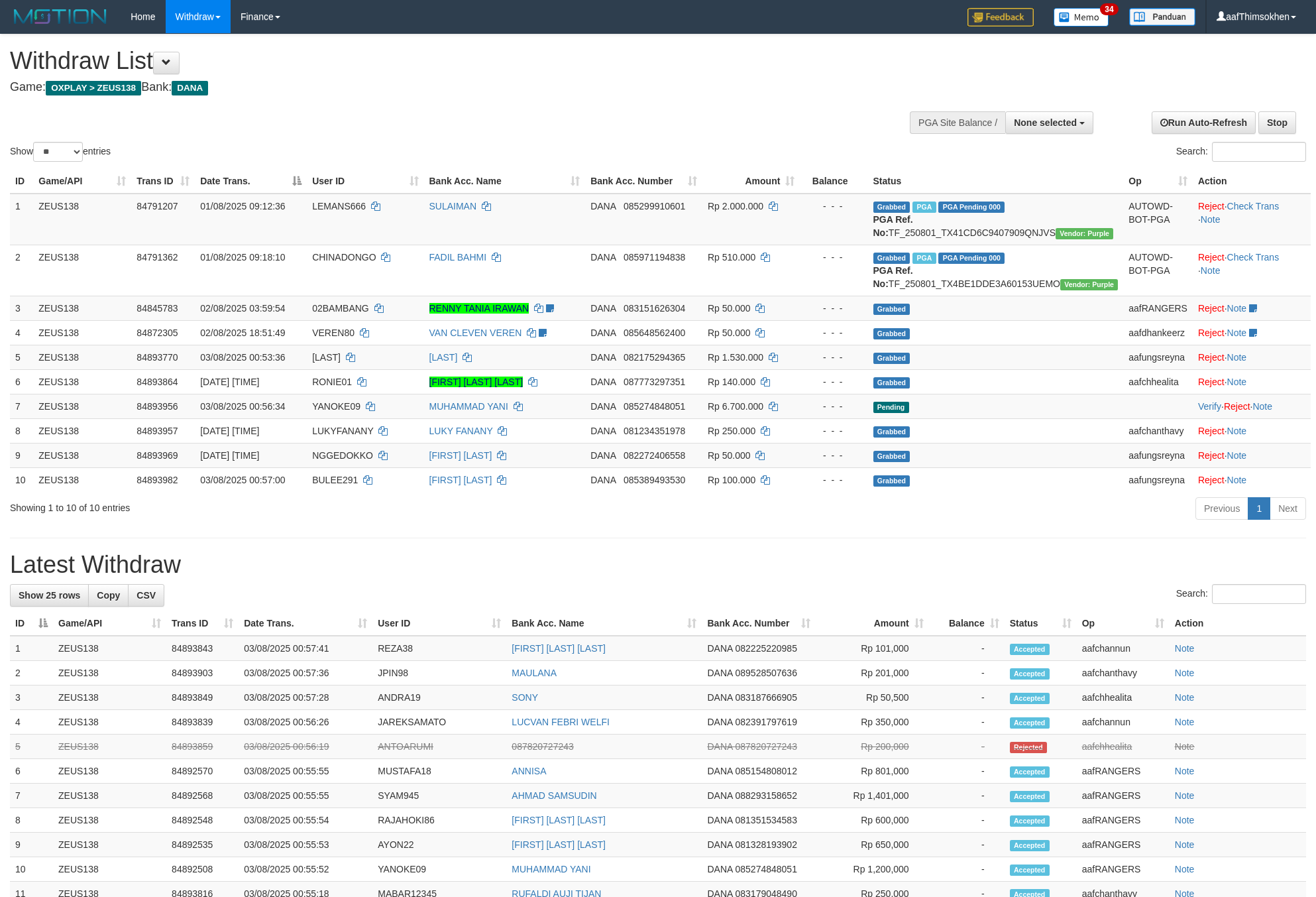 select 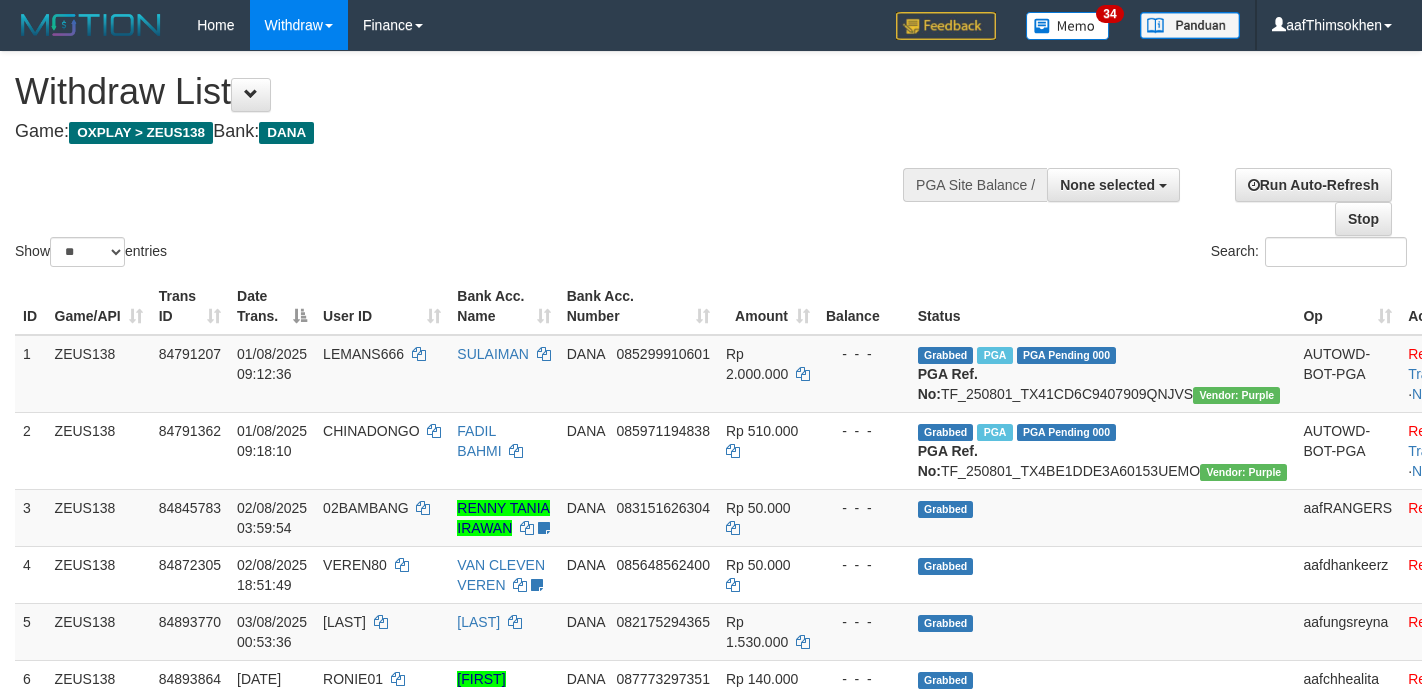 select 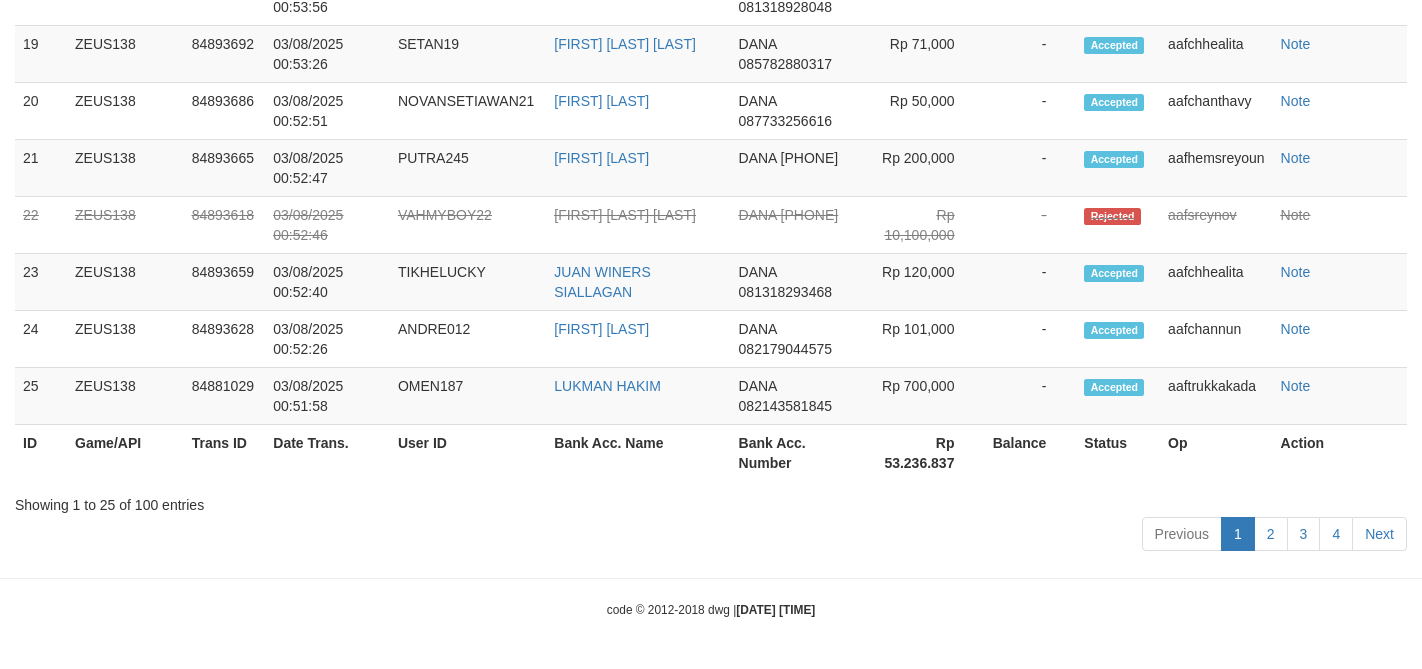 scroll, scrollTop: 2223, scrollLeft: 0, axis: vertical 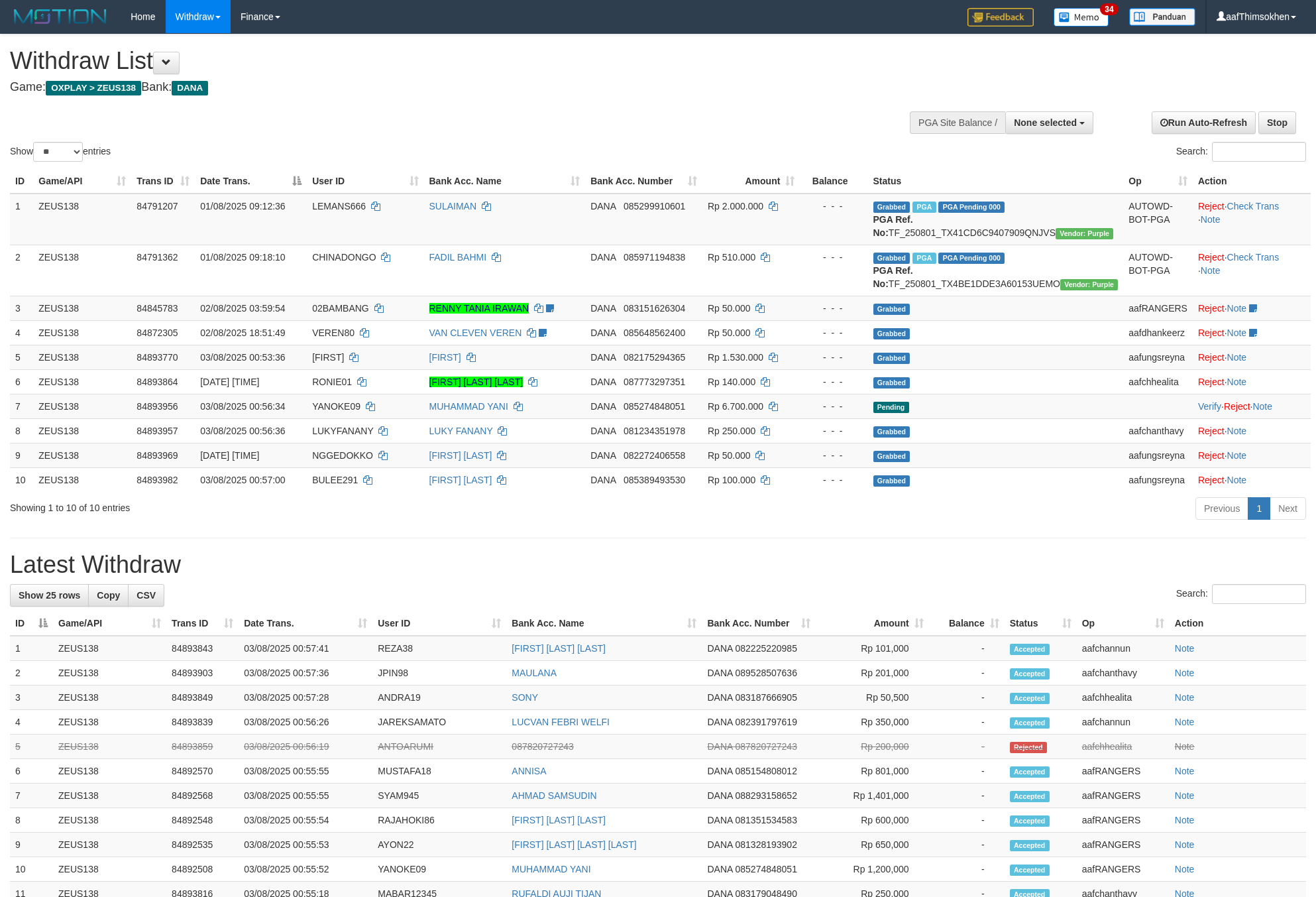 select 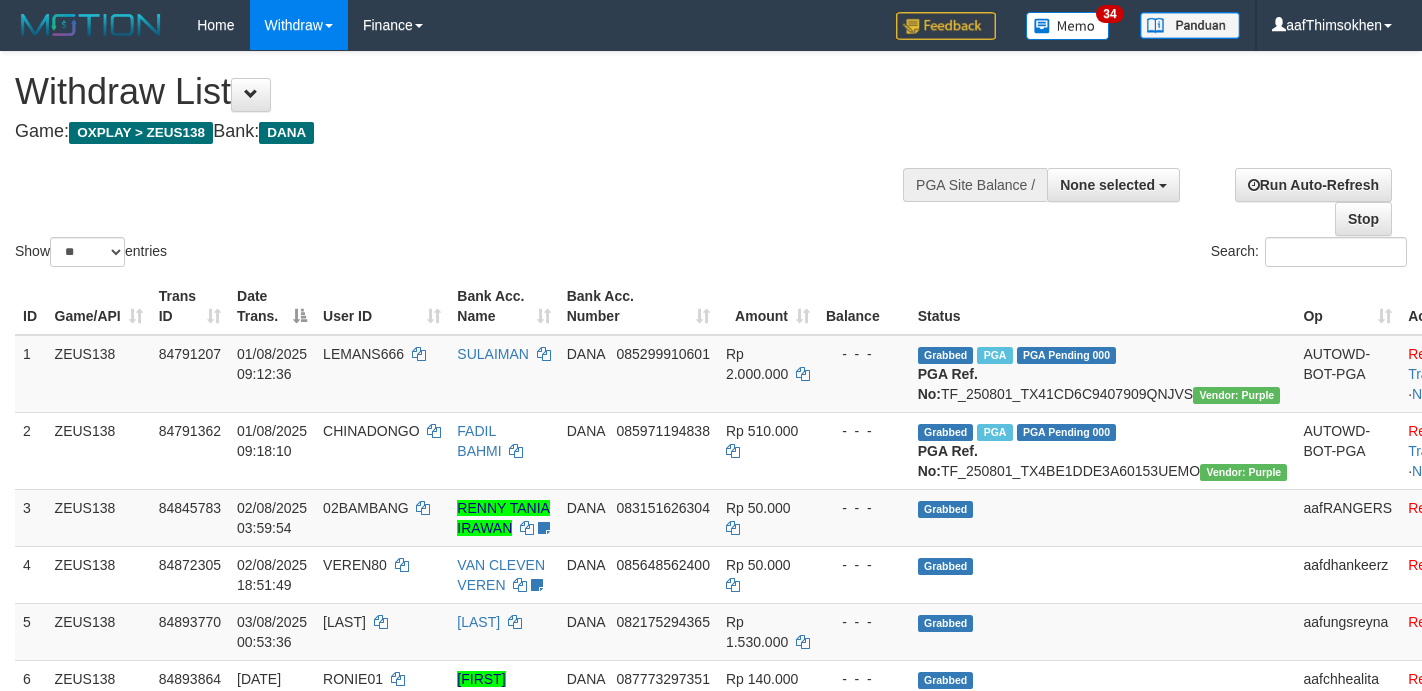 select 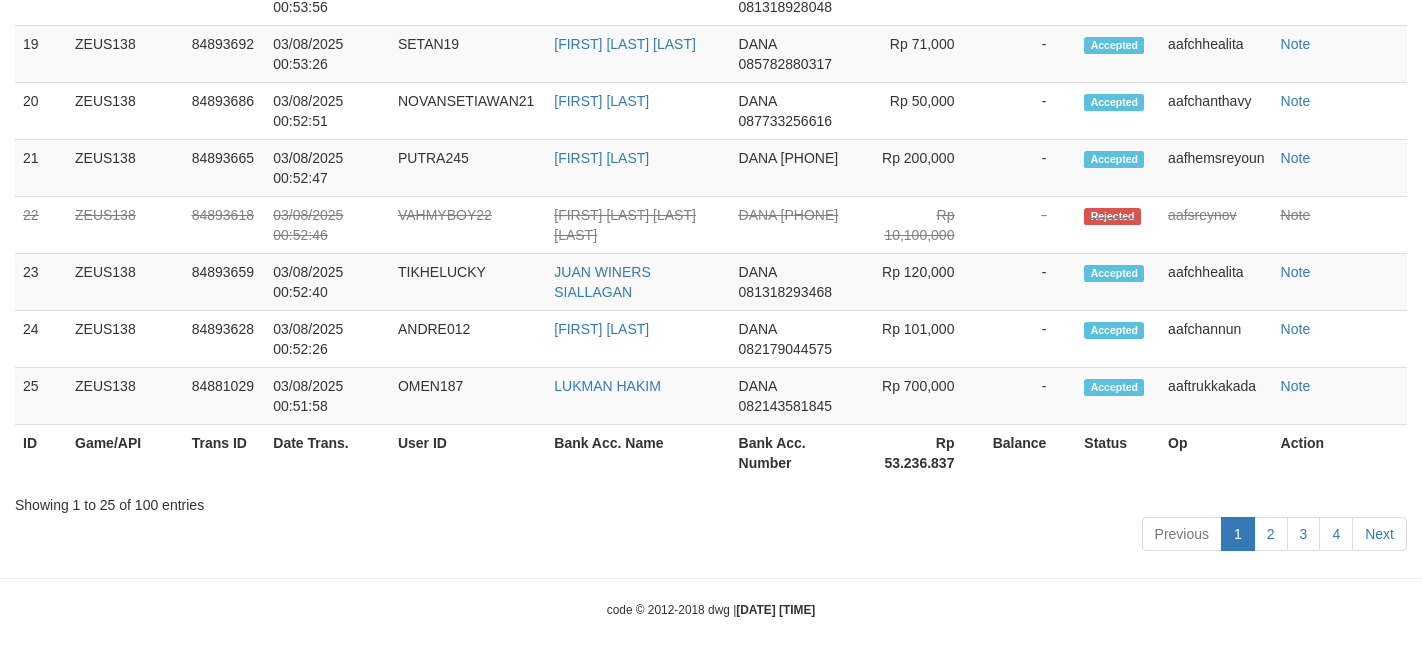 scroll, scrollTop: 2223, scrollLeft: 0, axis: vertical 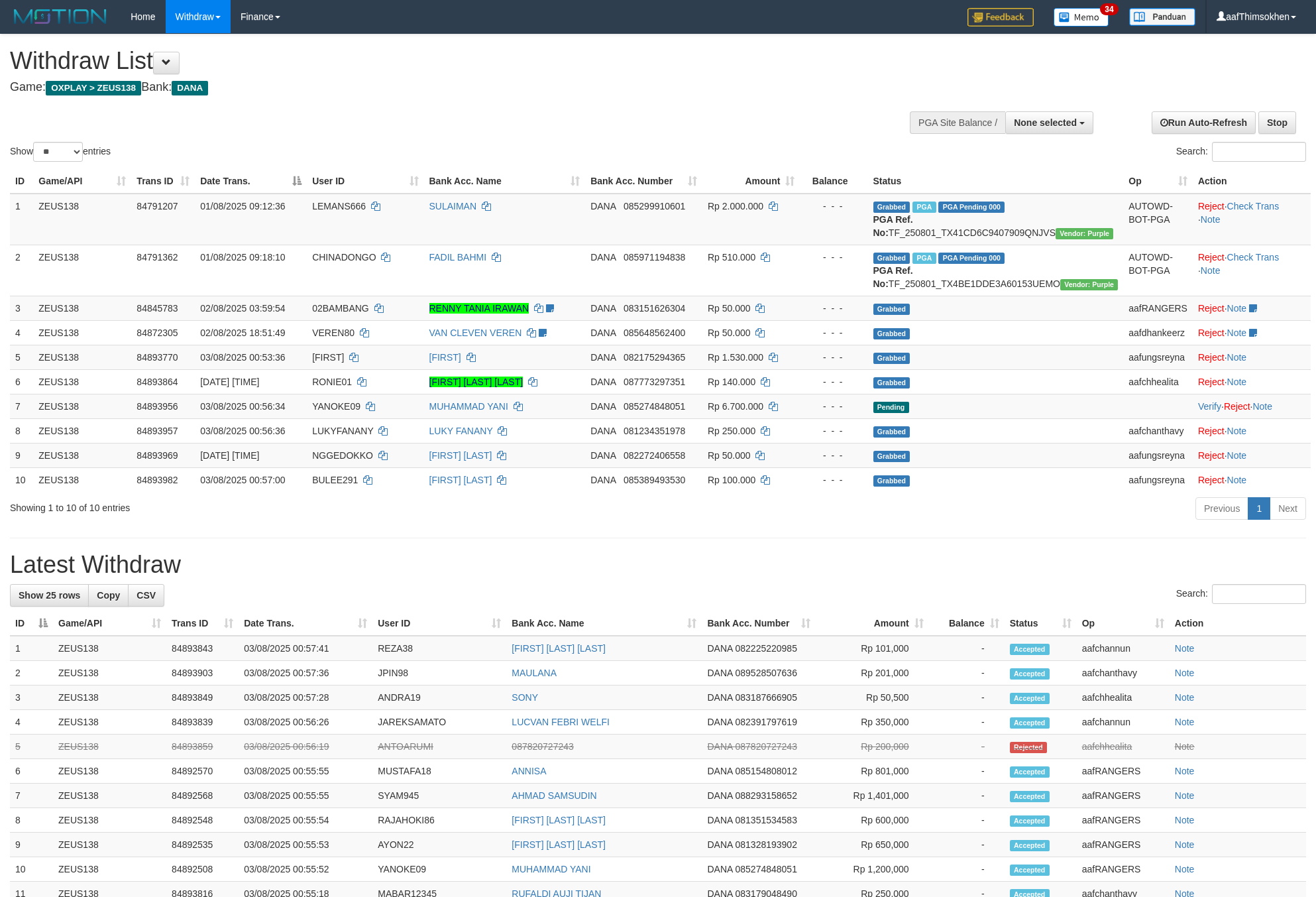 select 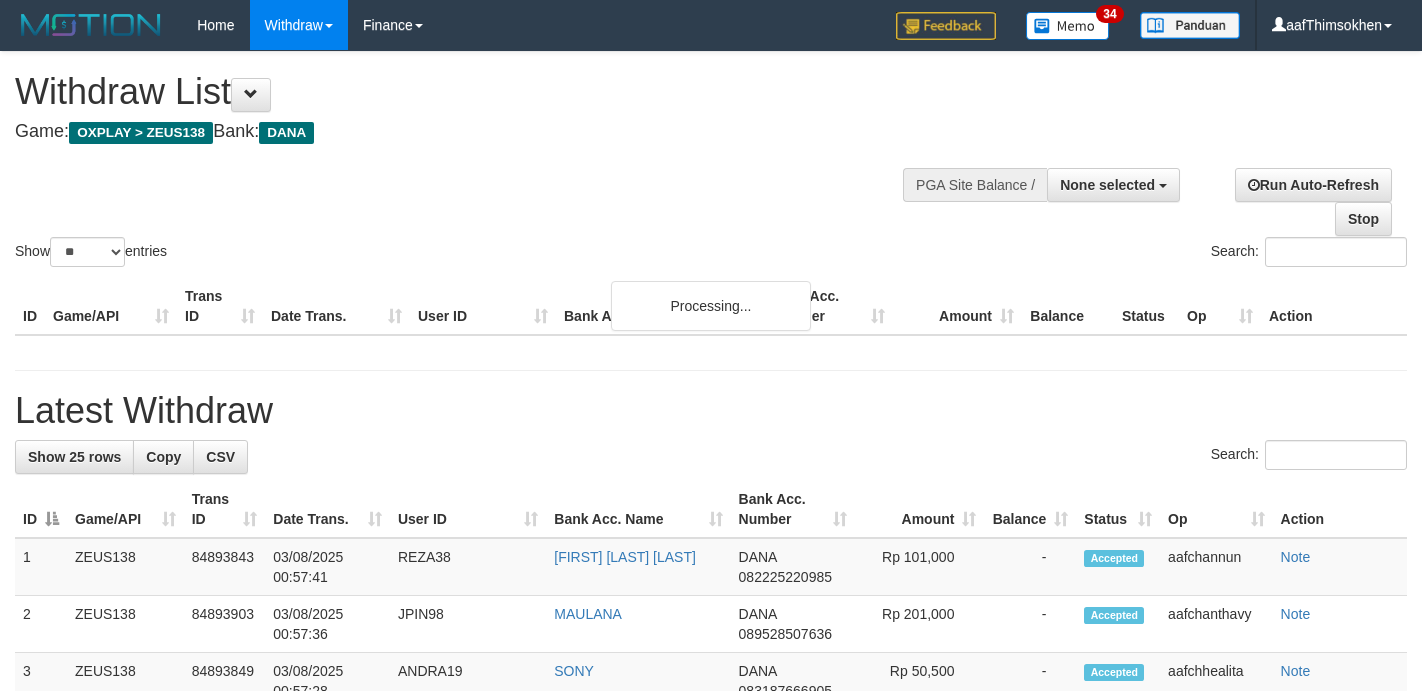 select 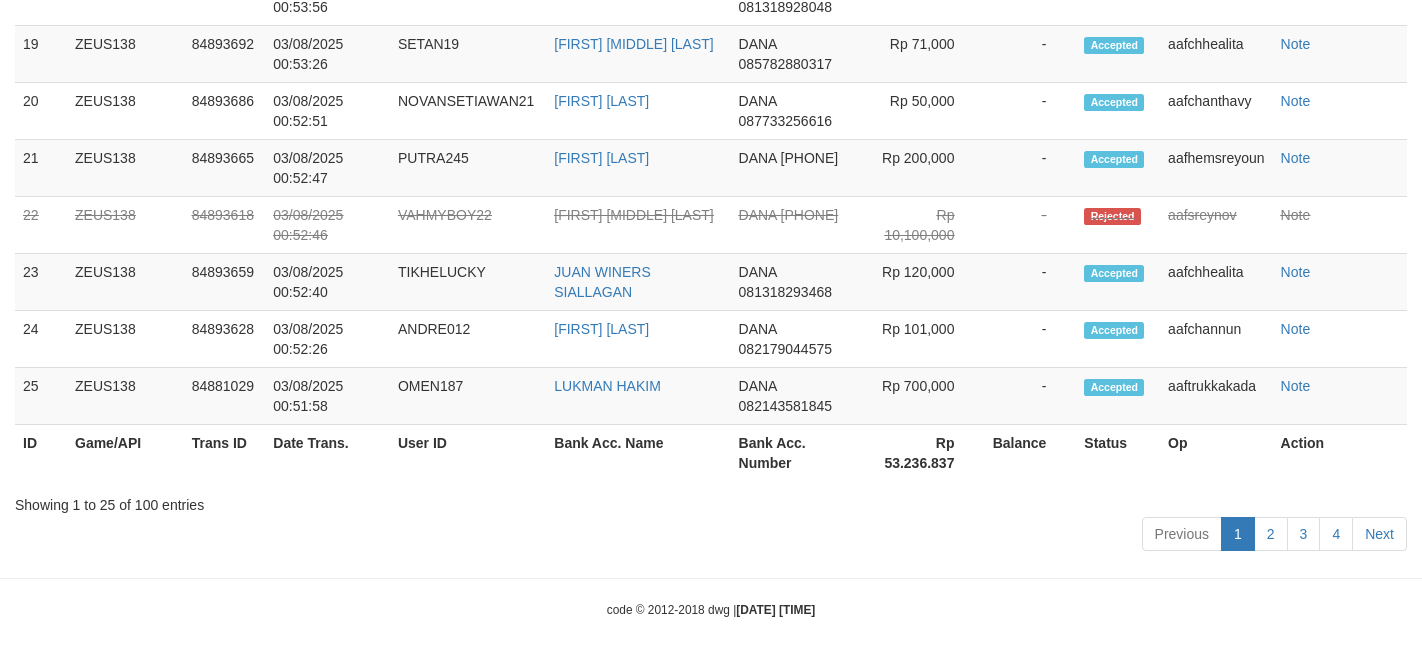 scroll, scrollTop: 2223, scrollLeft: 0, axis: vertical 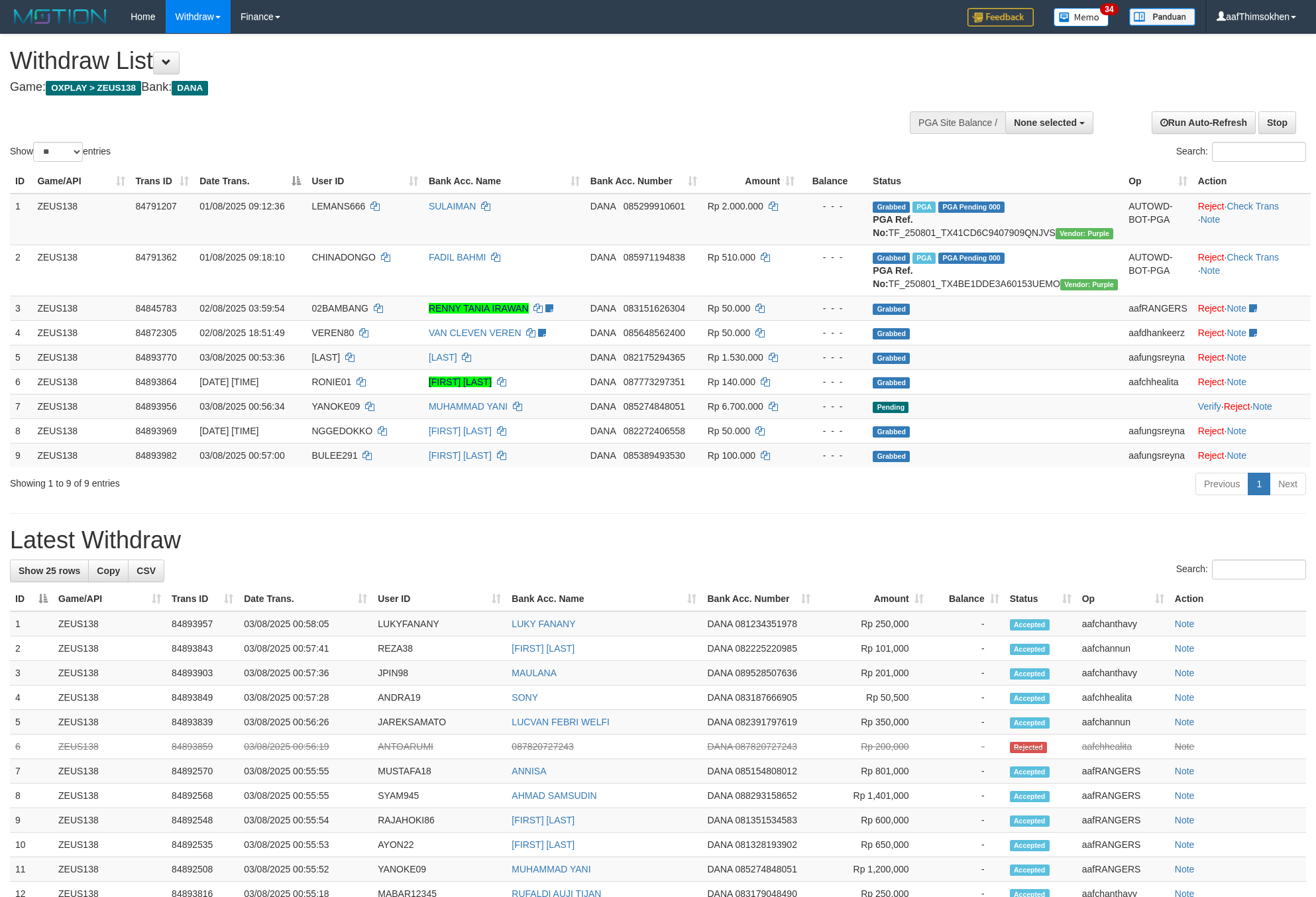 select 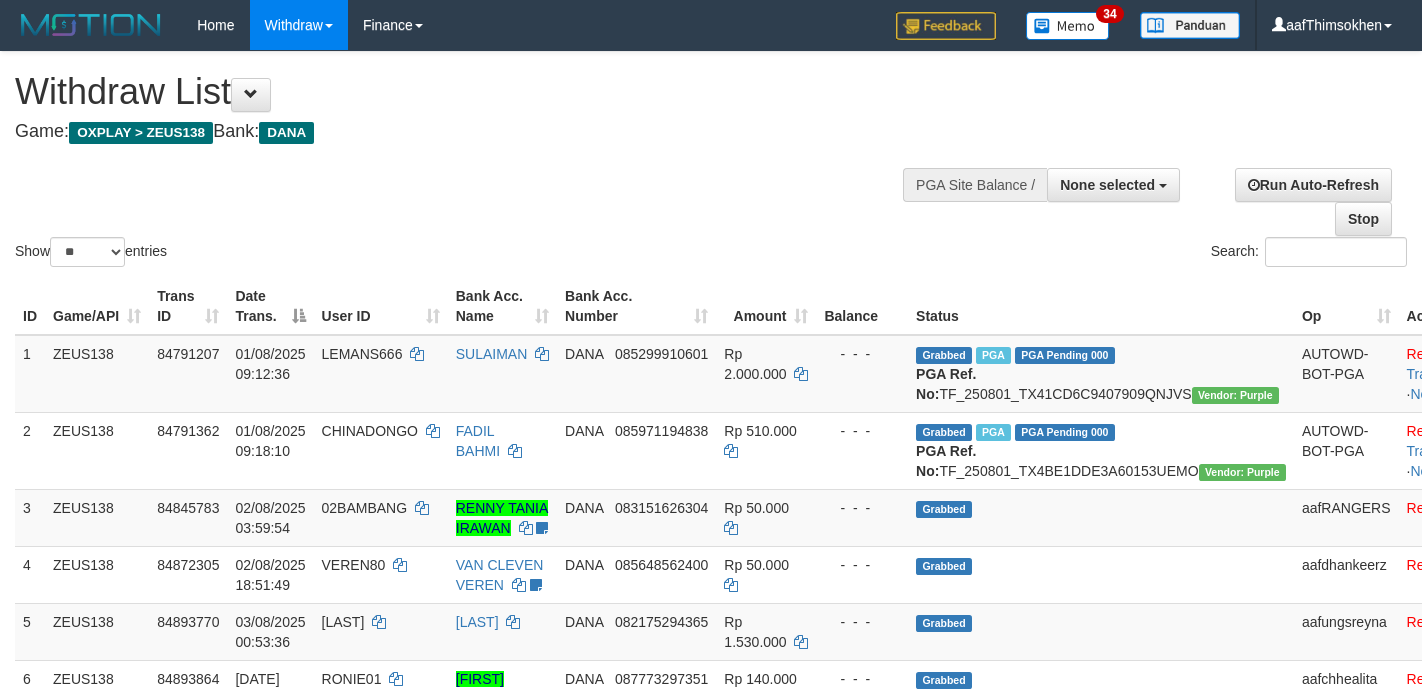 select 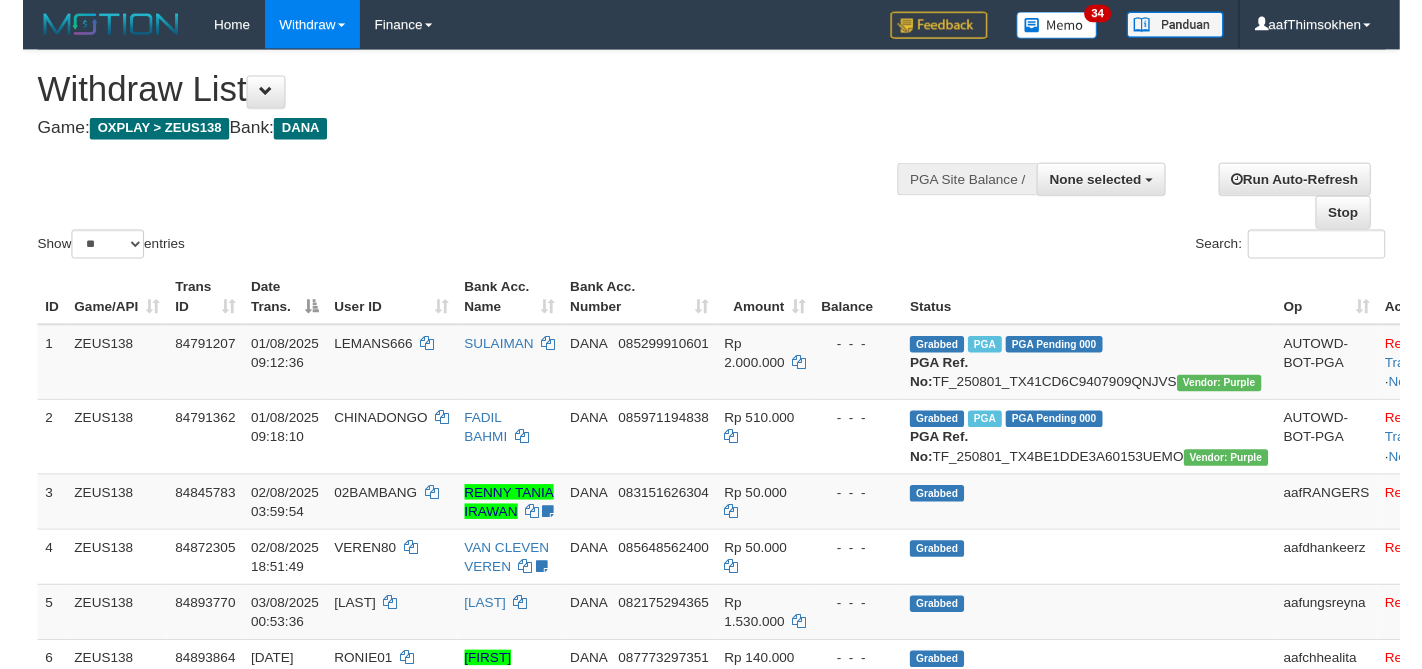 scroll, scrollTop: 2206, scrollLeft: 0, axis: vertical 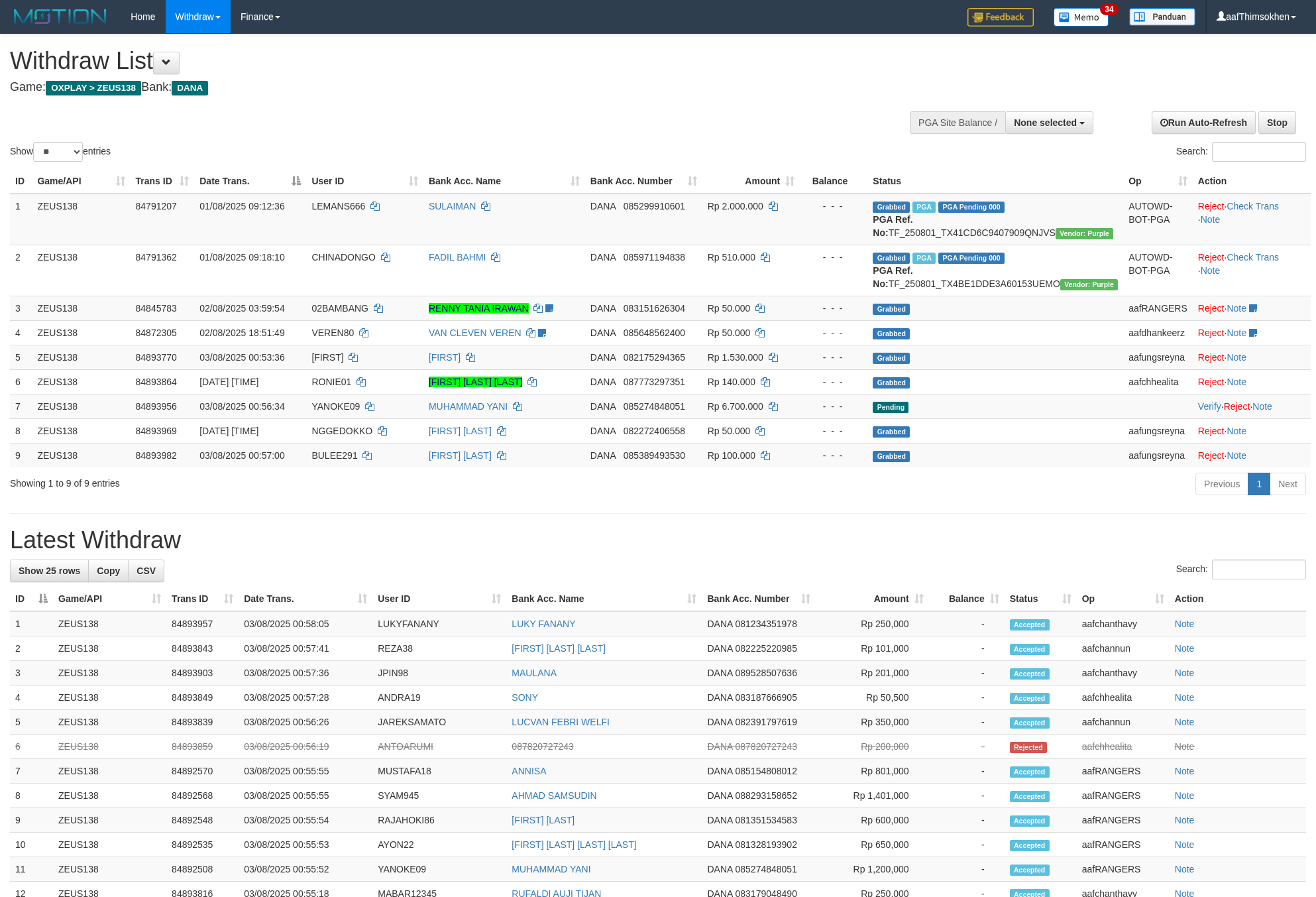 select 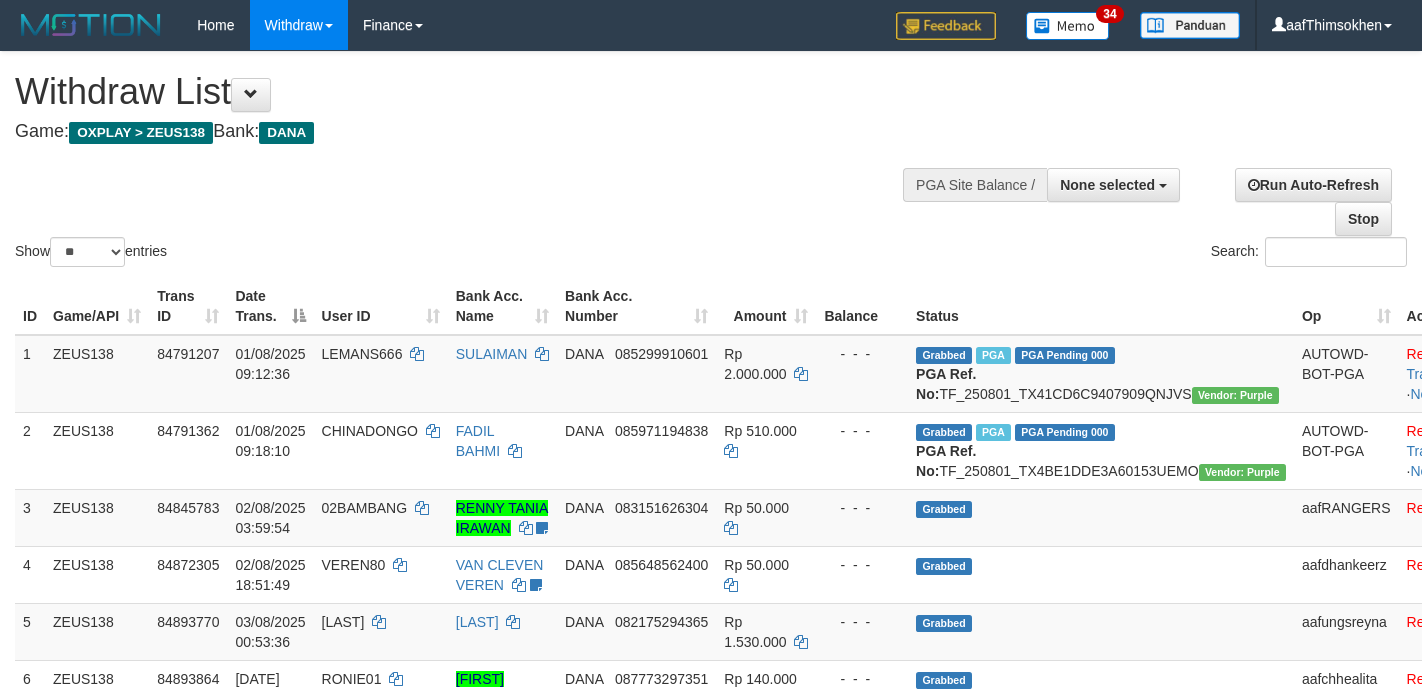 select 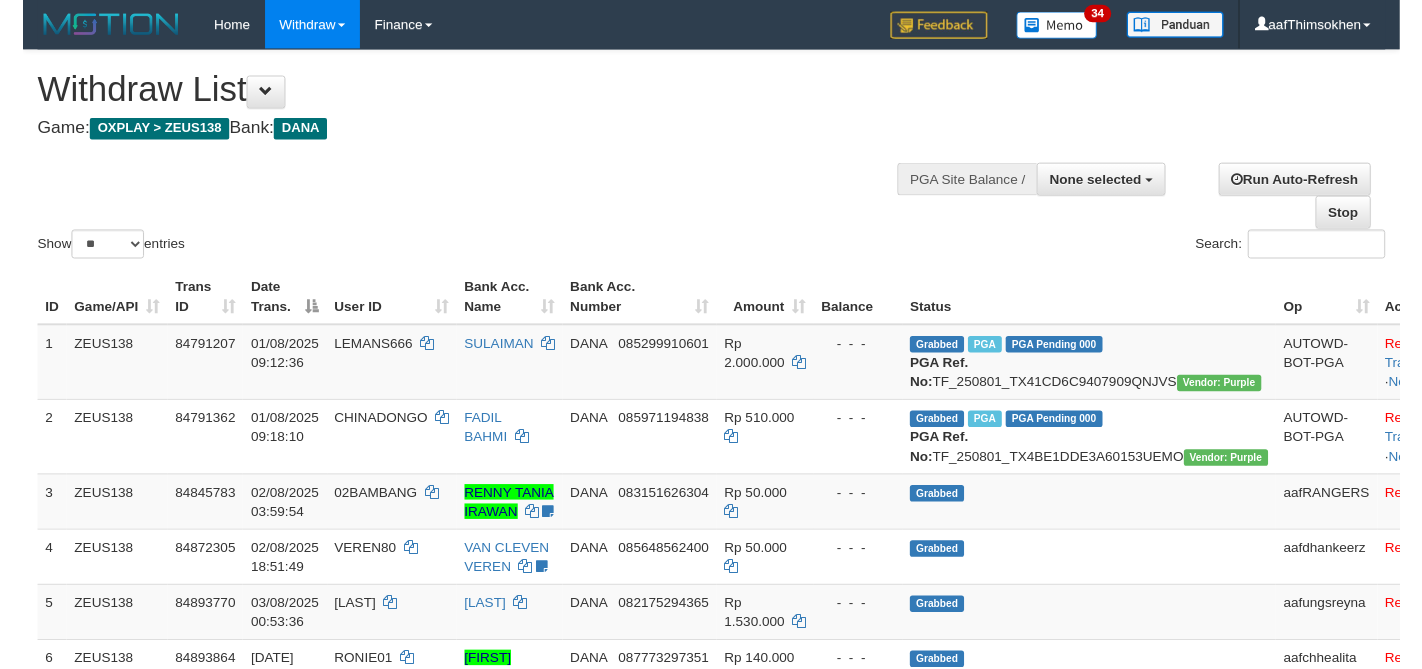 scroll, scrollTop: 2206, scrollLeft: 0, axis: vertical 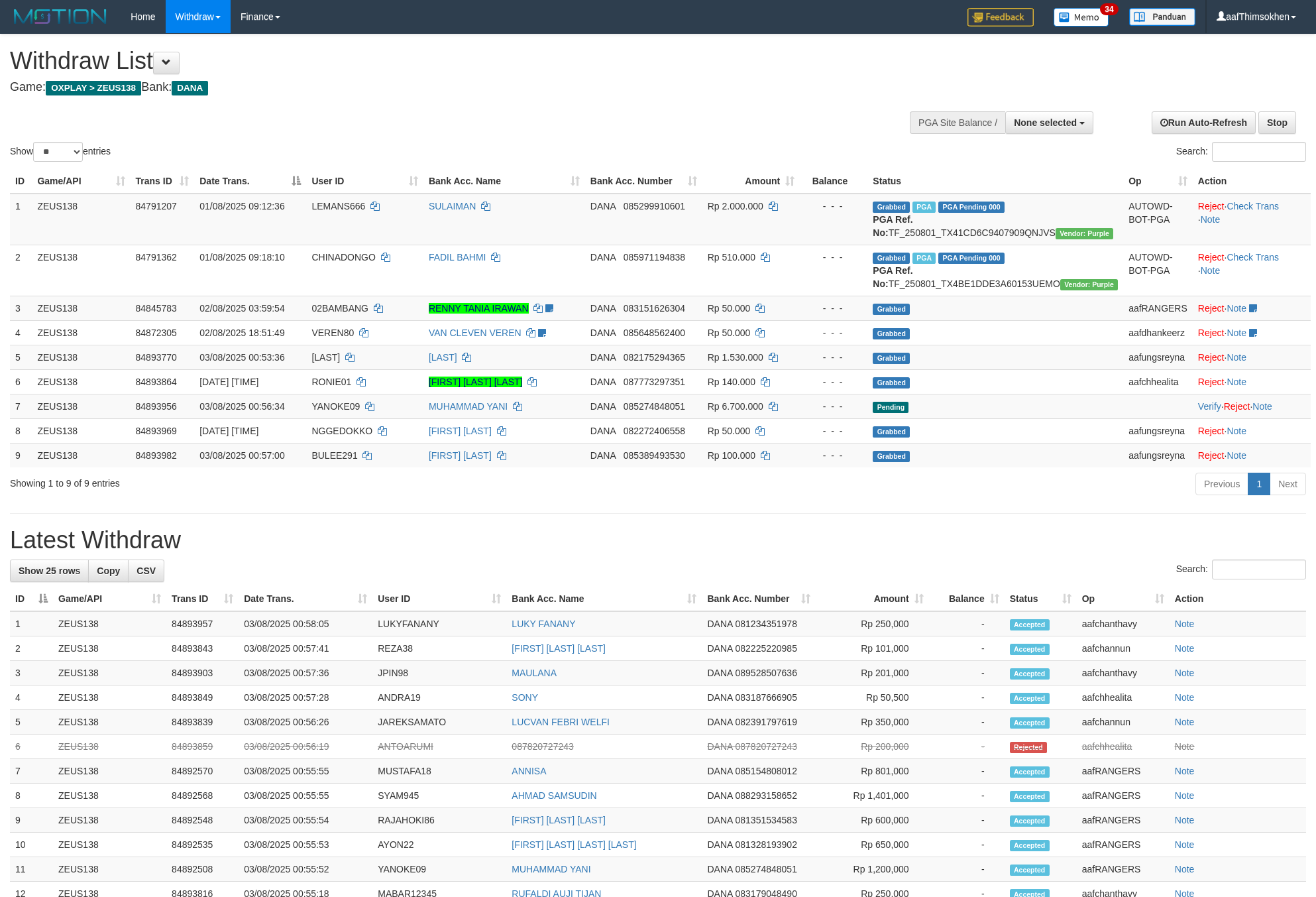 select 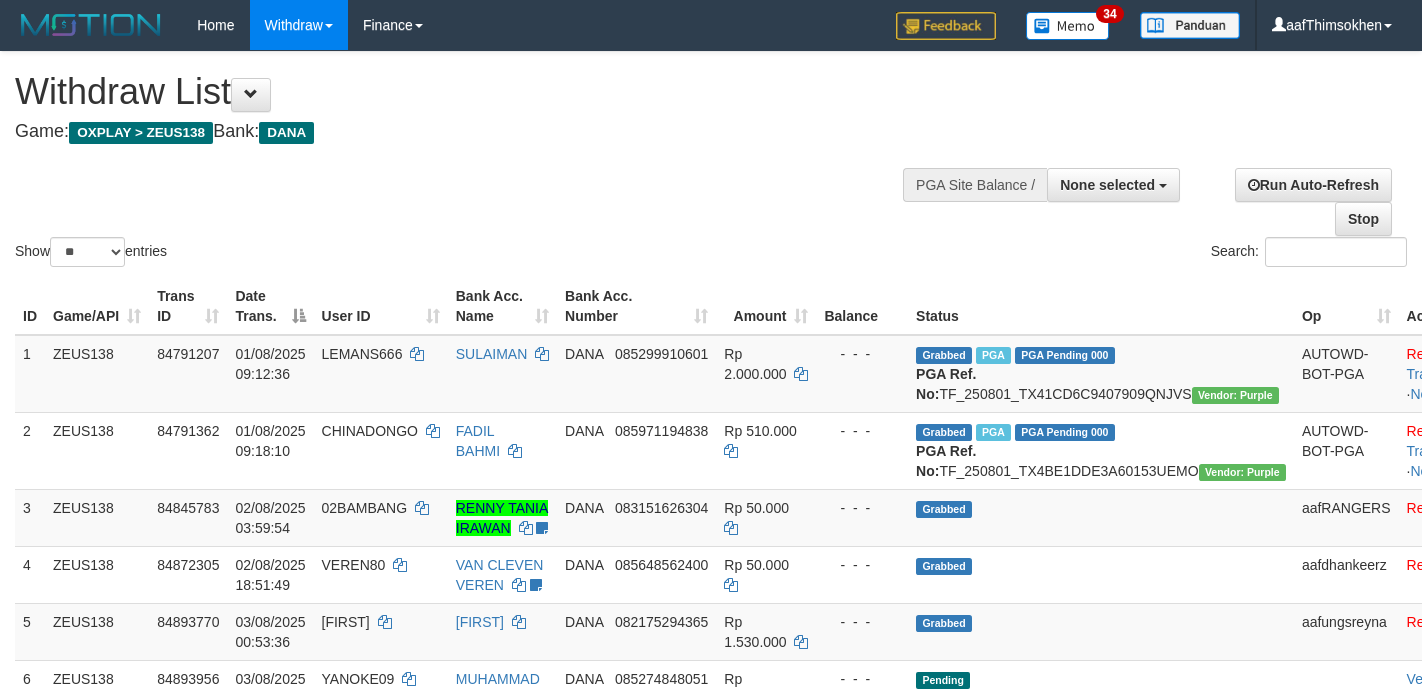 select 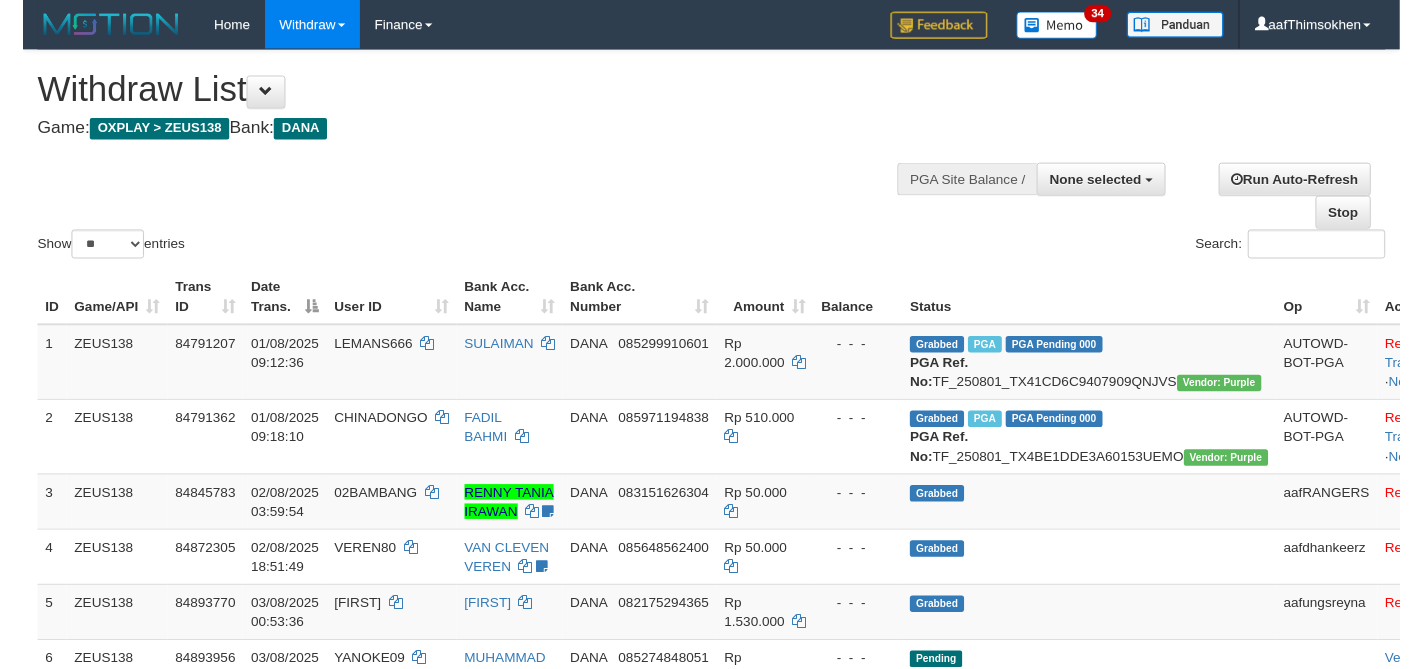 scroll, scrollTop: 2130, scrollLeft: 0, axis: vertical 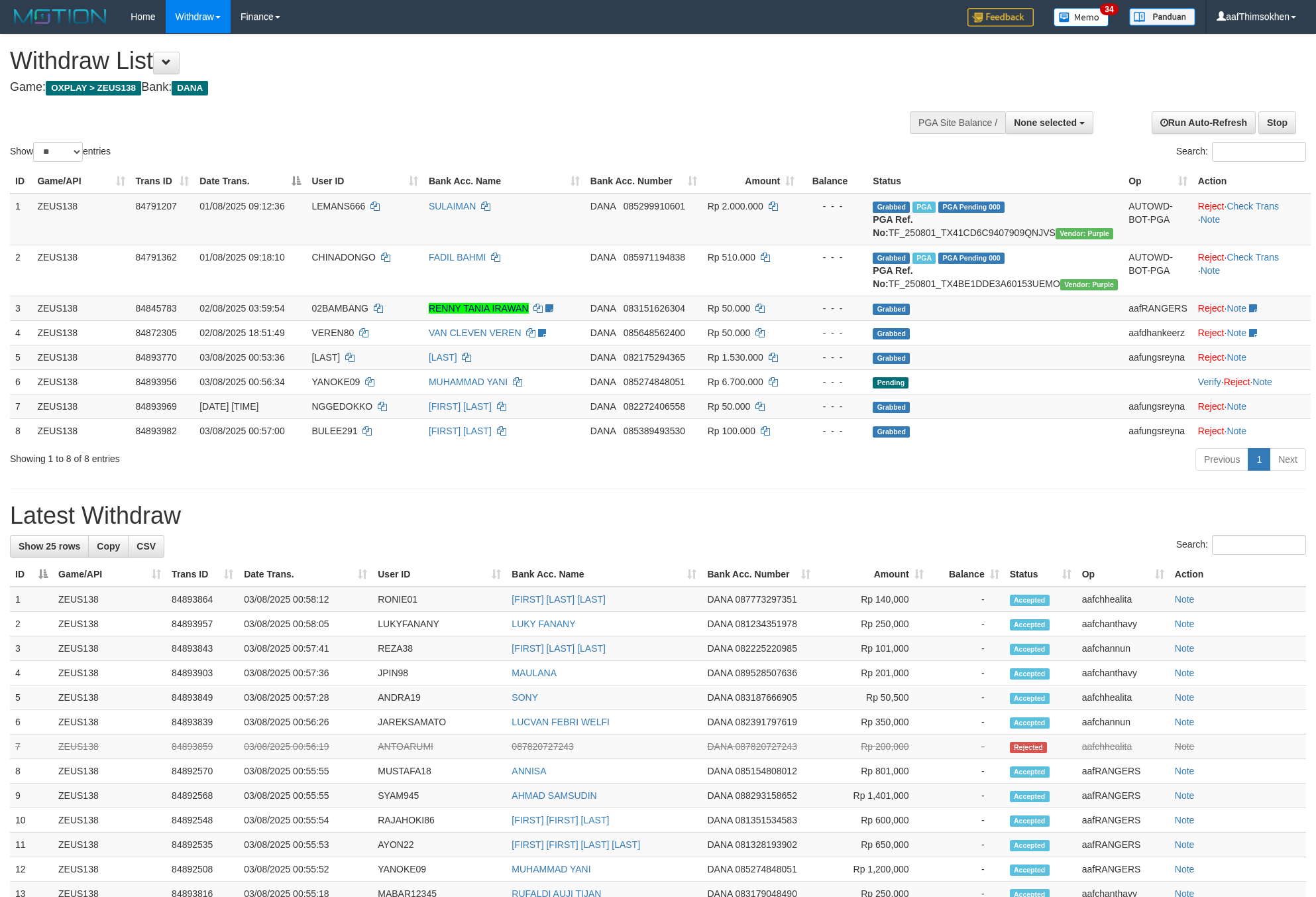 select 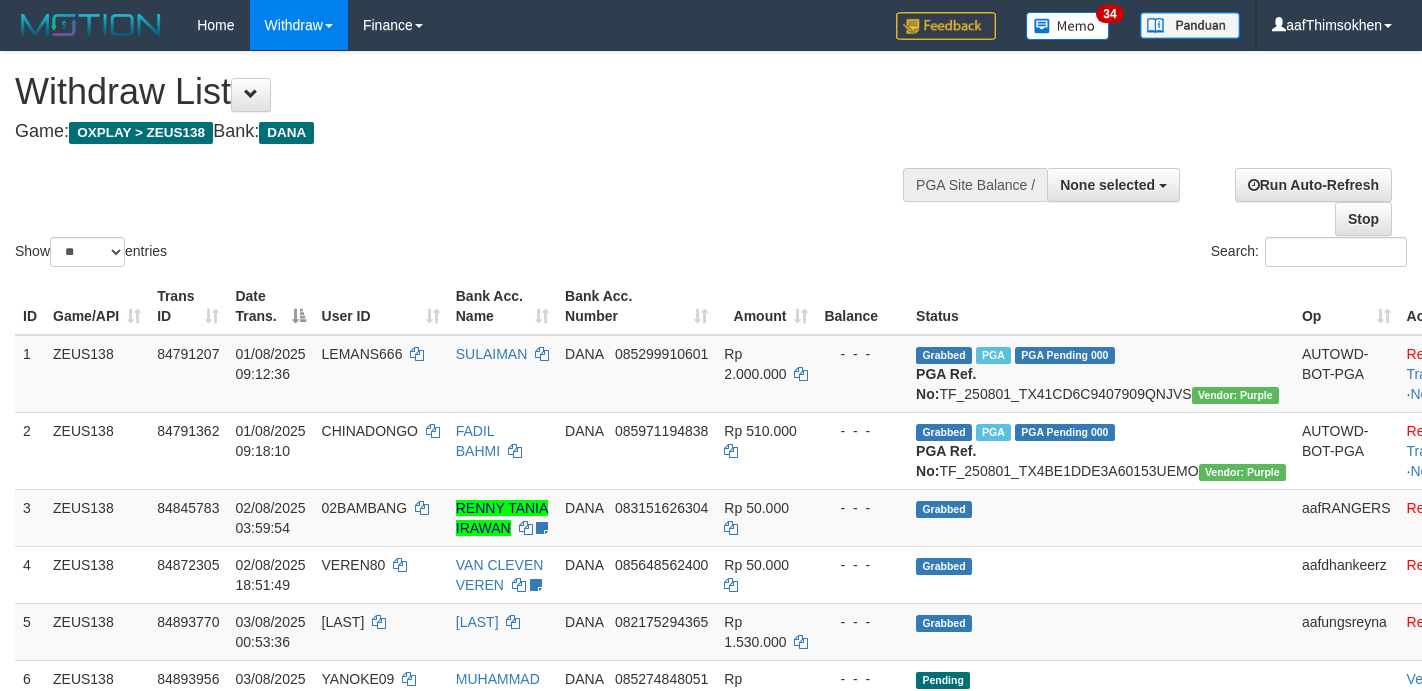 select 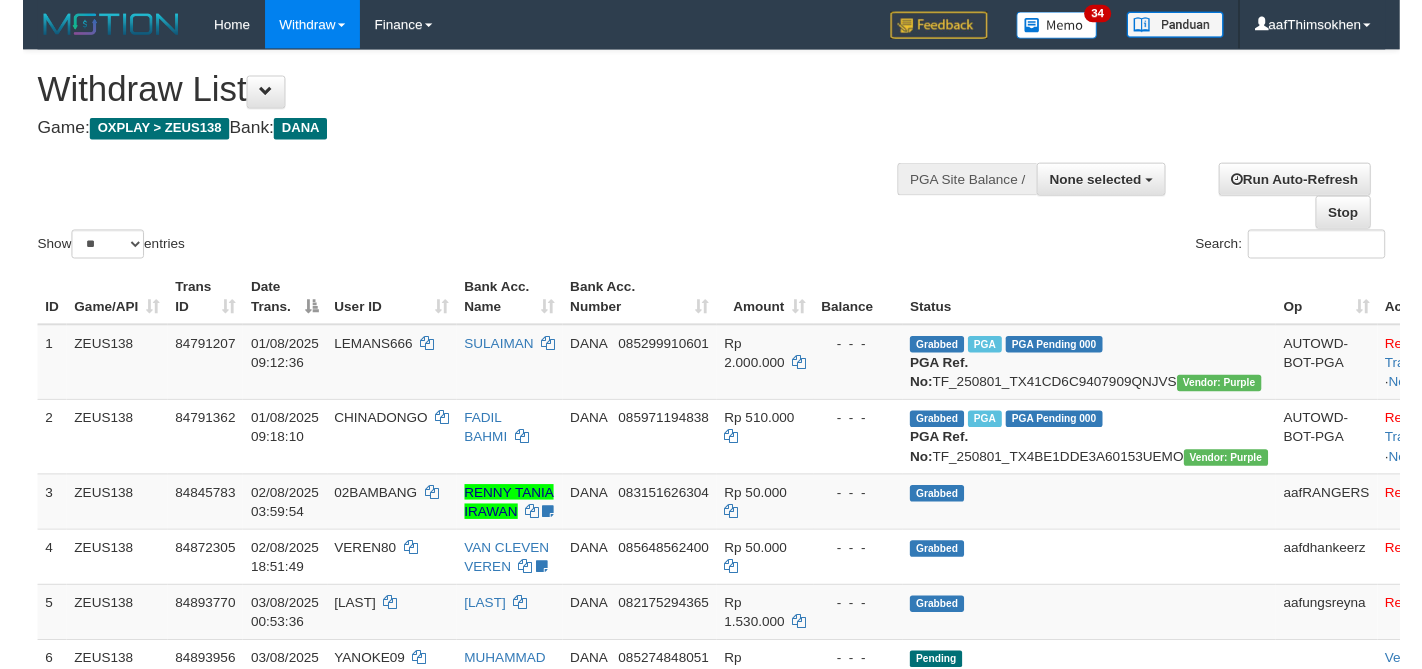 scroll, scrollTop: 2130, scrollLeft: 0, axis: vertical 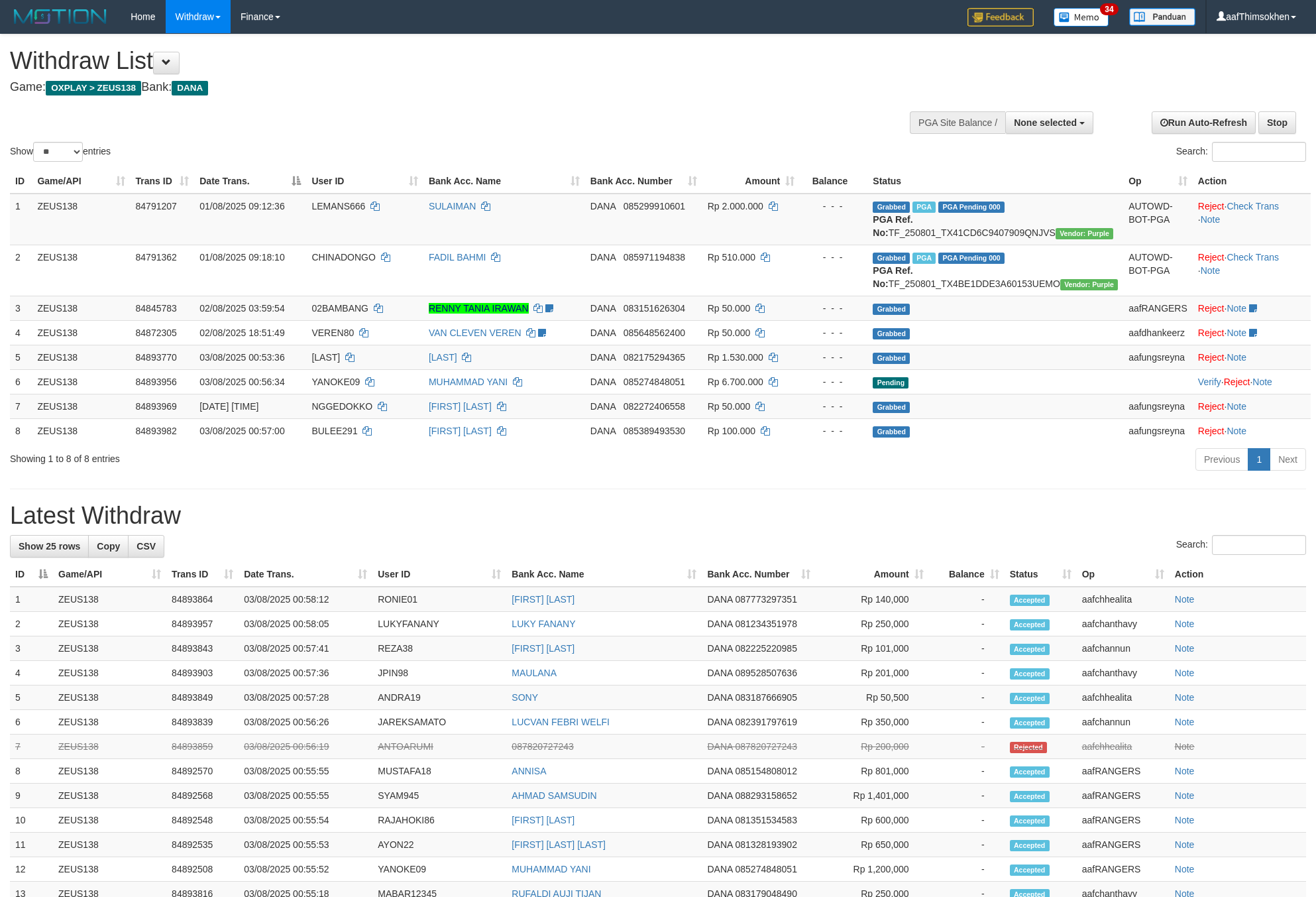 select 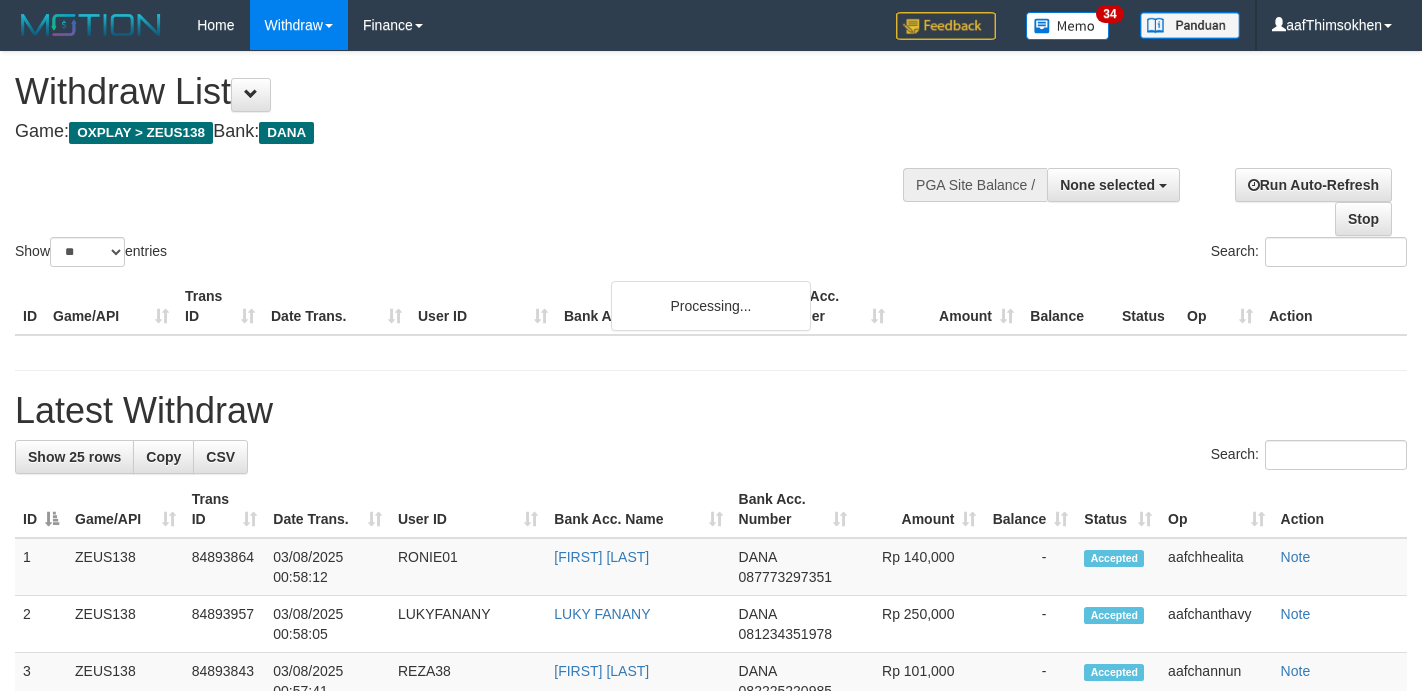 select 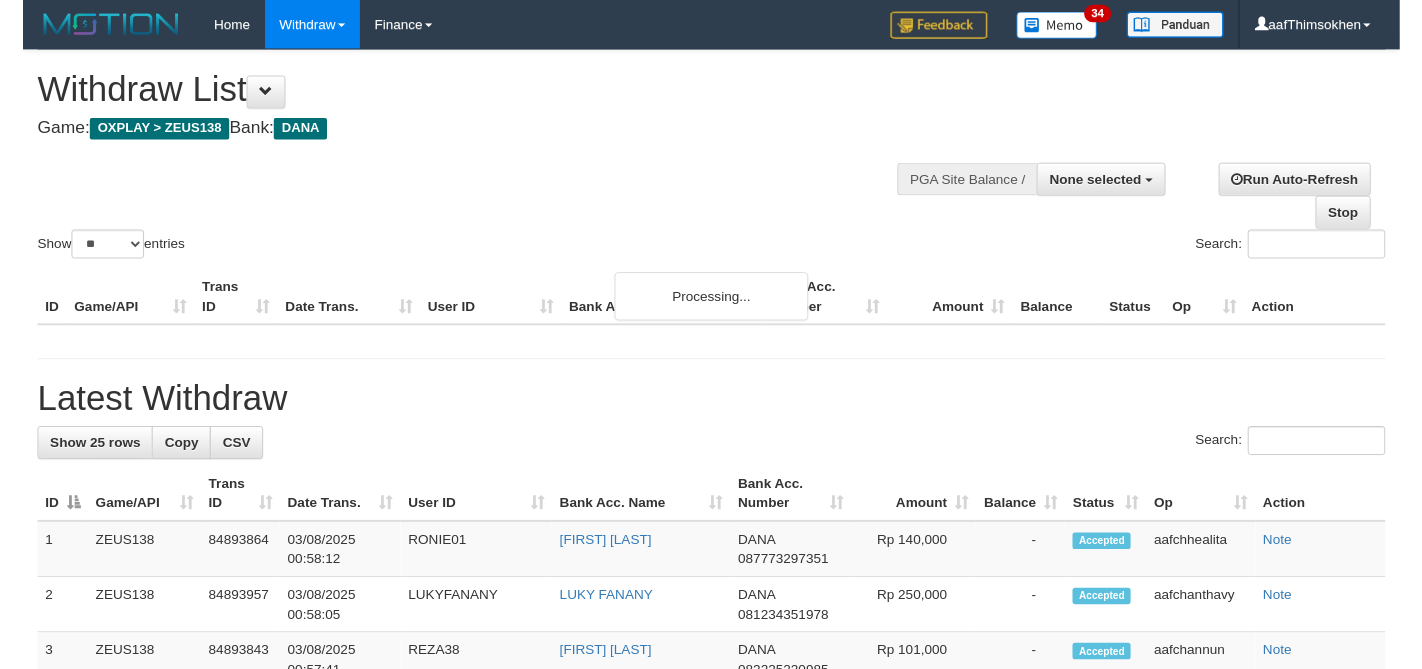 scroll, scrollTop: 2130, scrollLeft: 0, axis: vertical 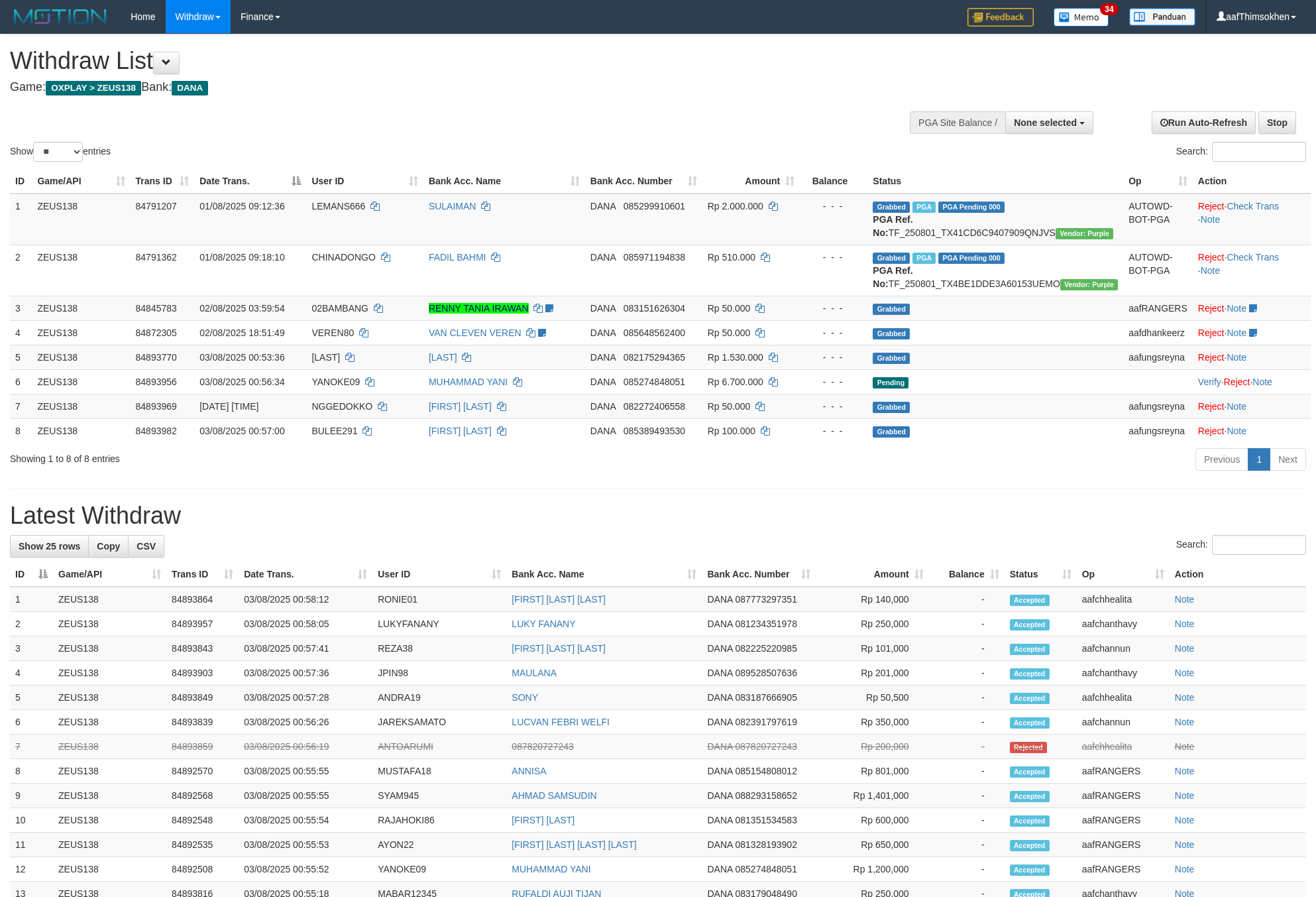 select 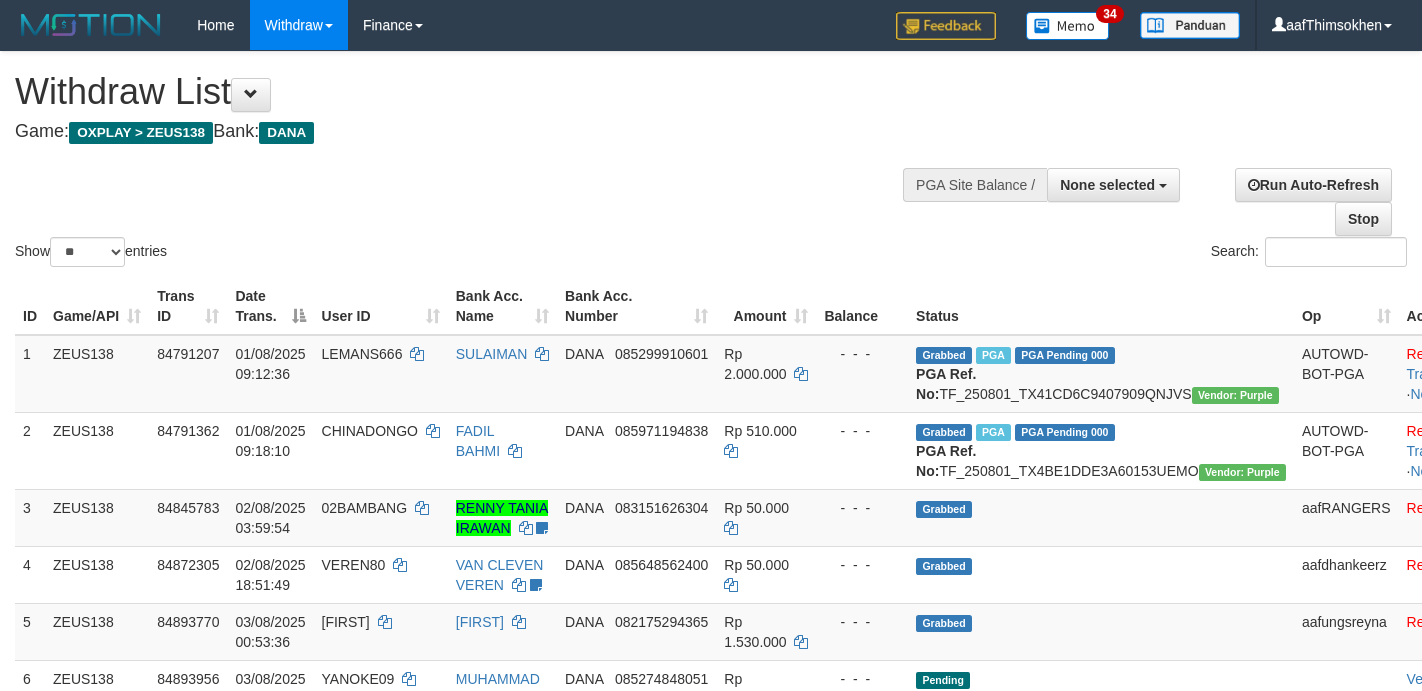 select 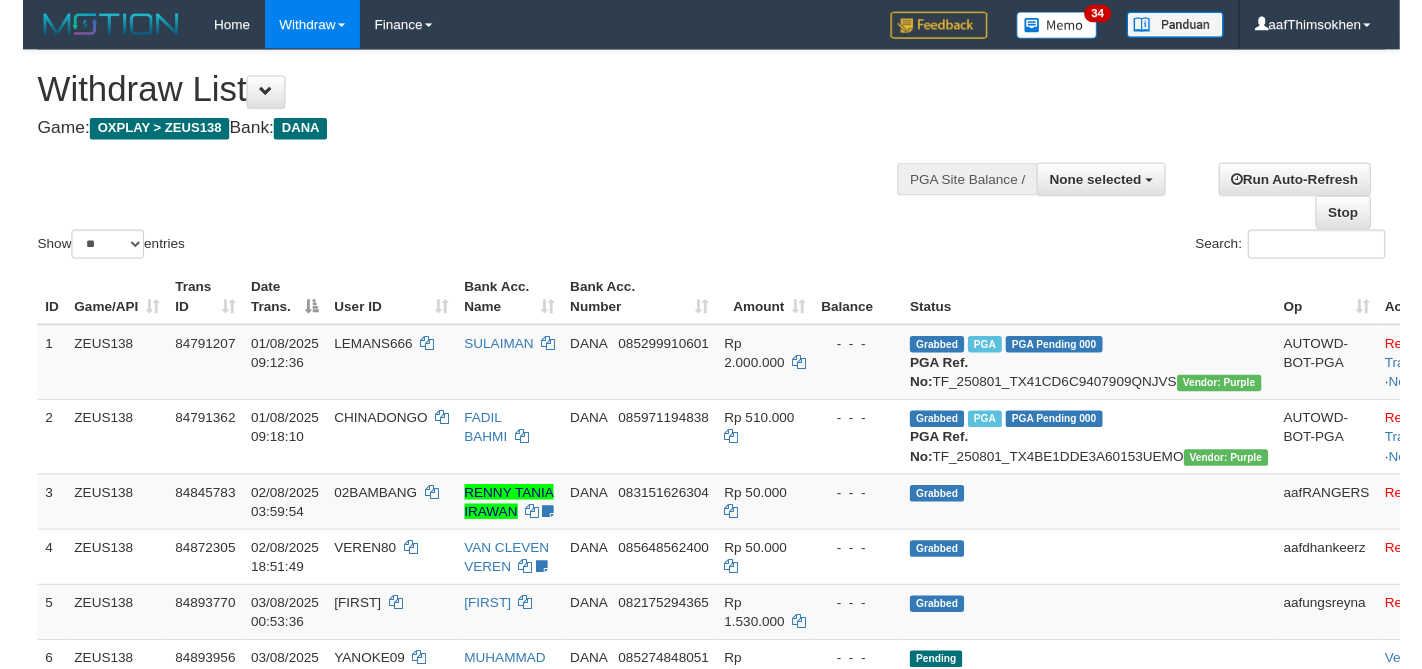 scroll, scrollTop: 2130, scrollLeft: 0, axis: vertical 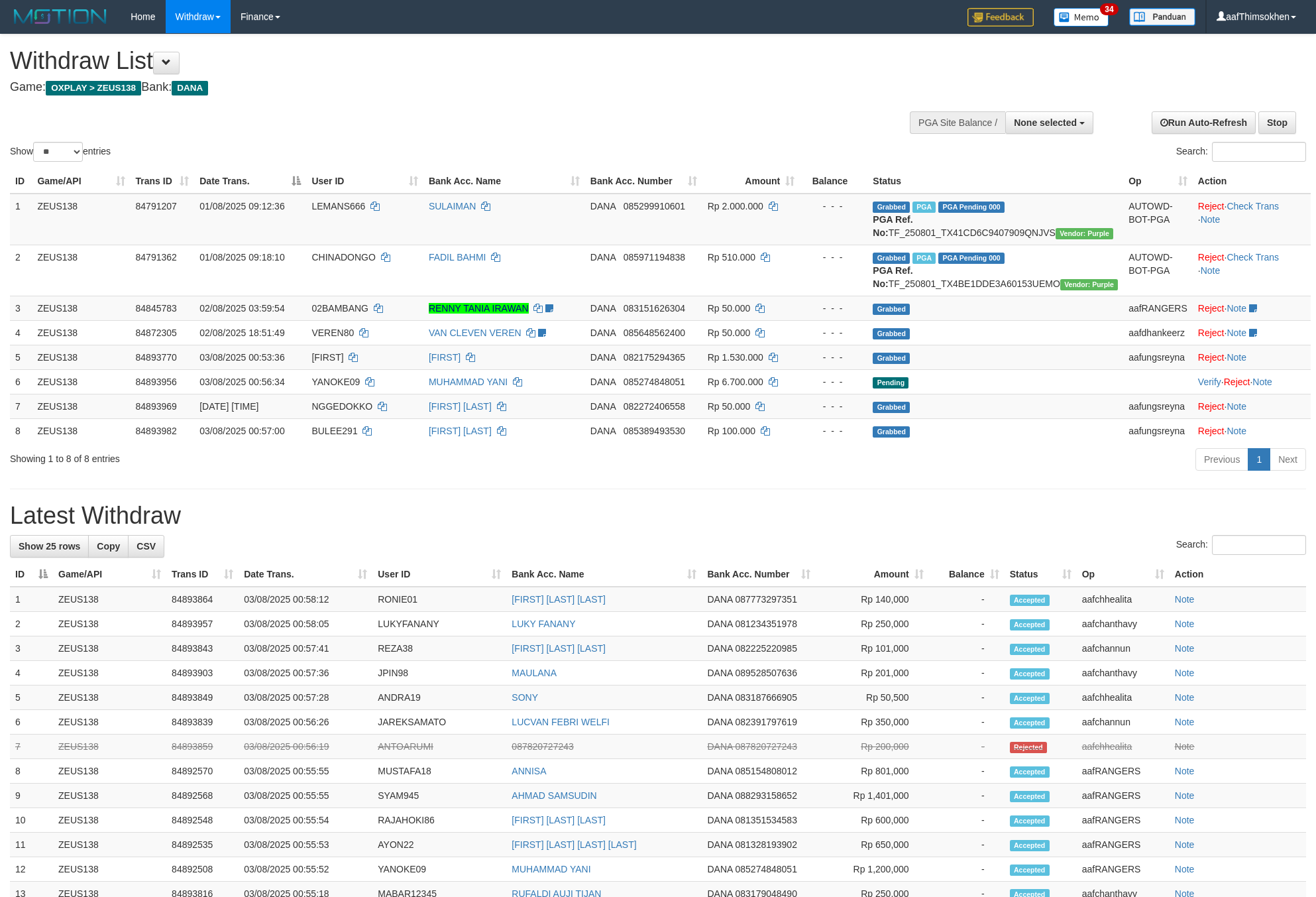 select 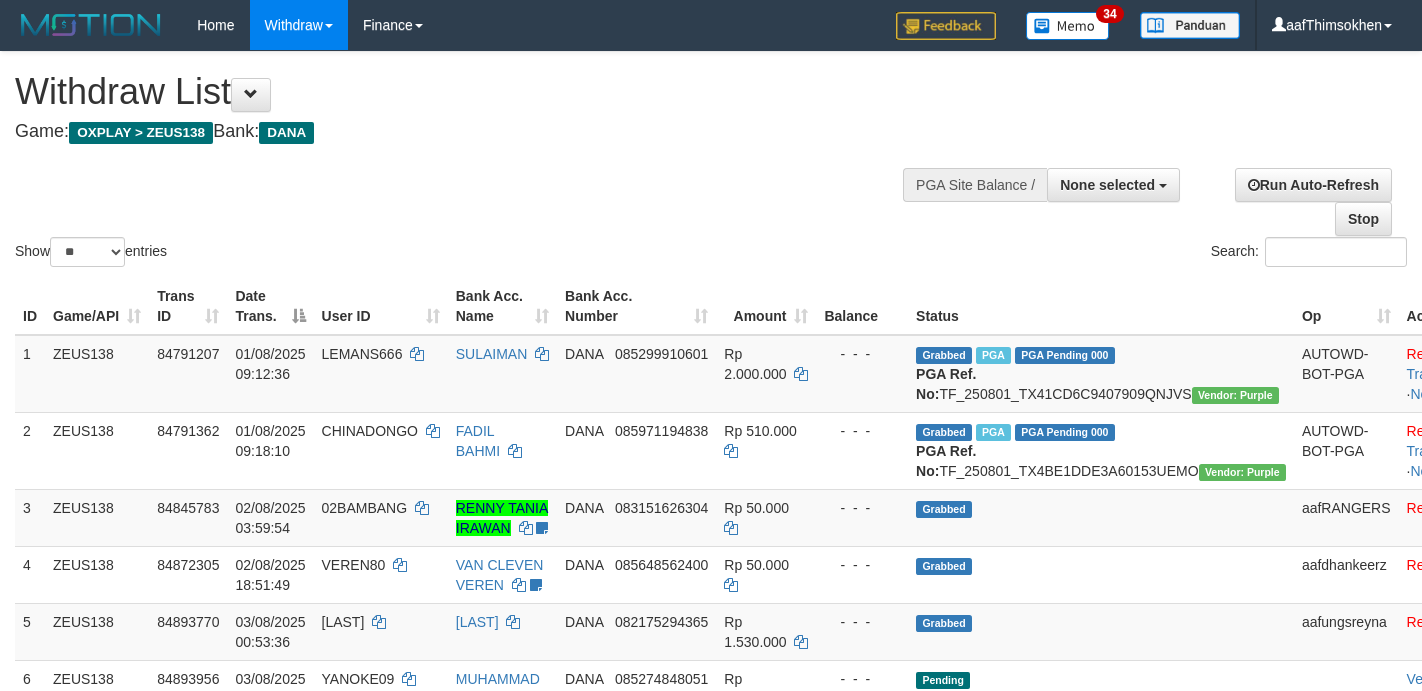 select 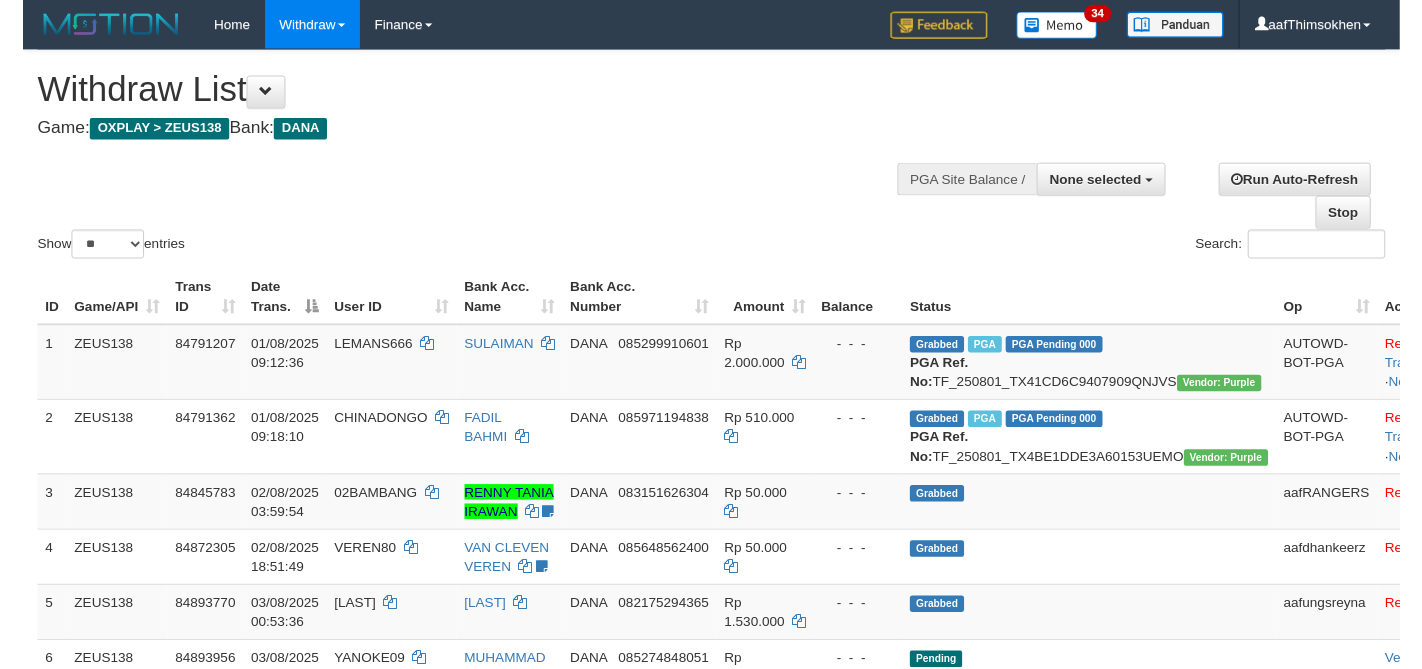 scroll, scrollTop: 2130, scrollLeft: 0, axis: vertical 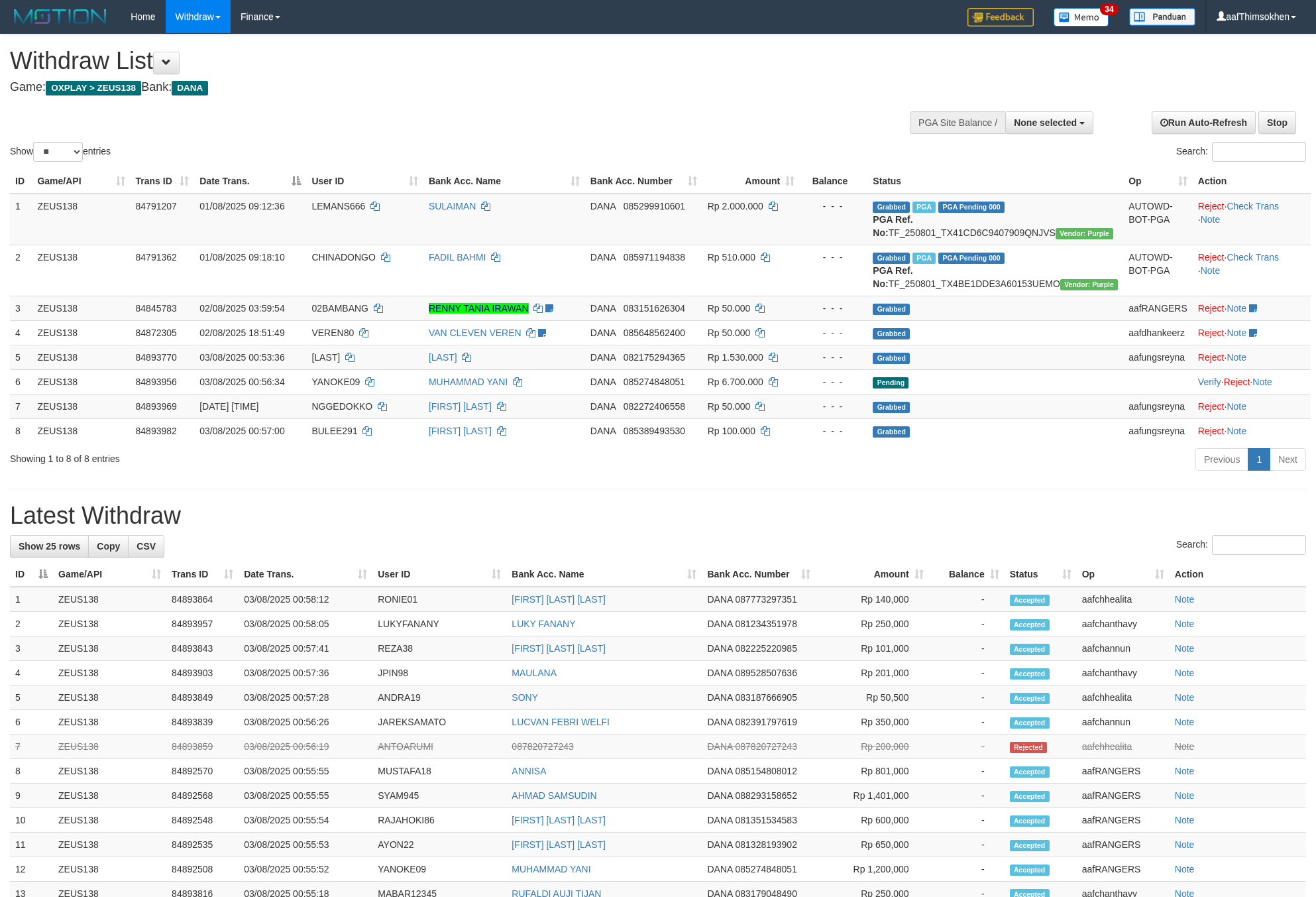 select 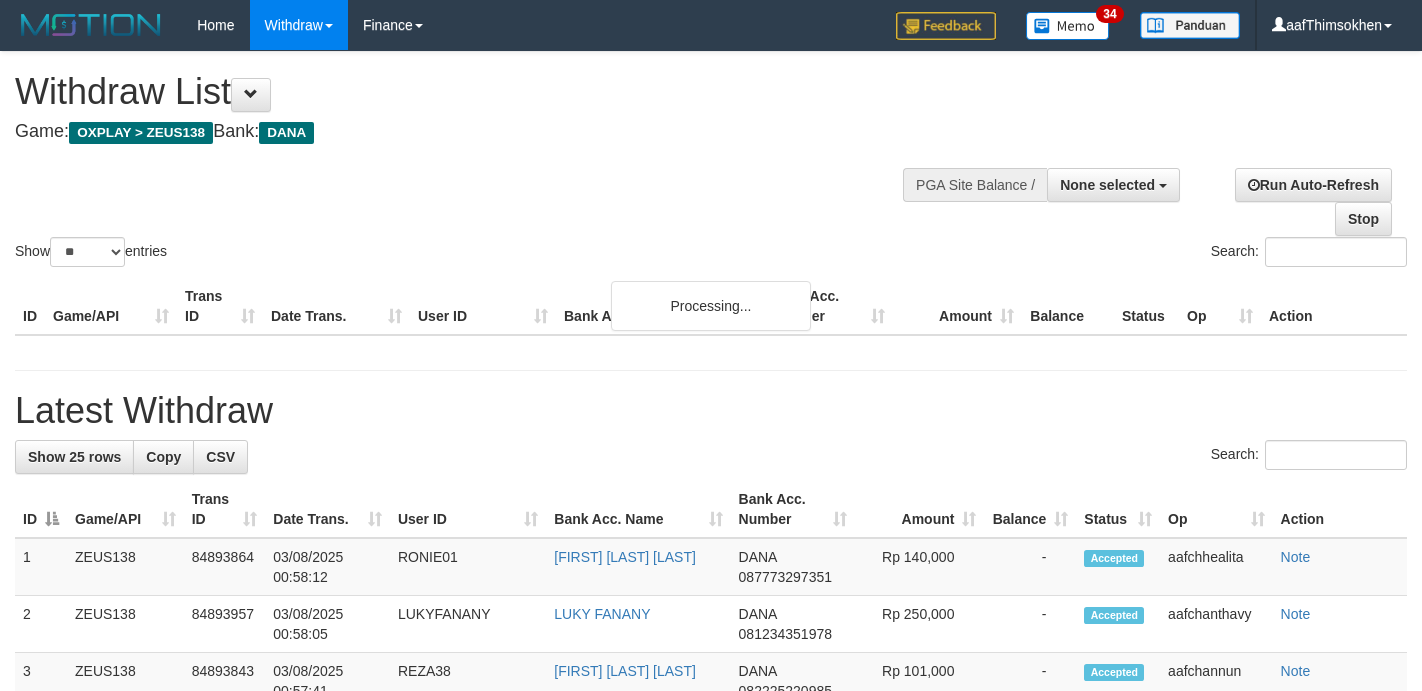 select 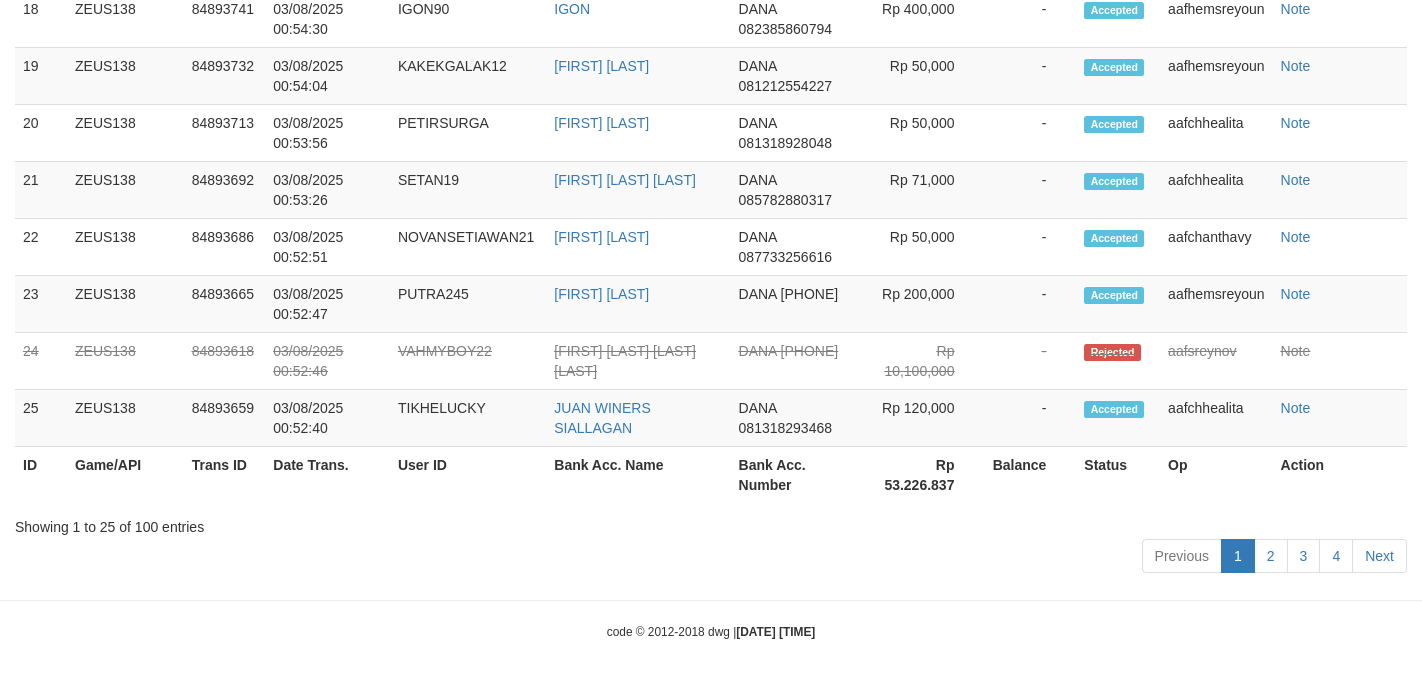 scroll, scrollTop: 2130, scrollLeft: 0, axis: vertical 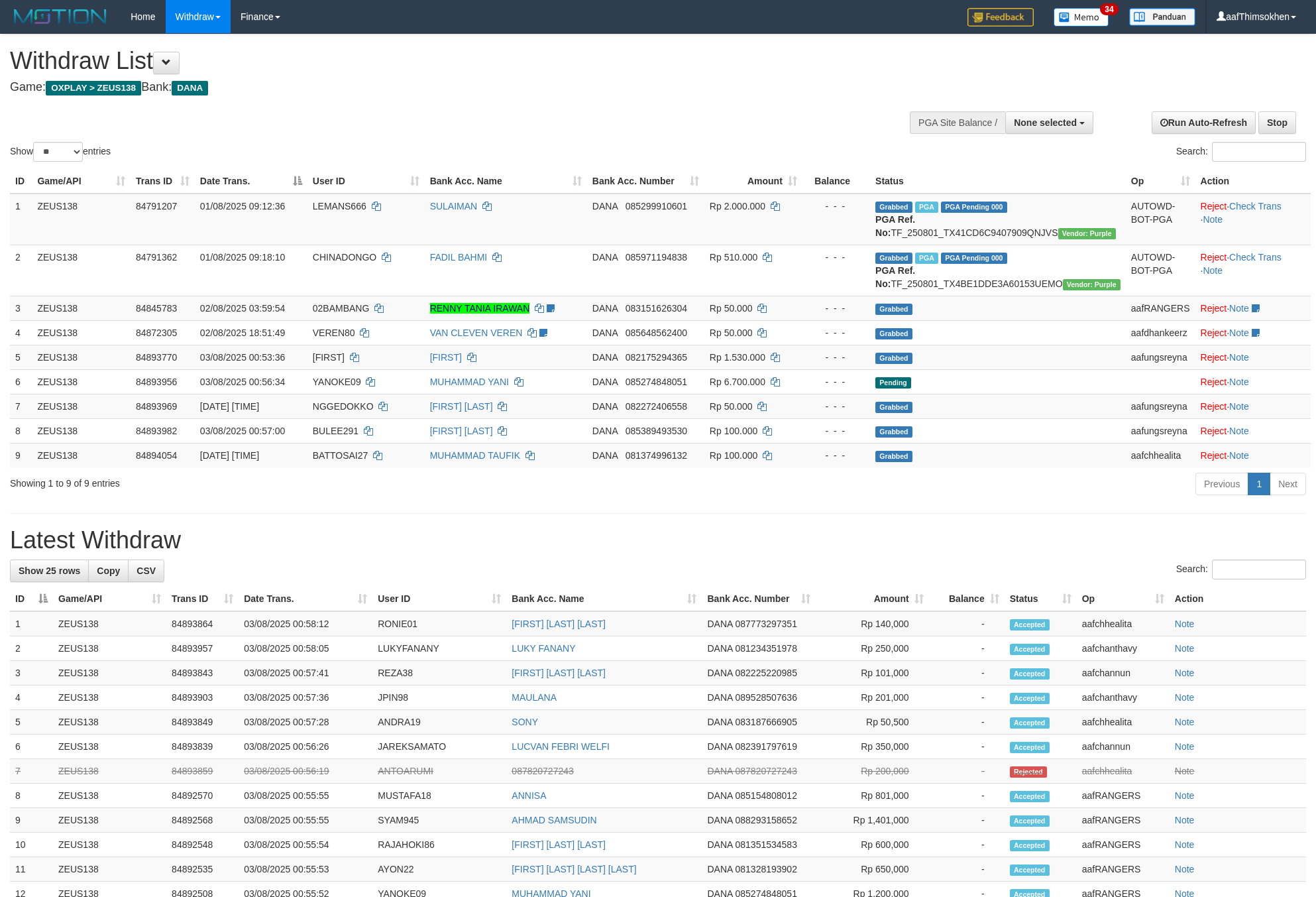 select 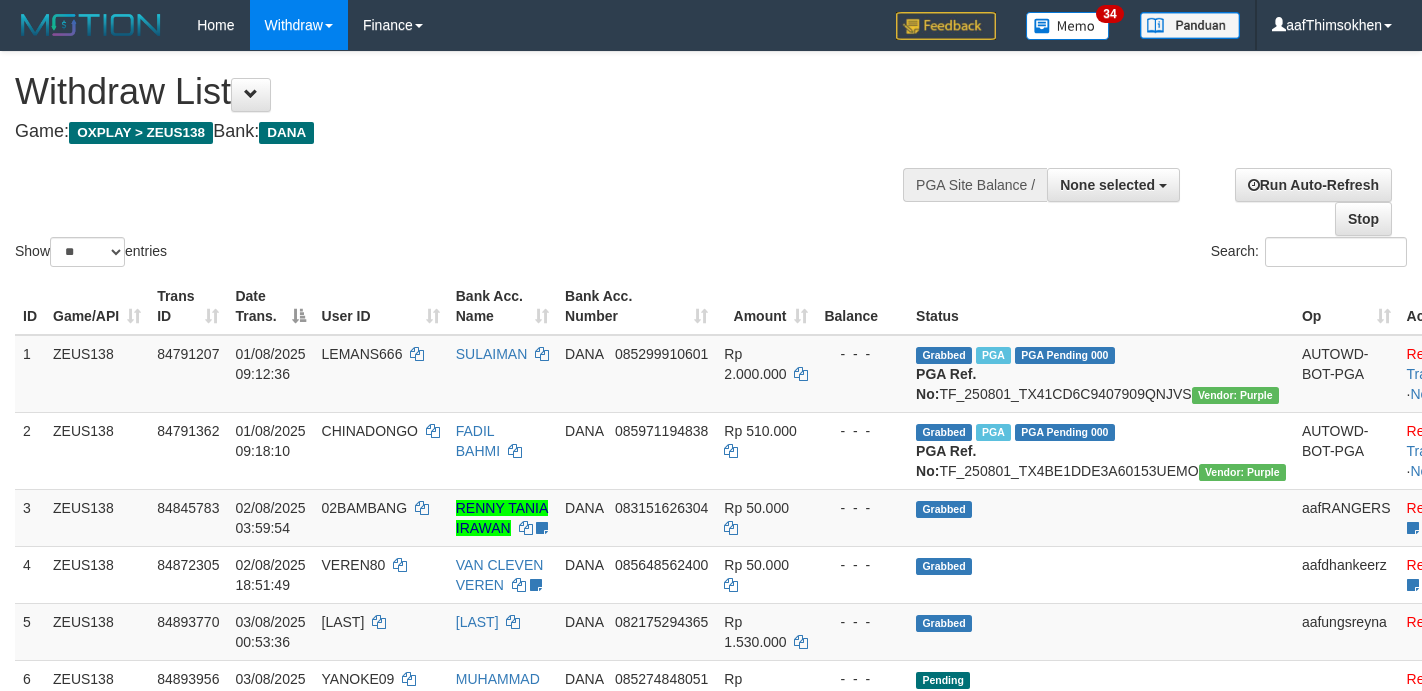 select 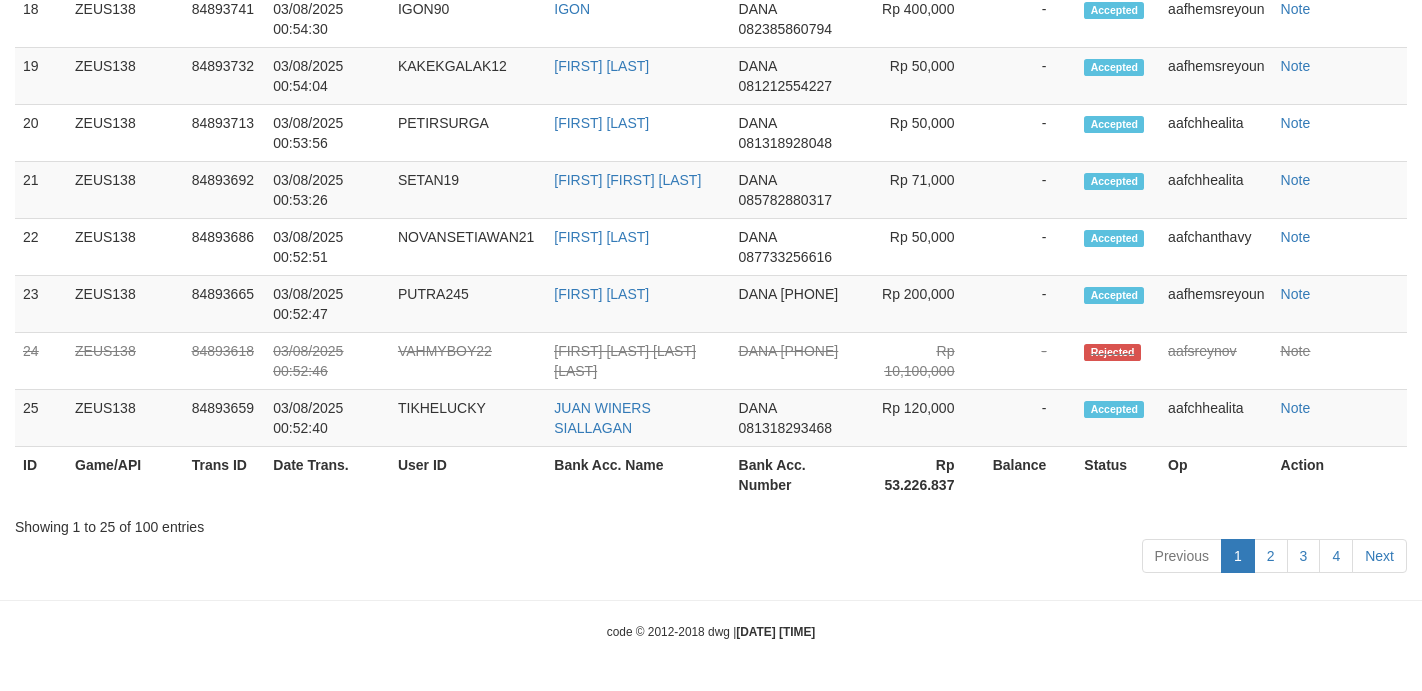scroll, scrollTop: 2130, scrollLeft: 0, axis: vertical 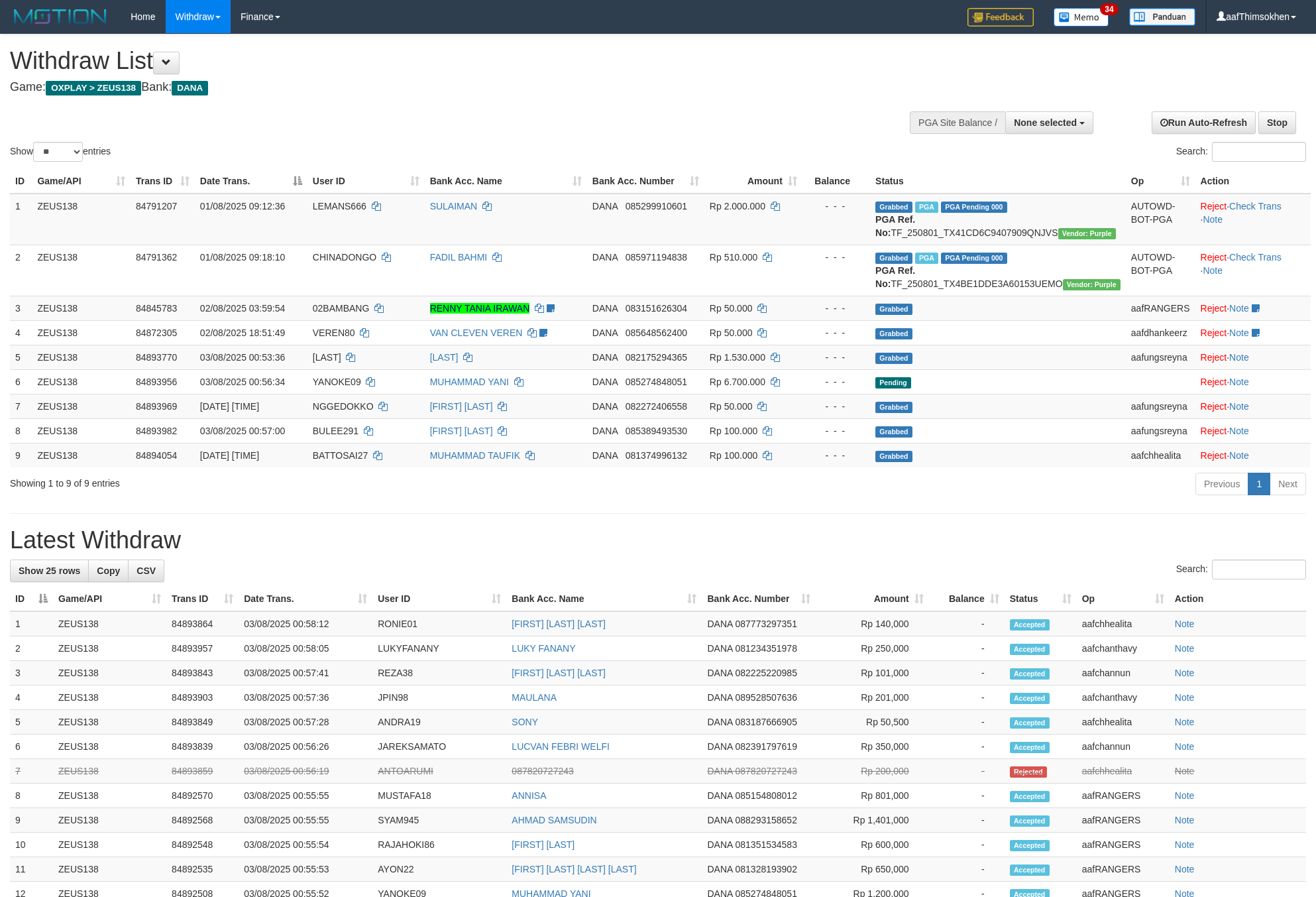 select 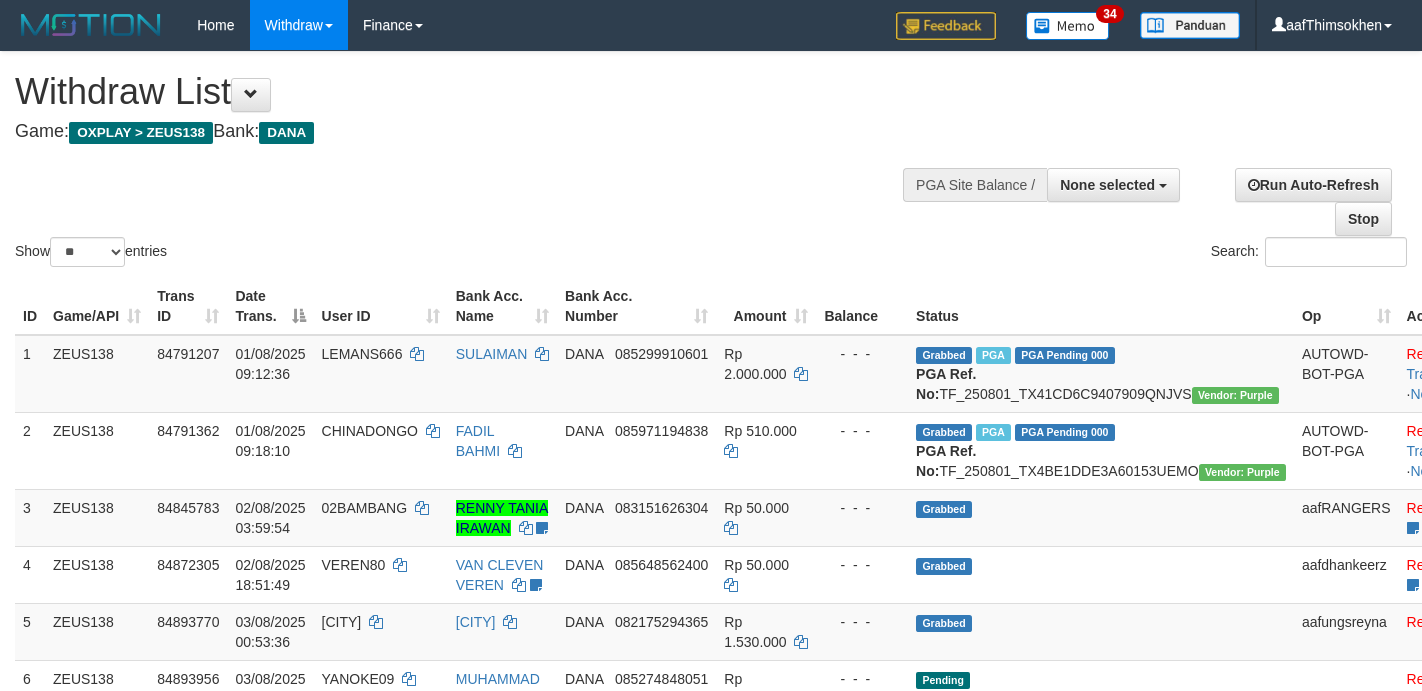 select 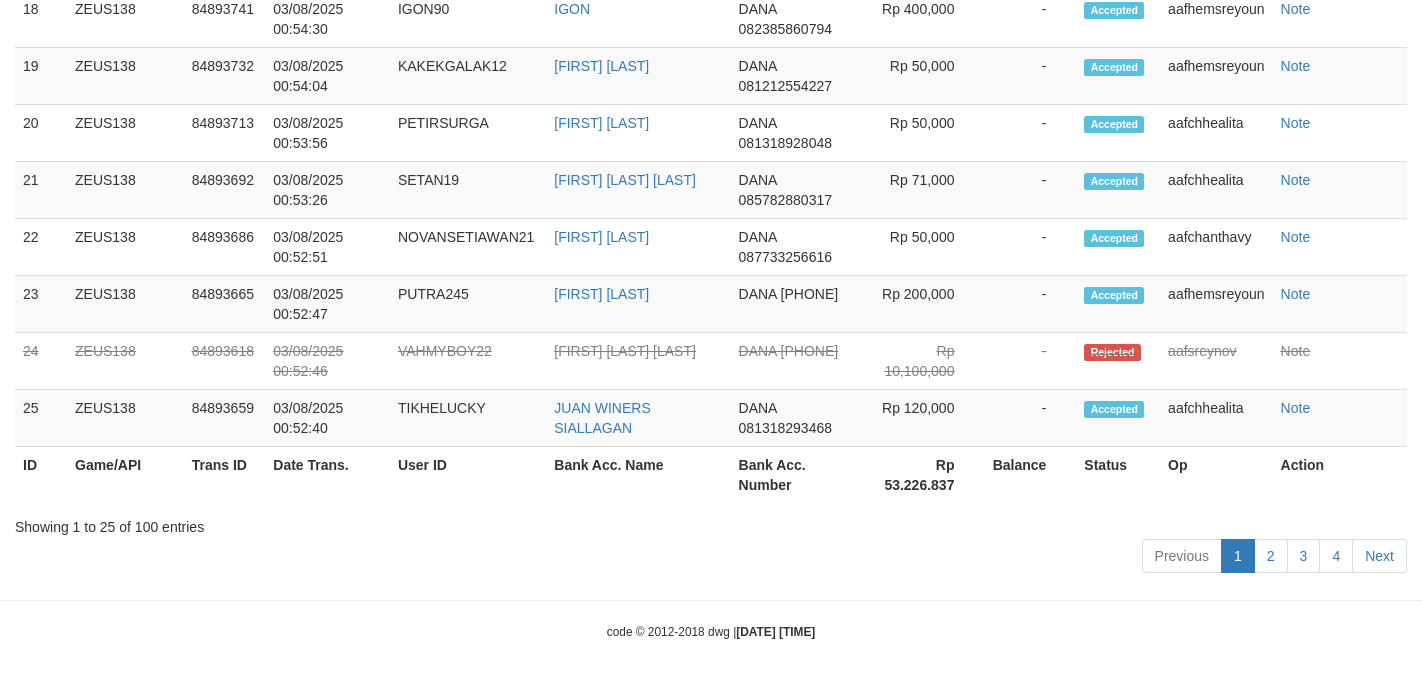 scroll, scrollTop: 2130, scrollLeft: 0, axis: vertical 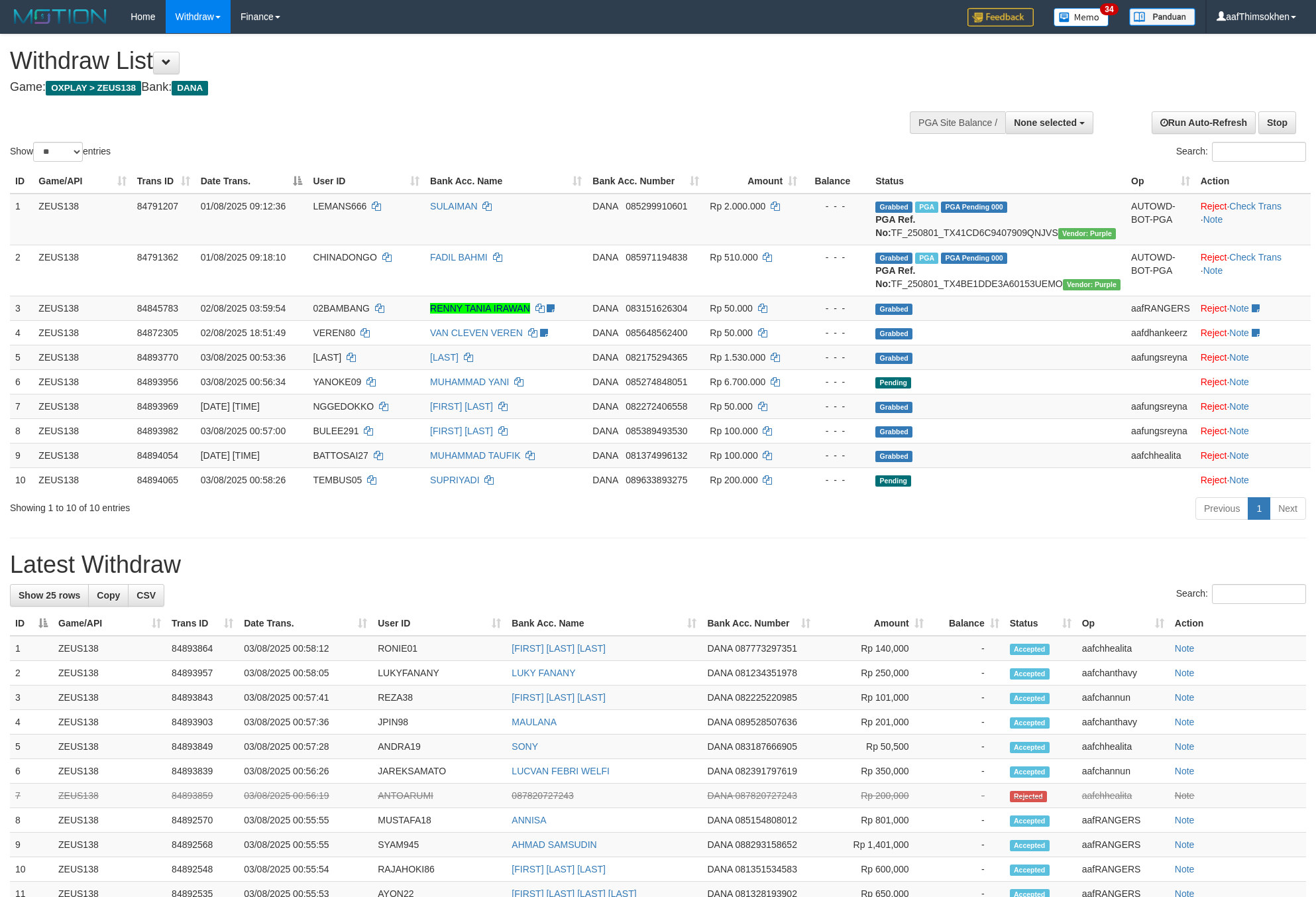 select 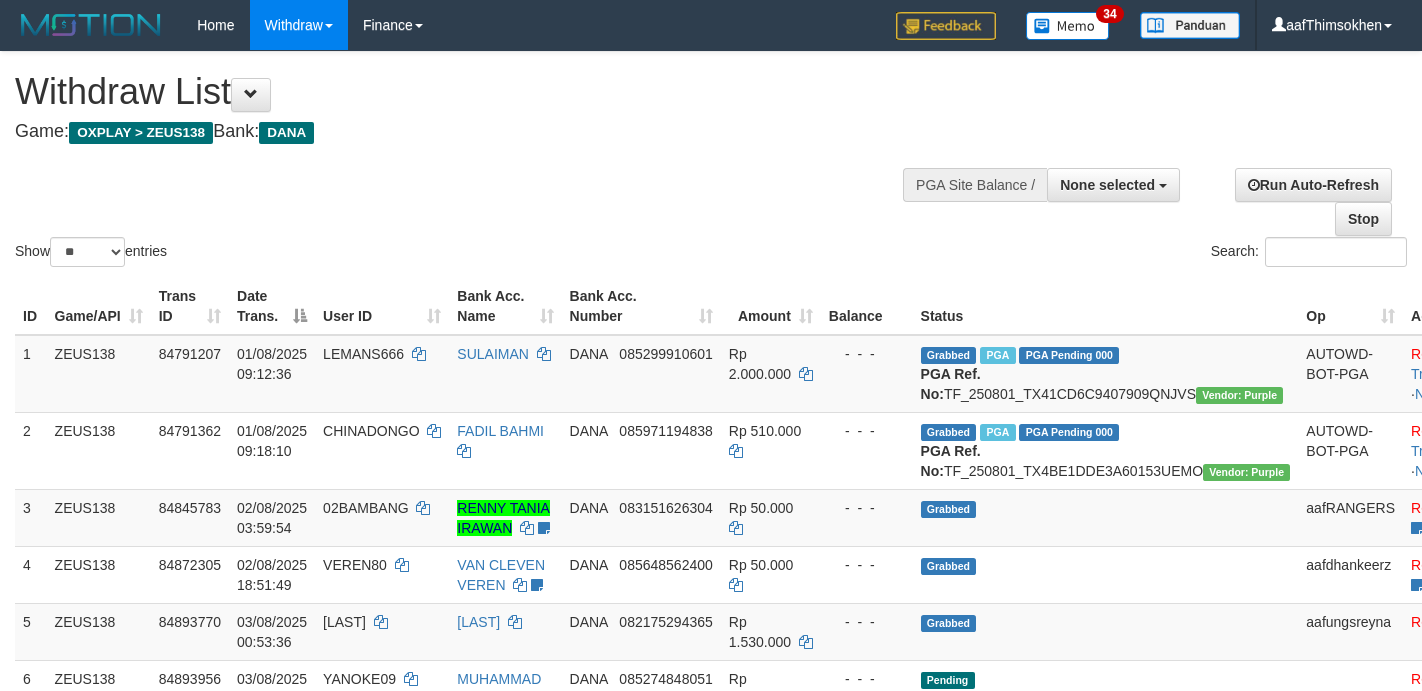 select 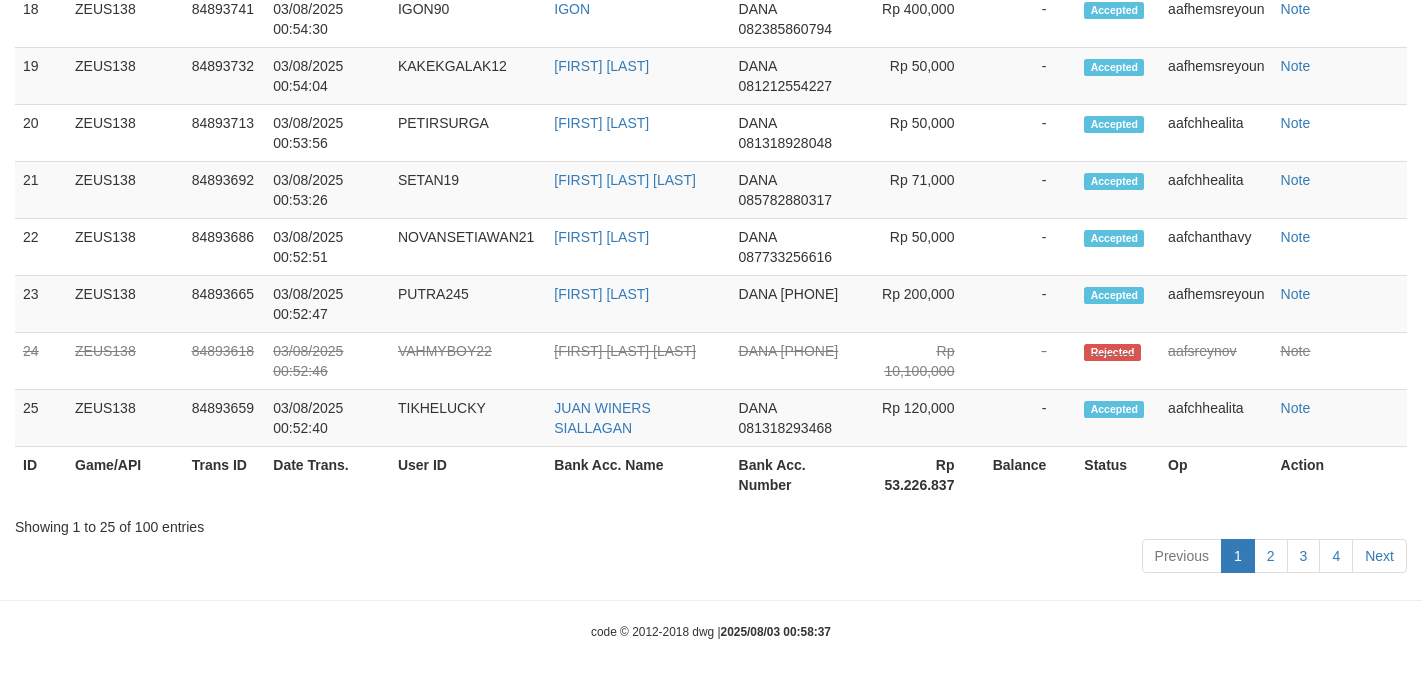scroll, scrollTop: 2130, scrollLeft: 0, axis: vertical 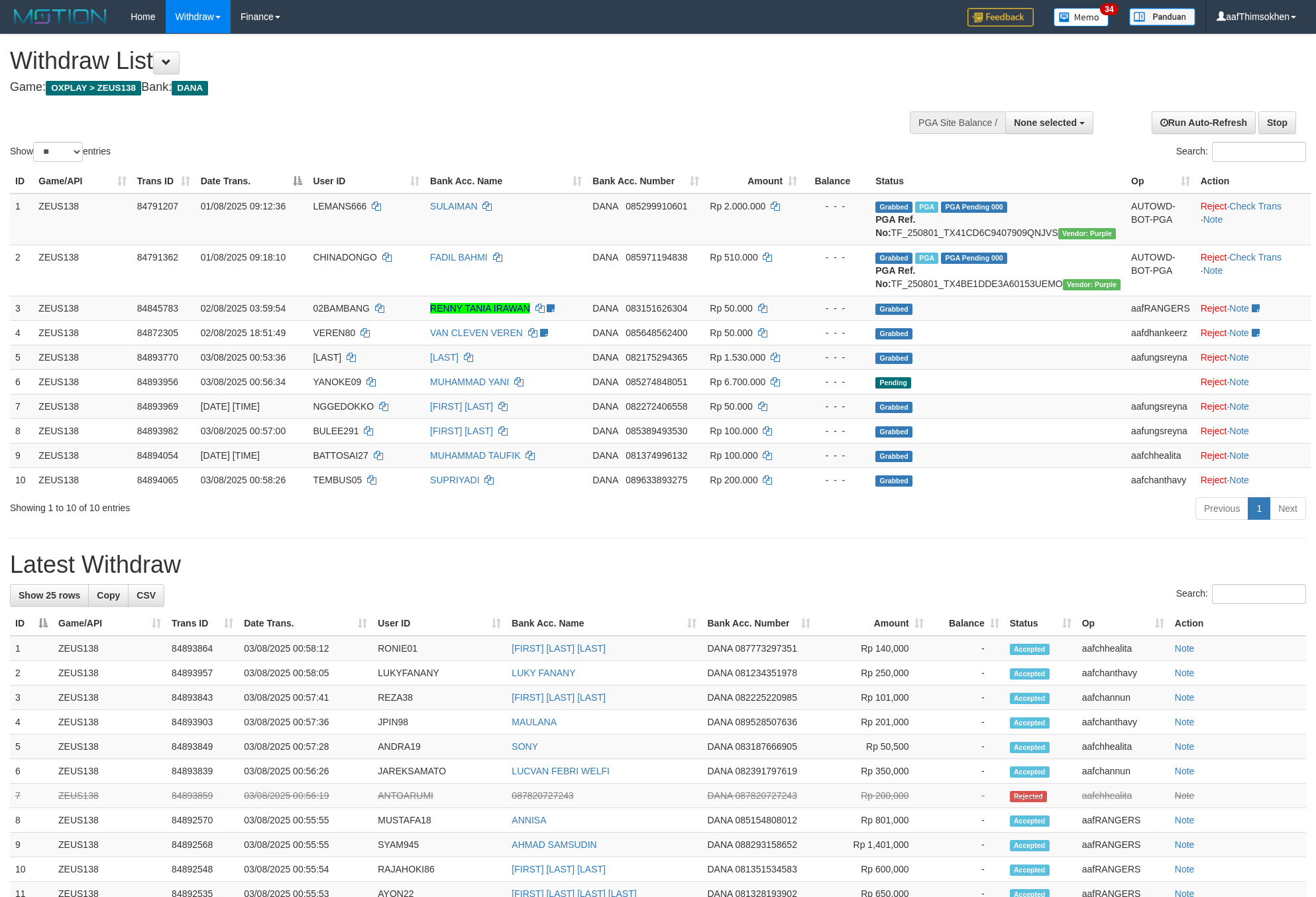 select 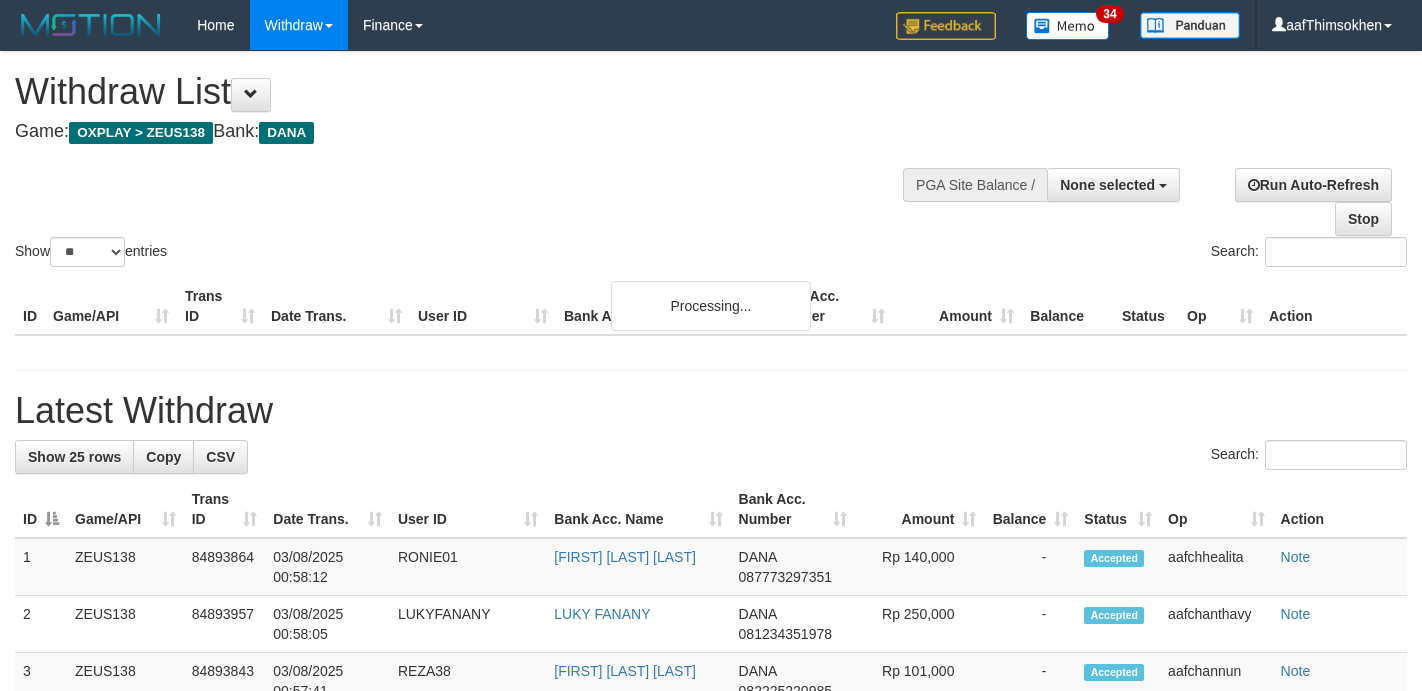 select 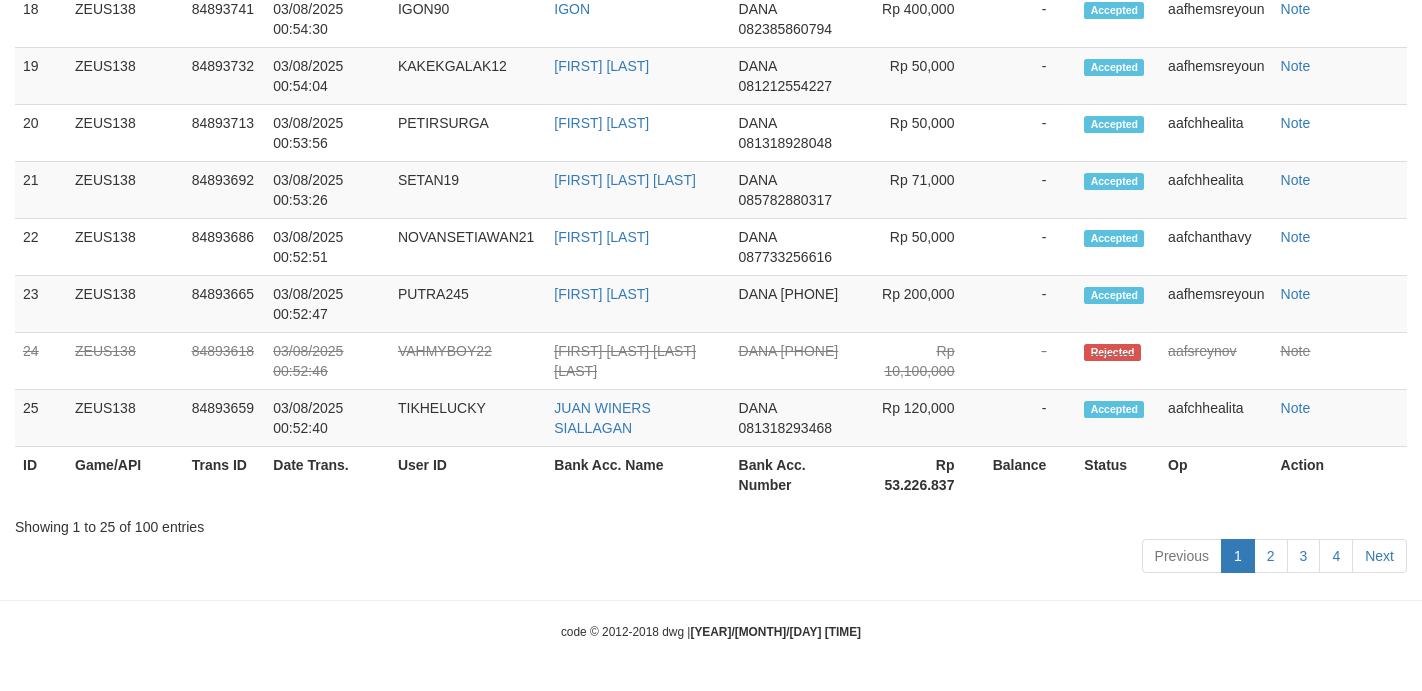 scroll, scrollTop: 2130, scrollLeft: 0, axis: vertical 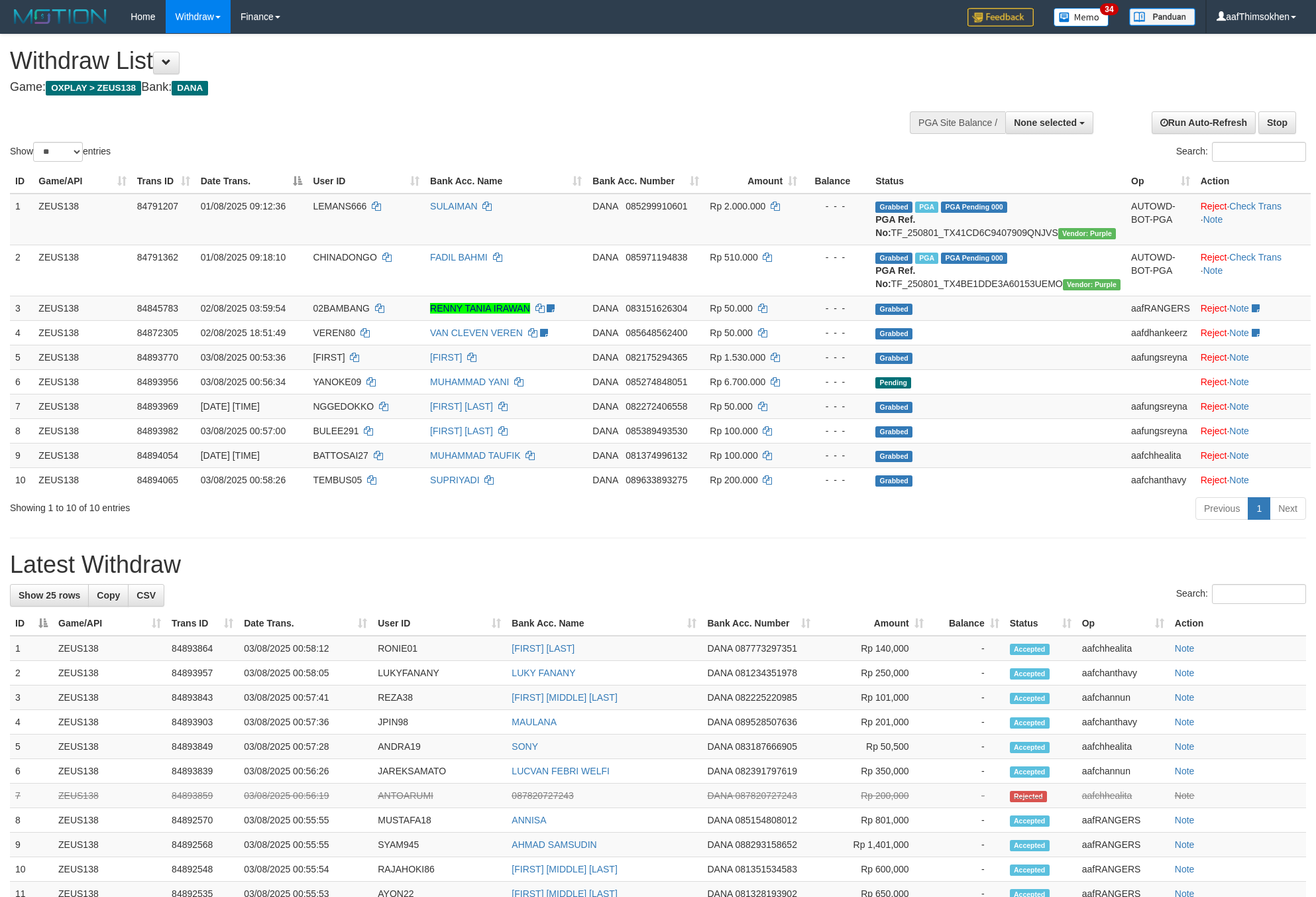 select 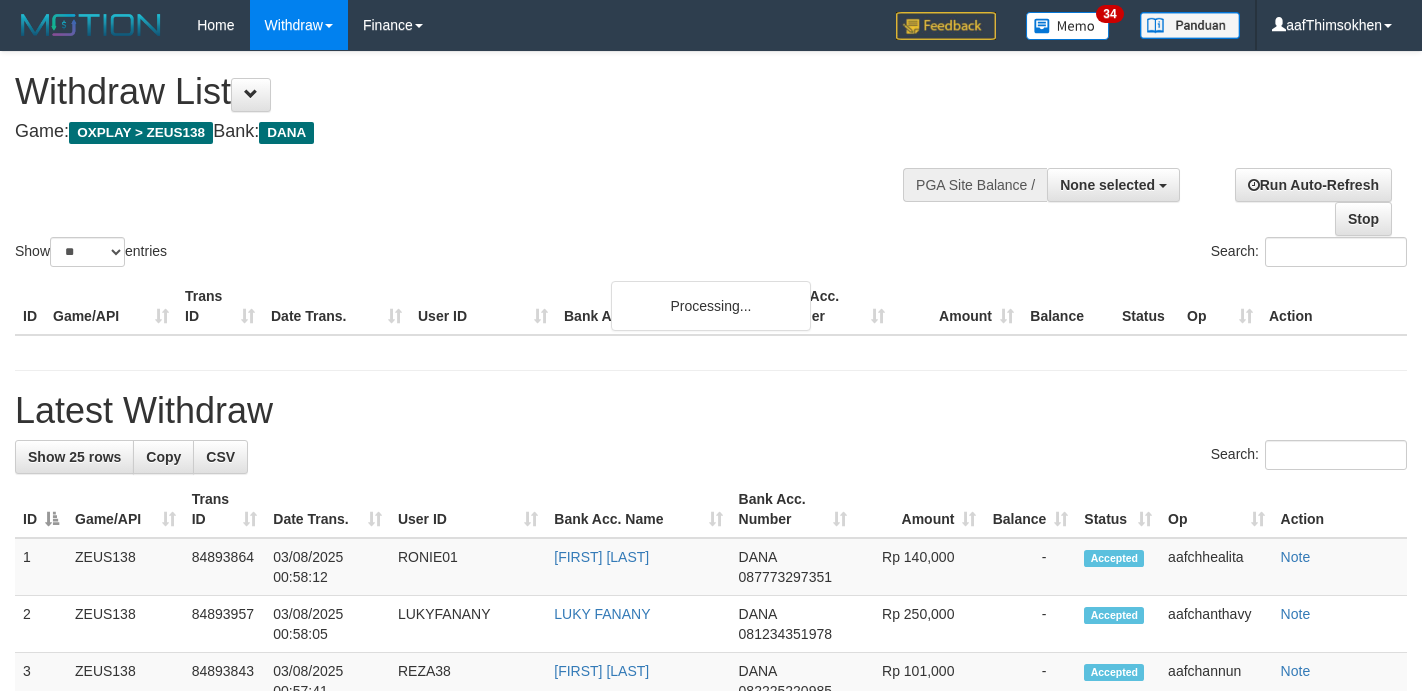 select 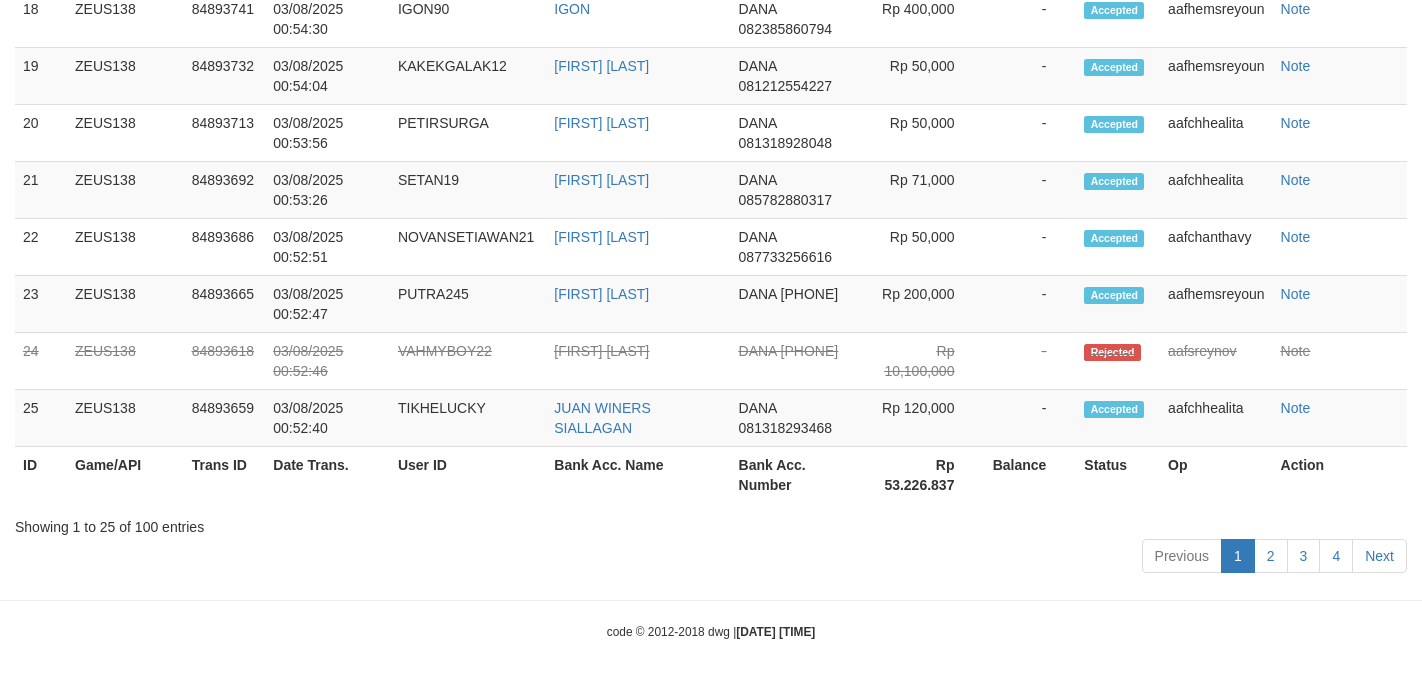 scroll, scrollTop: 2130, scrollLeft: 0, axis: vertical 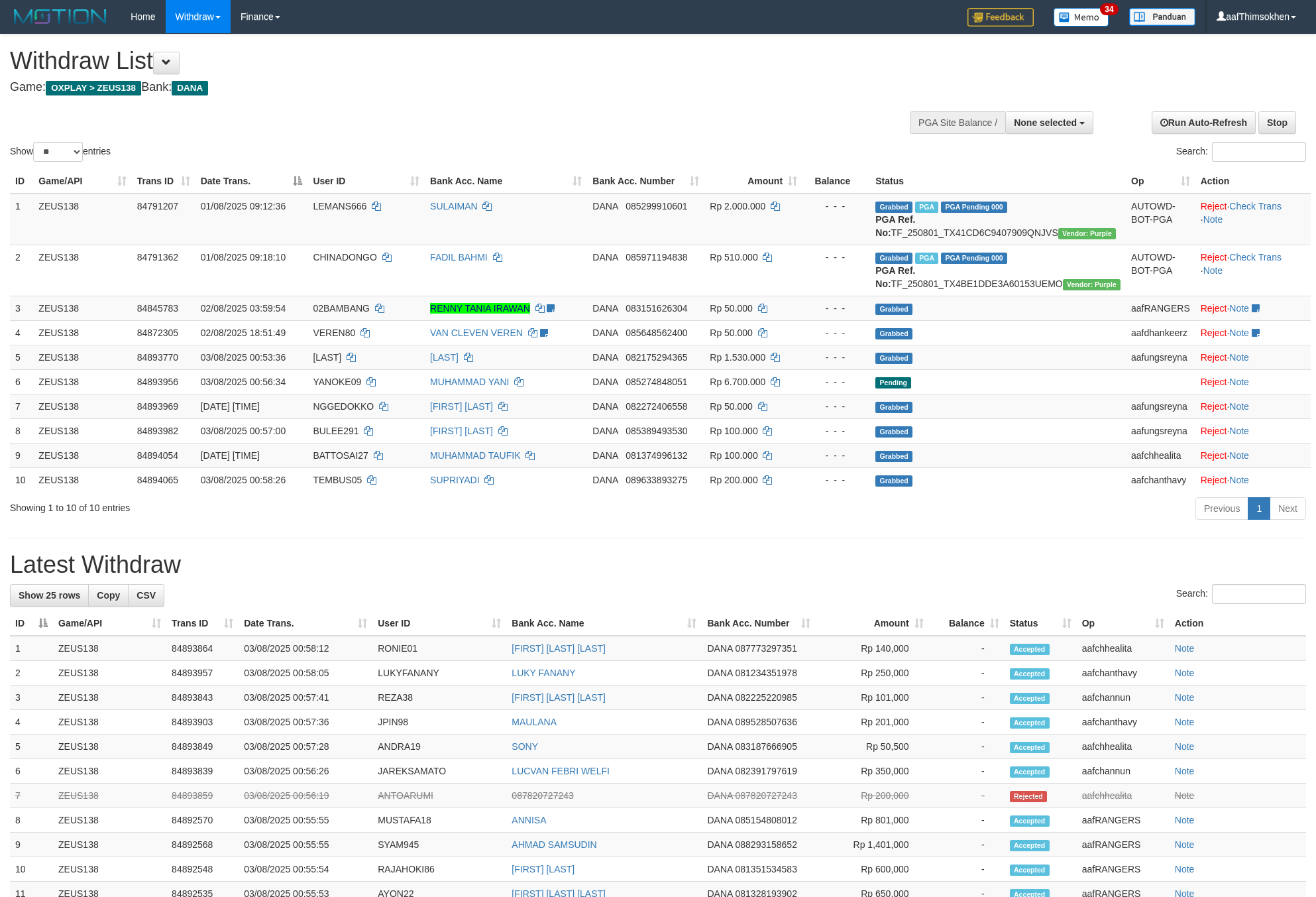 select 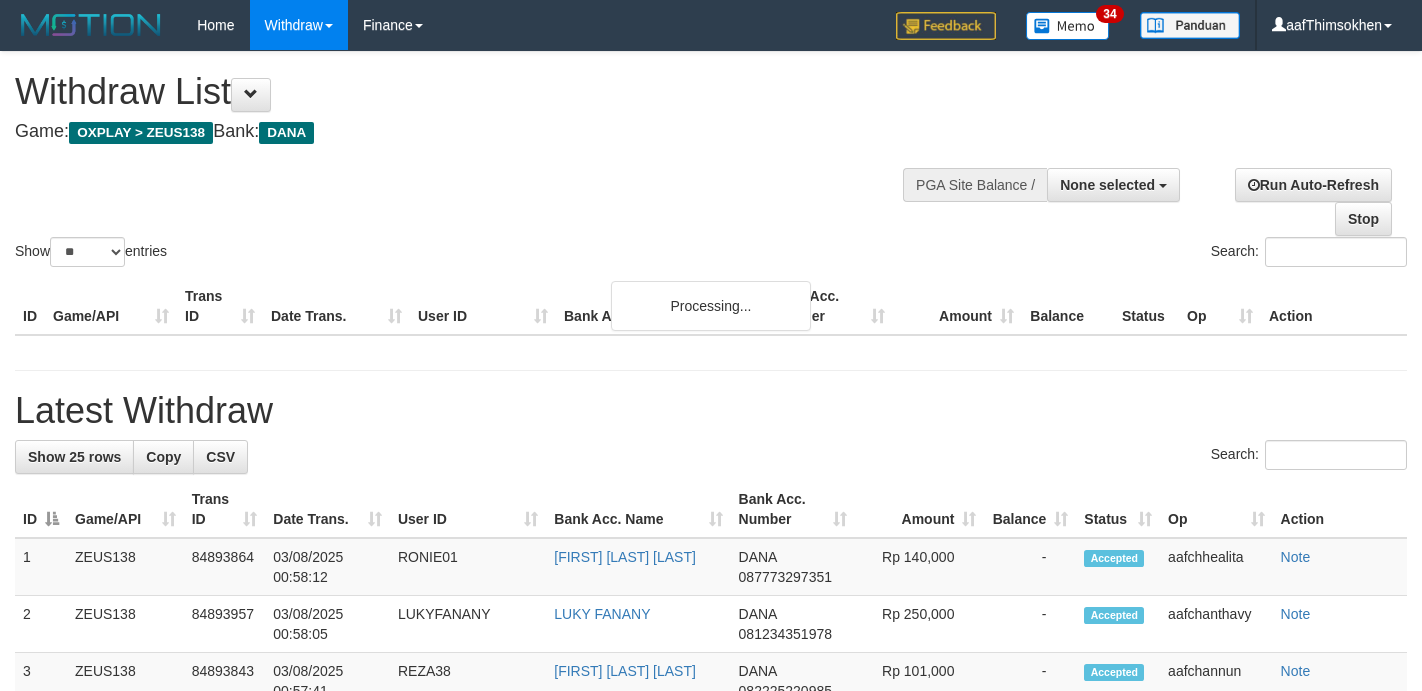 select 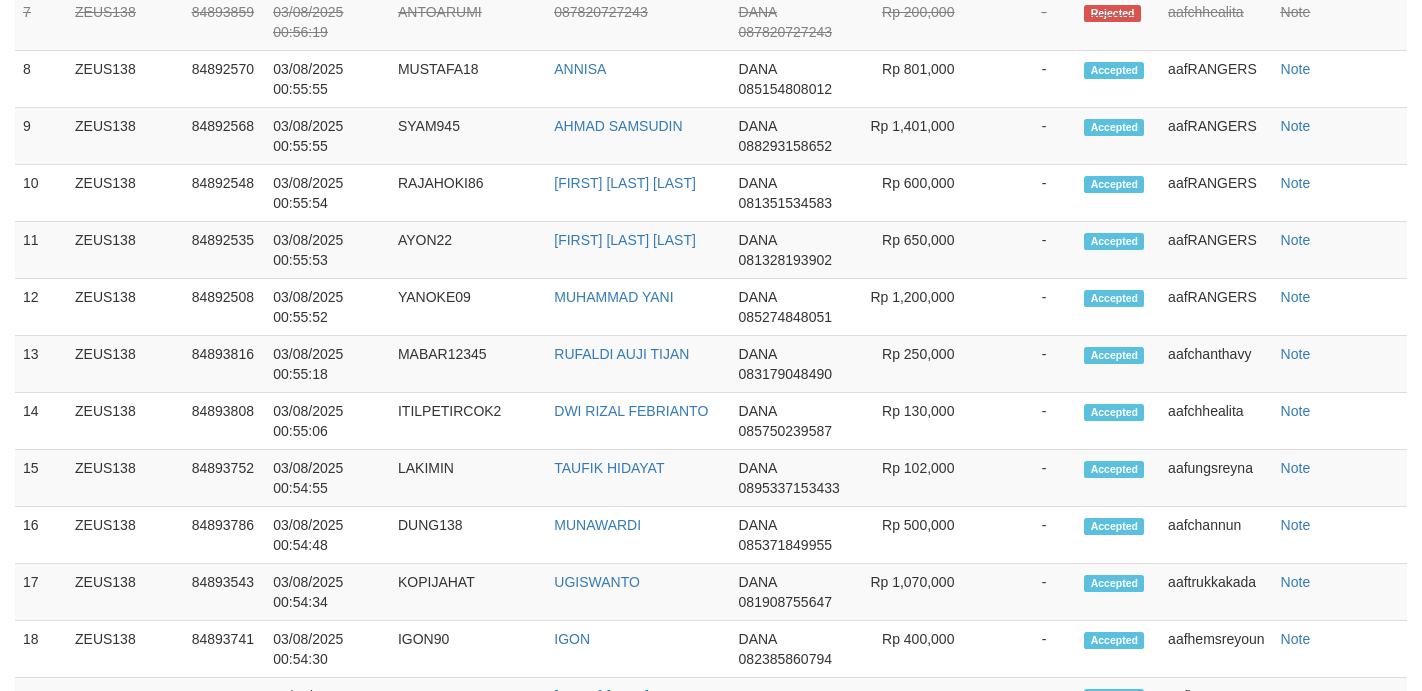 scroll, scrollTop: 2185, scrollLeft: 0, axis: vertical 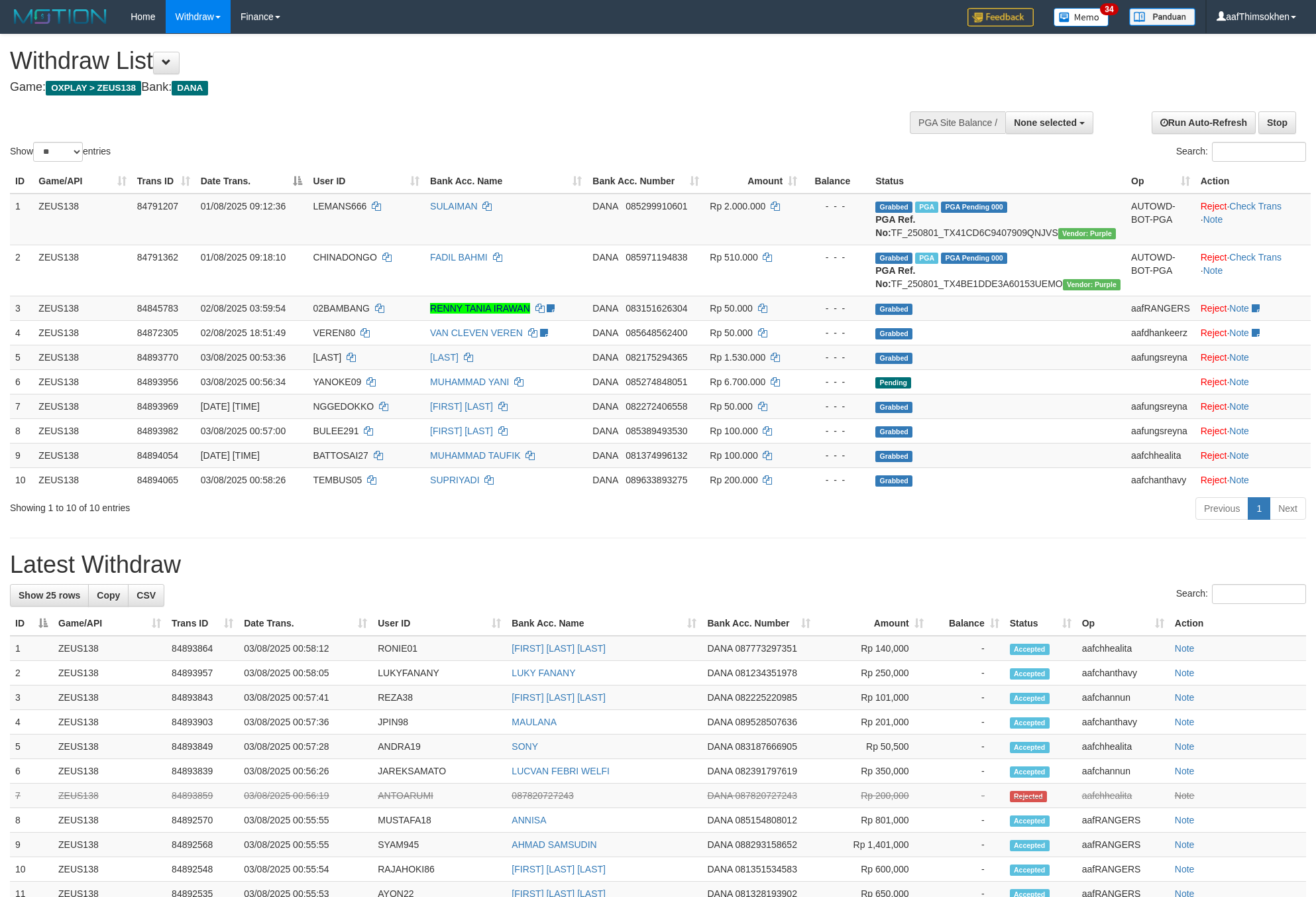 select 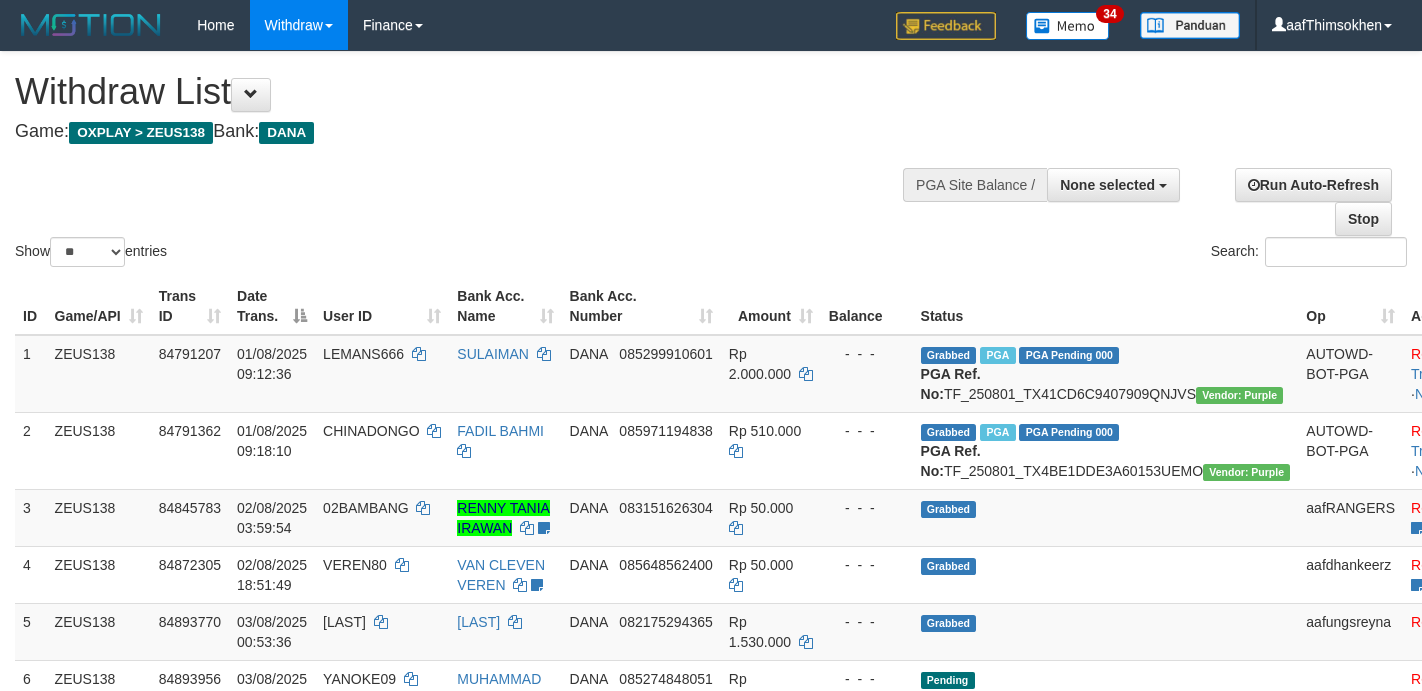 select 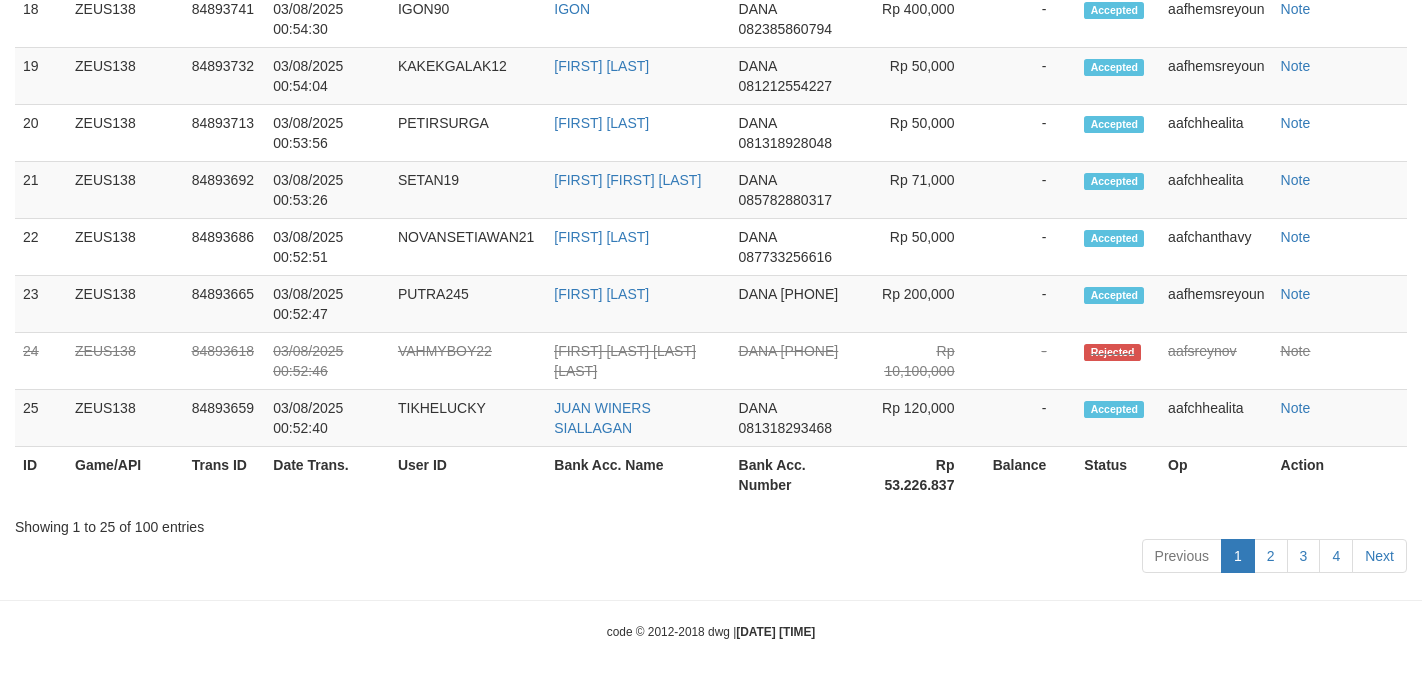 scroll, scrollTop: 2185, scrollLeft: 0, axis: vertical 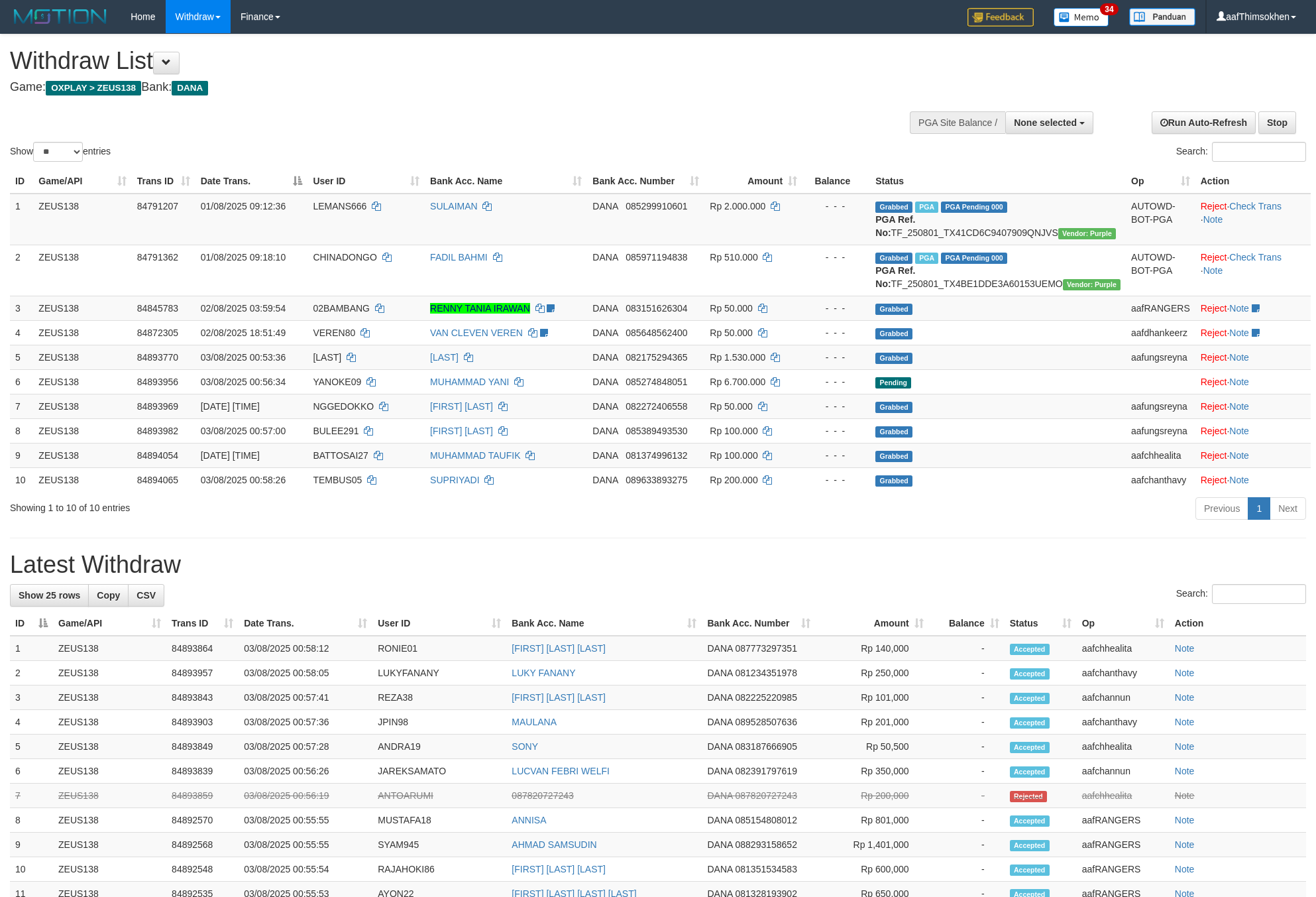 select 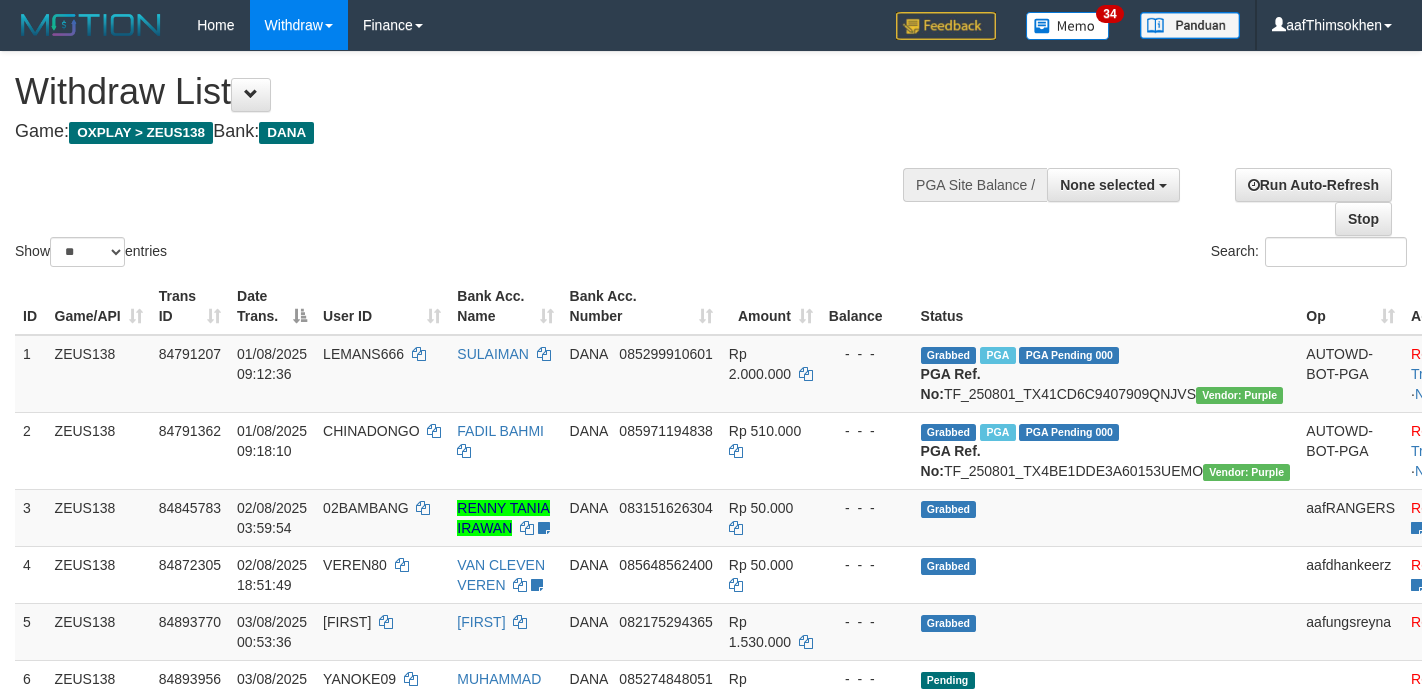 select 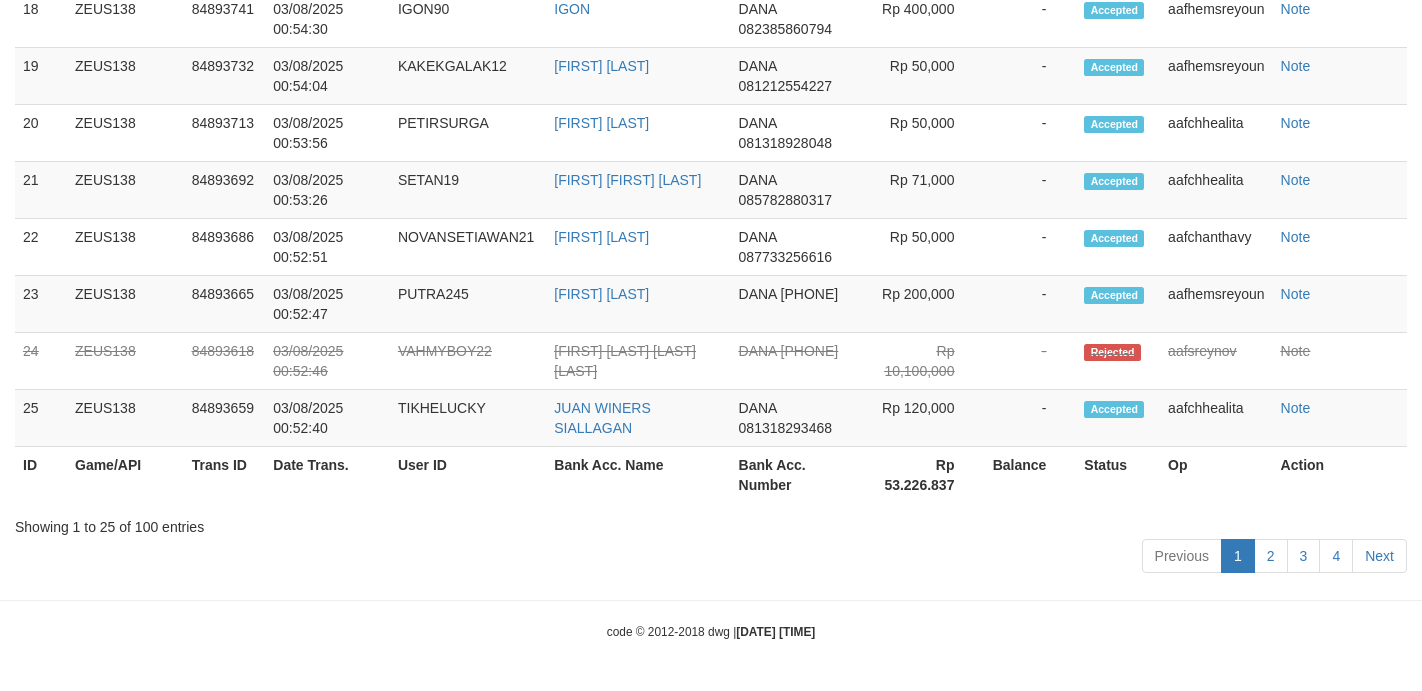 scroll, scrollTop: 2185, scrollLeft: 0, axis: vertical 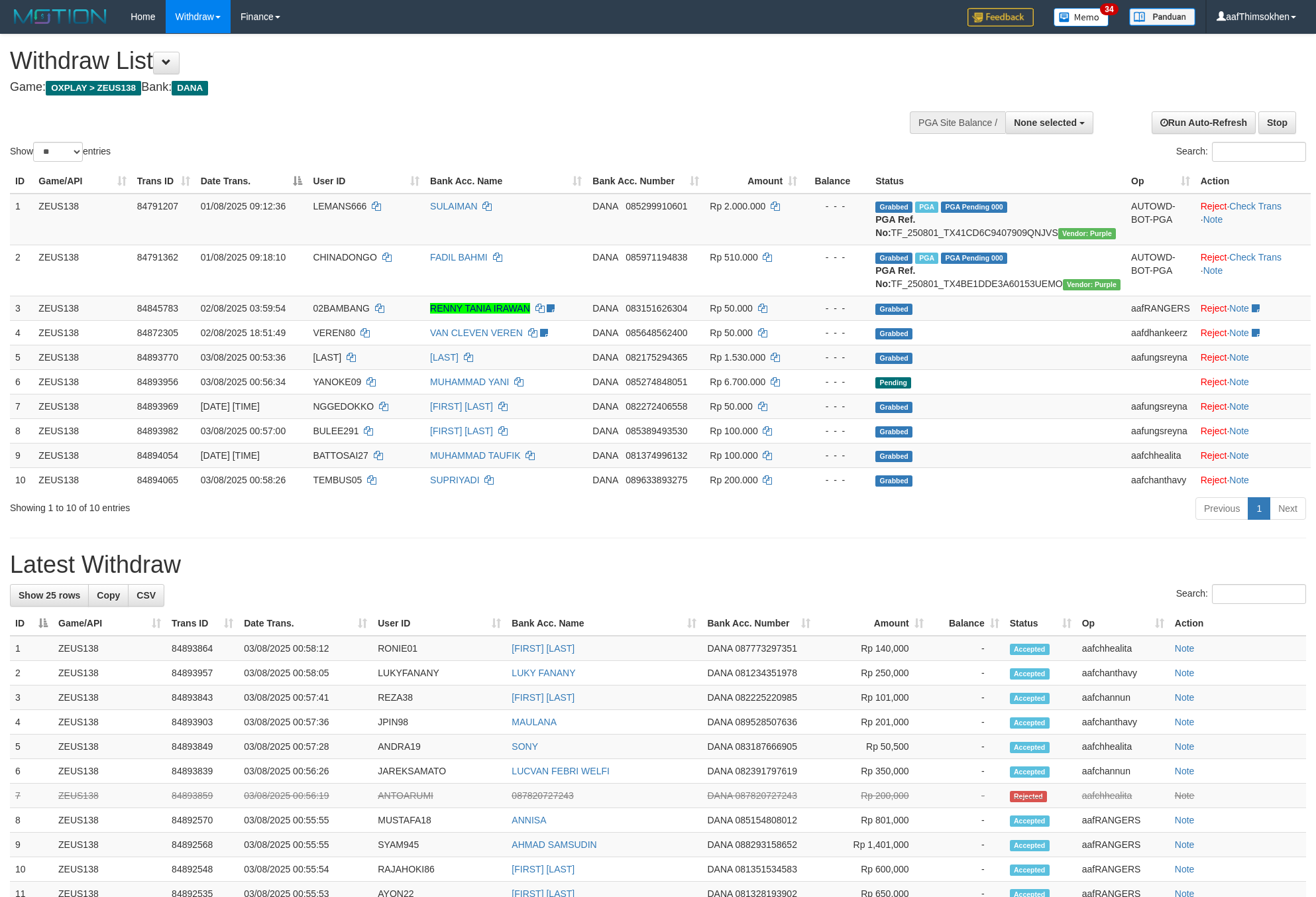 select 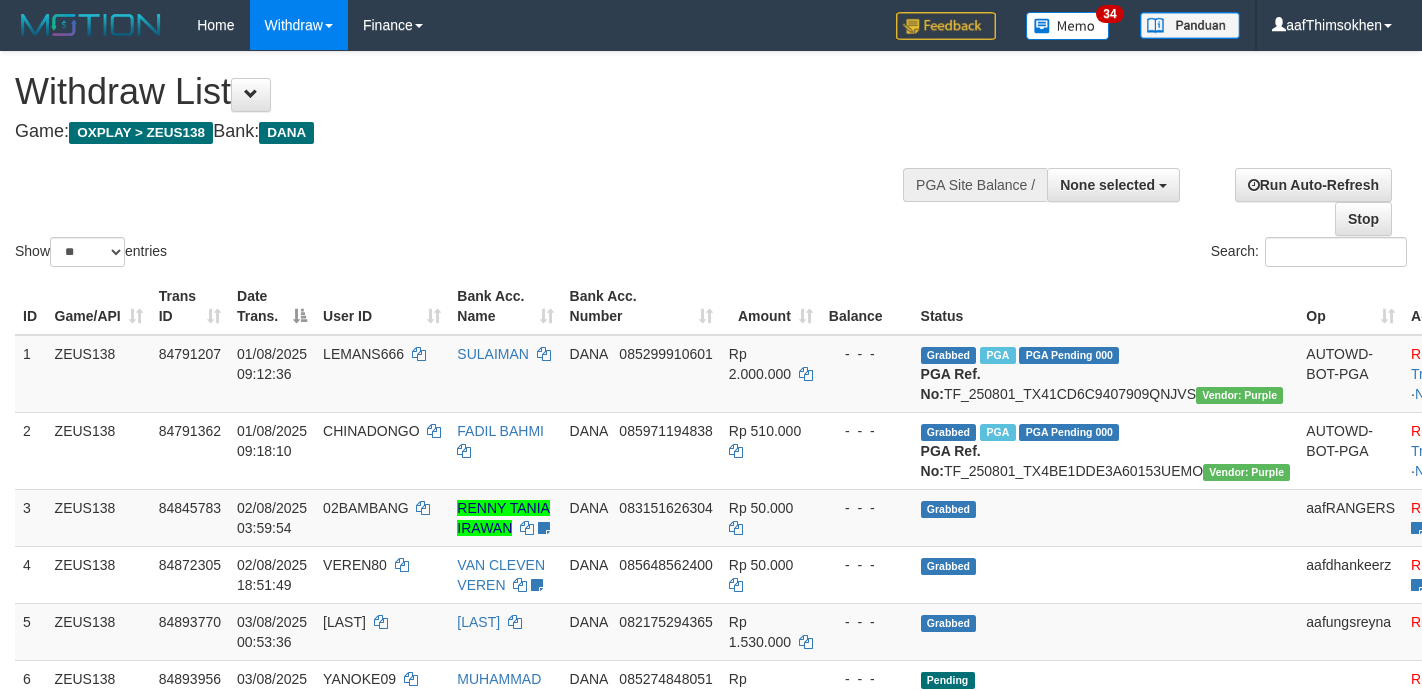select 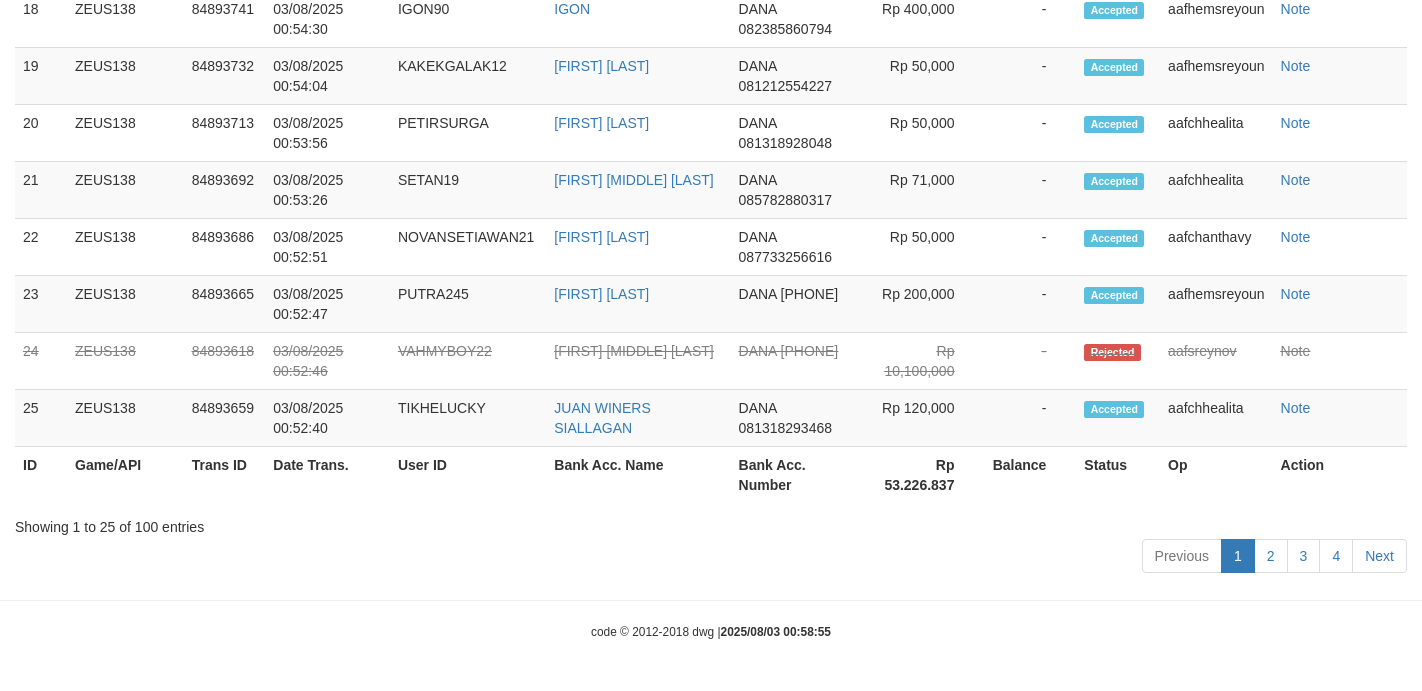 scroll, scrollTop: 2185, scrollLeft: 0, axis: vertical 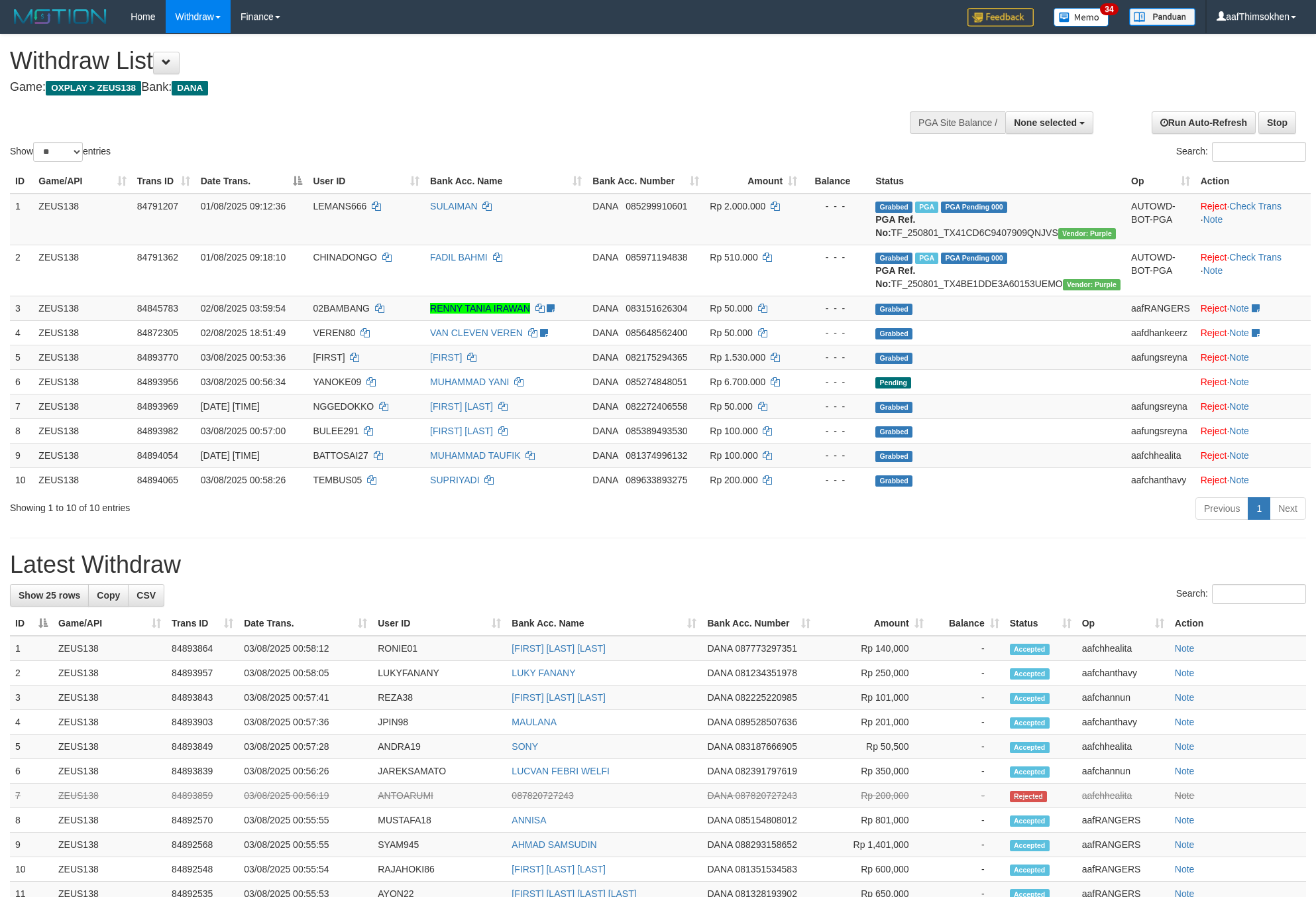 select 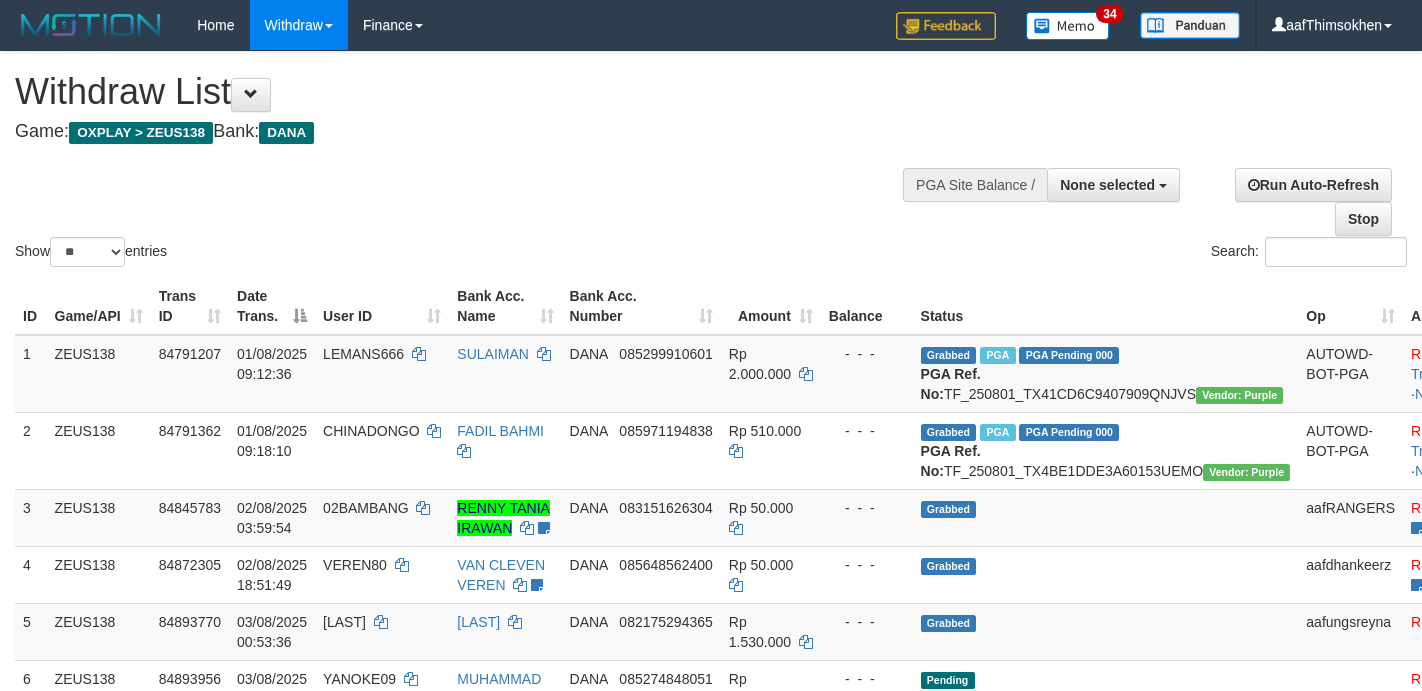 select 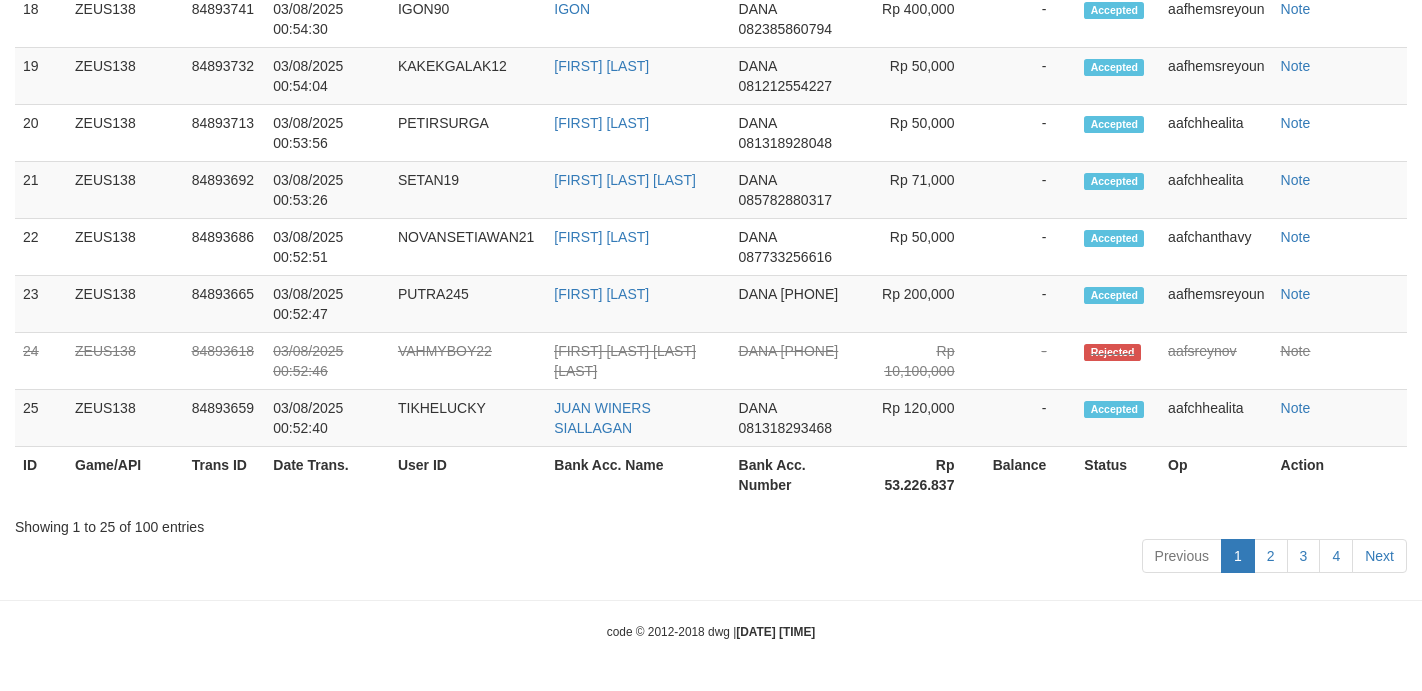 scroll, scrollTop: 2185, scrollLeft: 0, axis: vertical 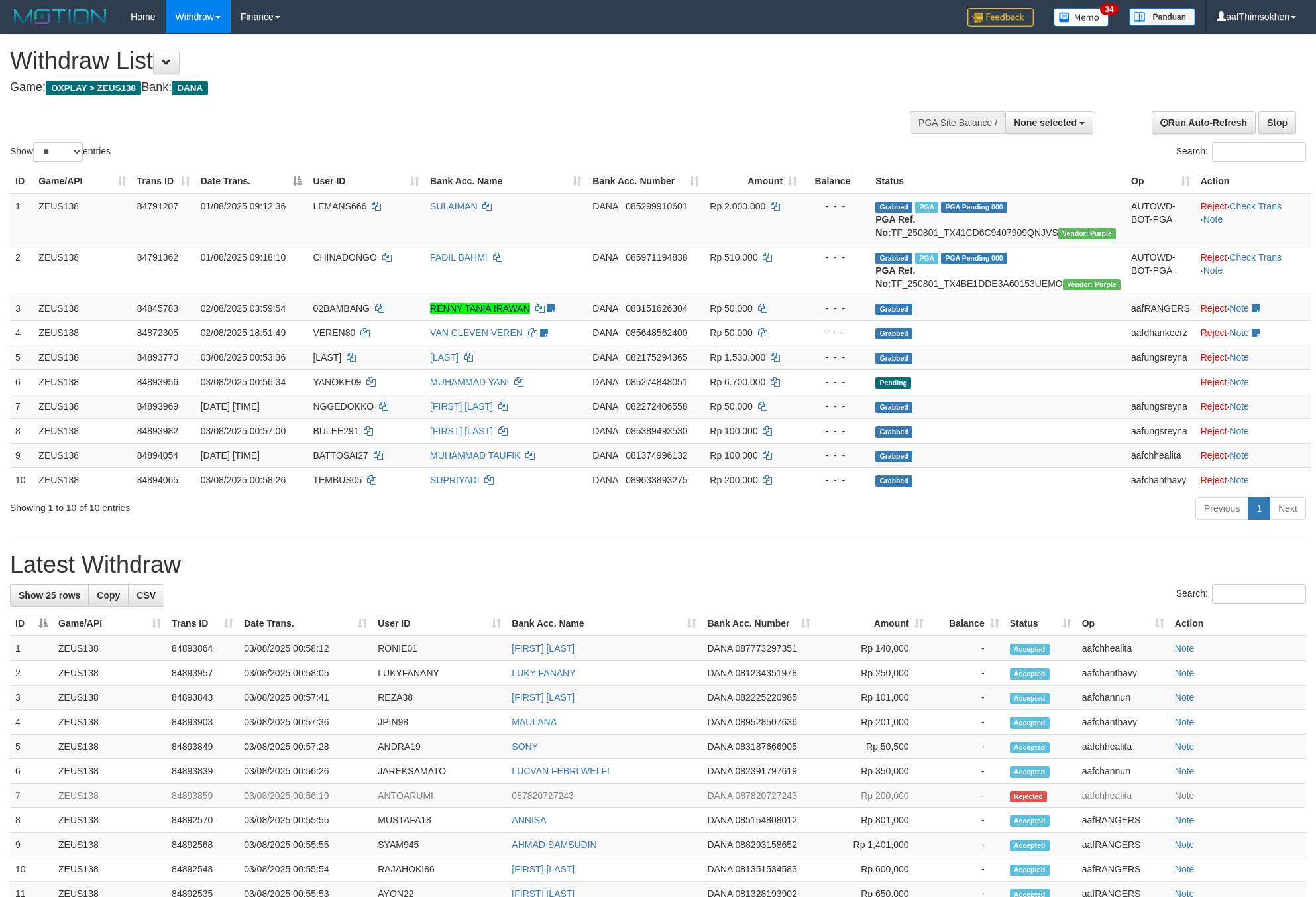 select 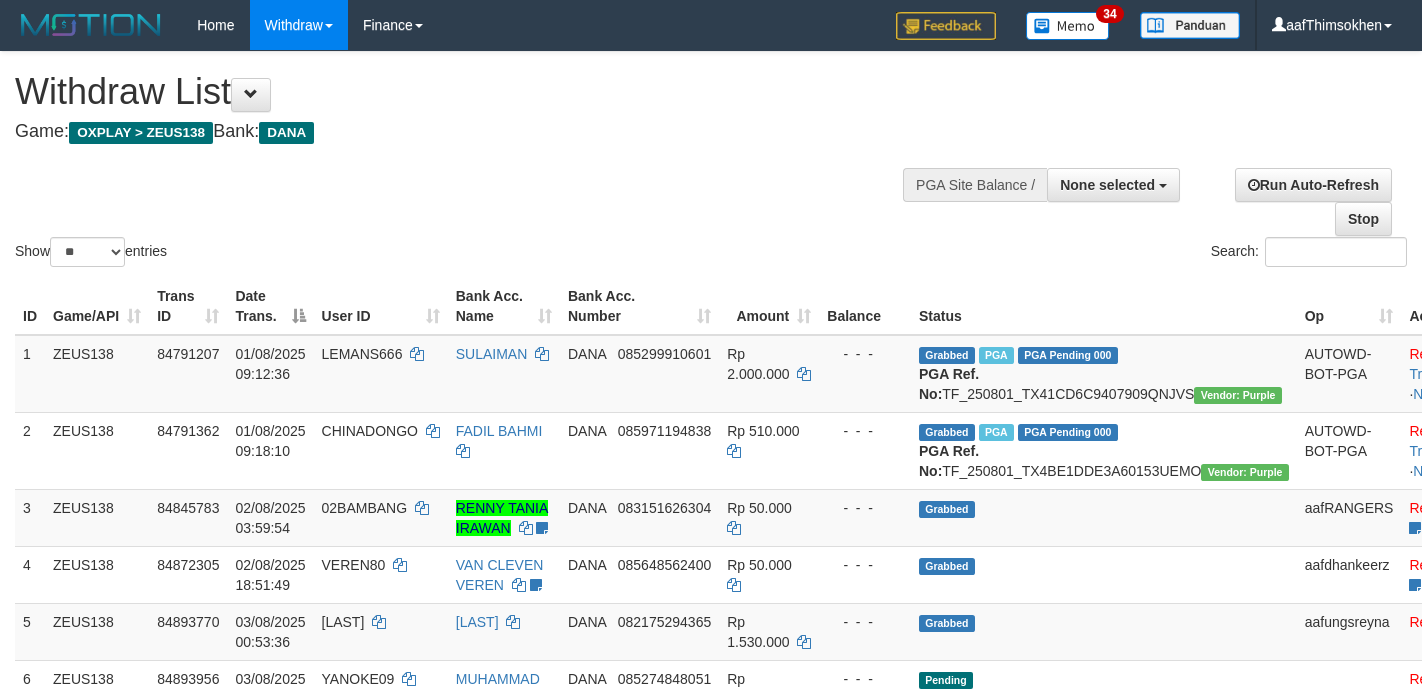 select 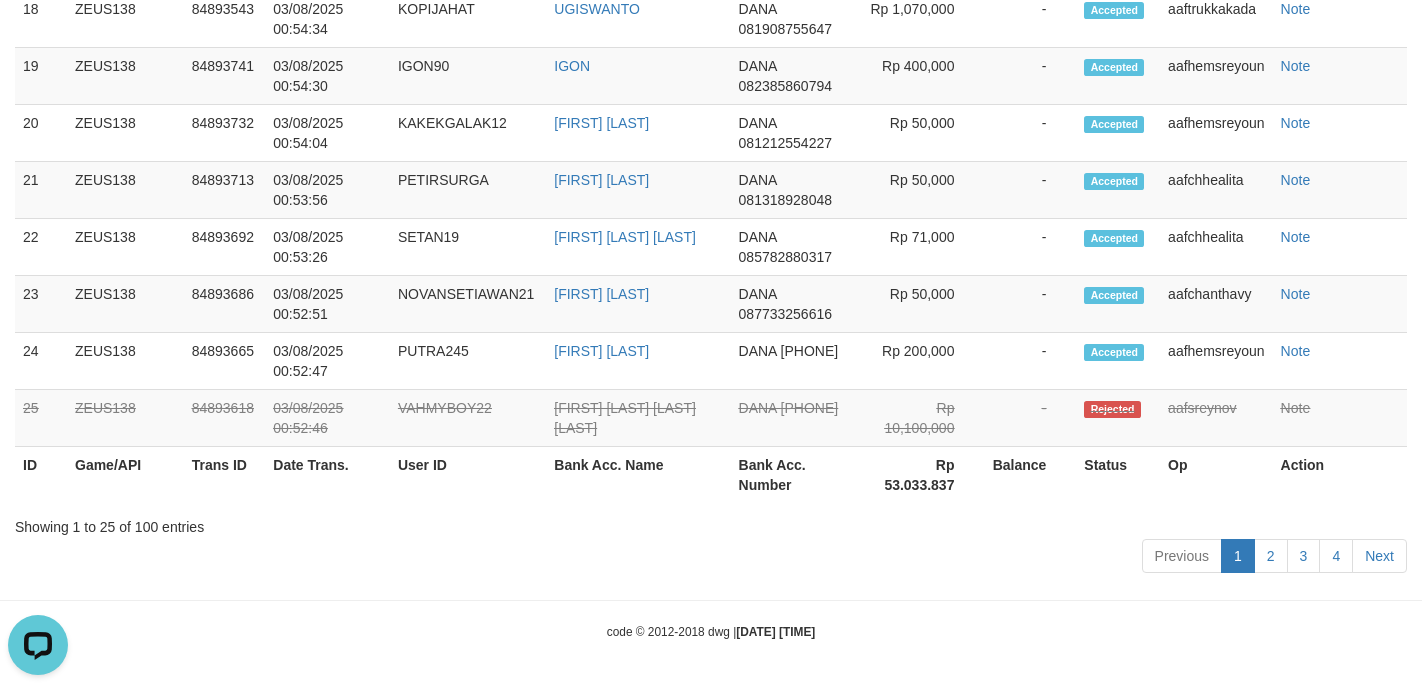 scroll, scrollTop: 0, scrollLeft: 0, axis: both 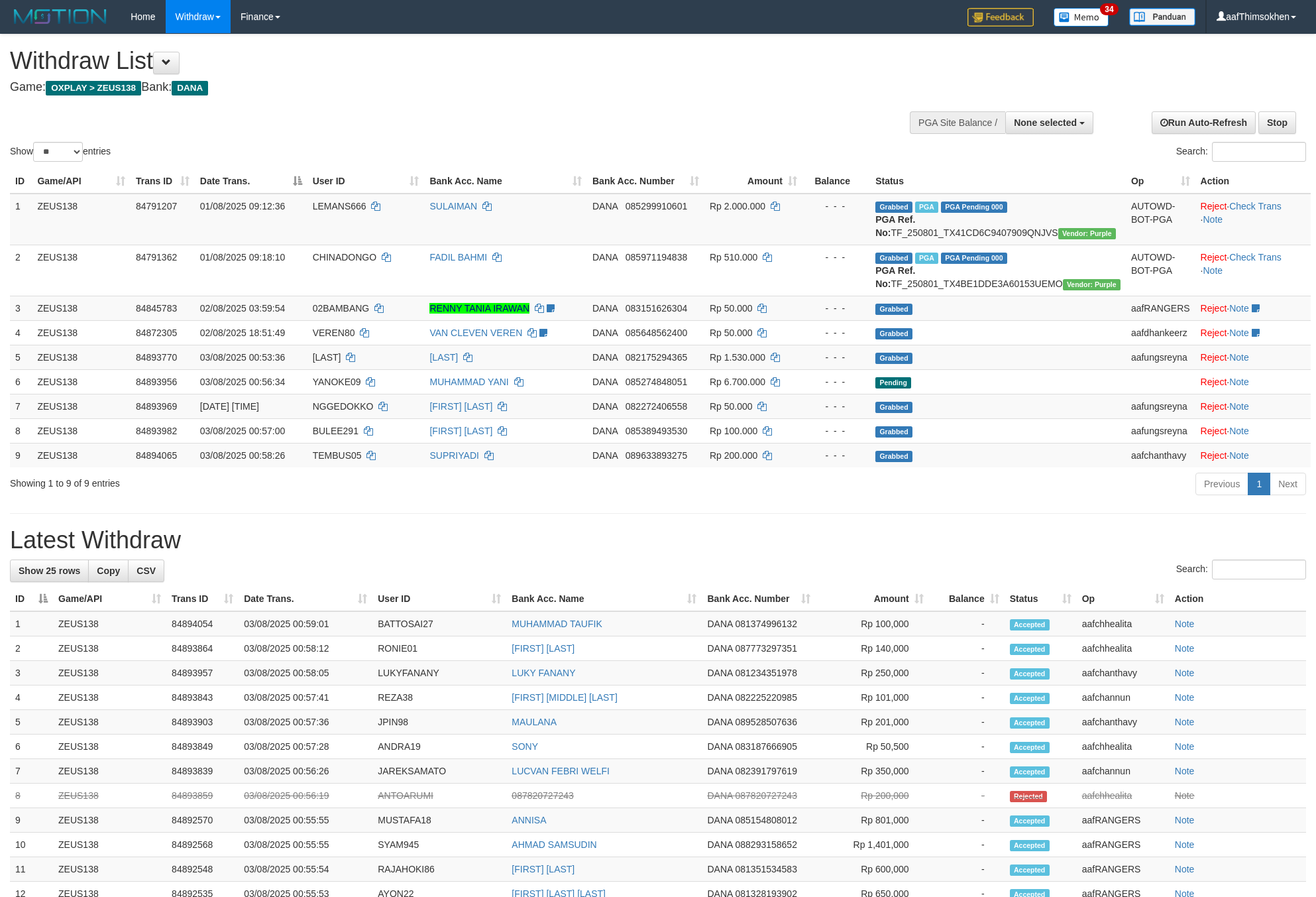 select 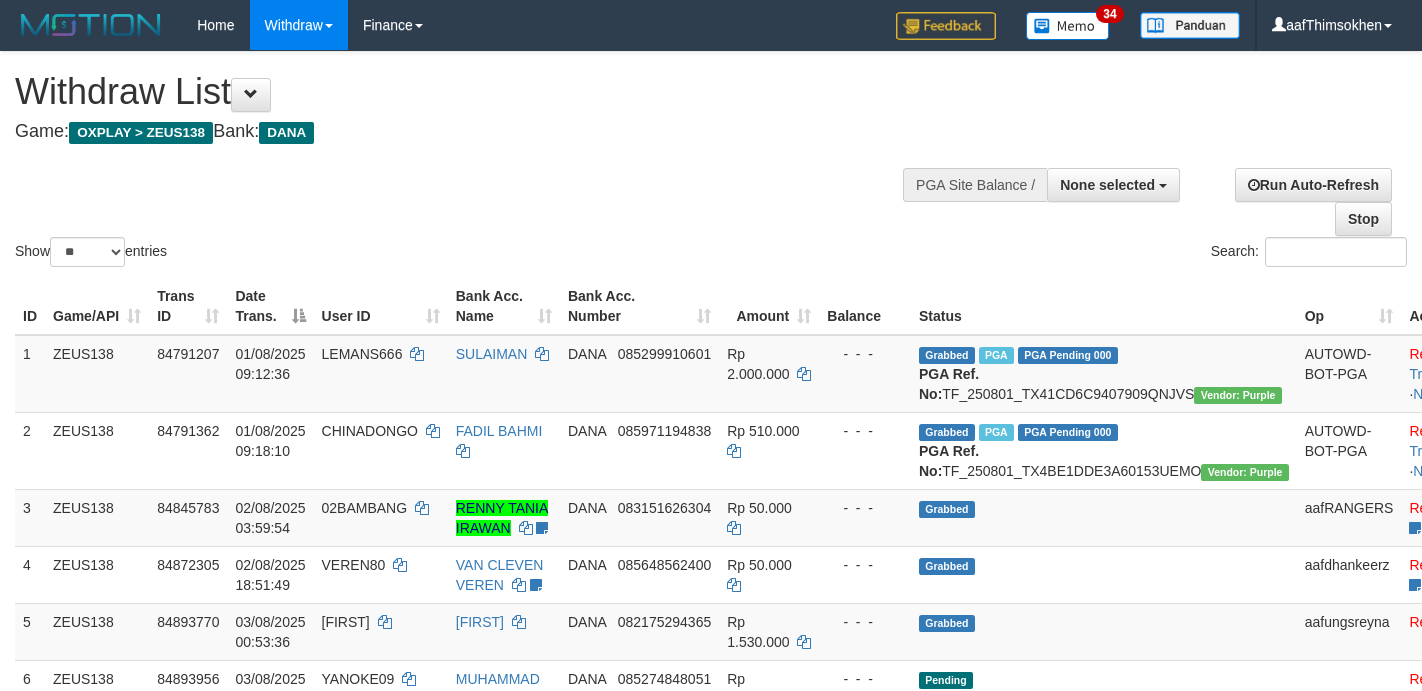select 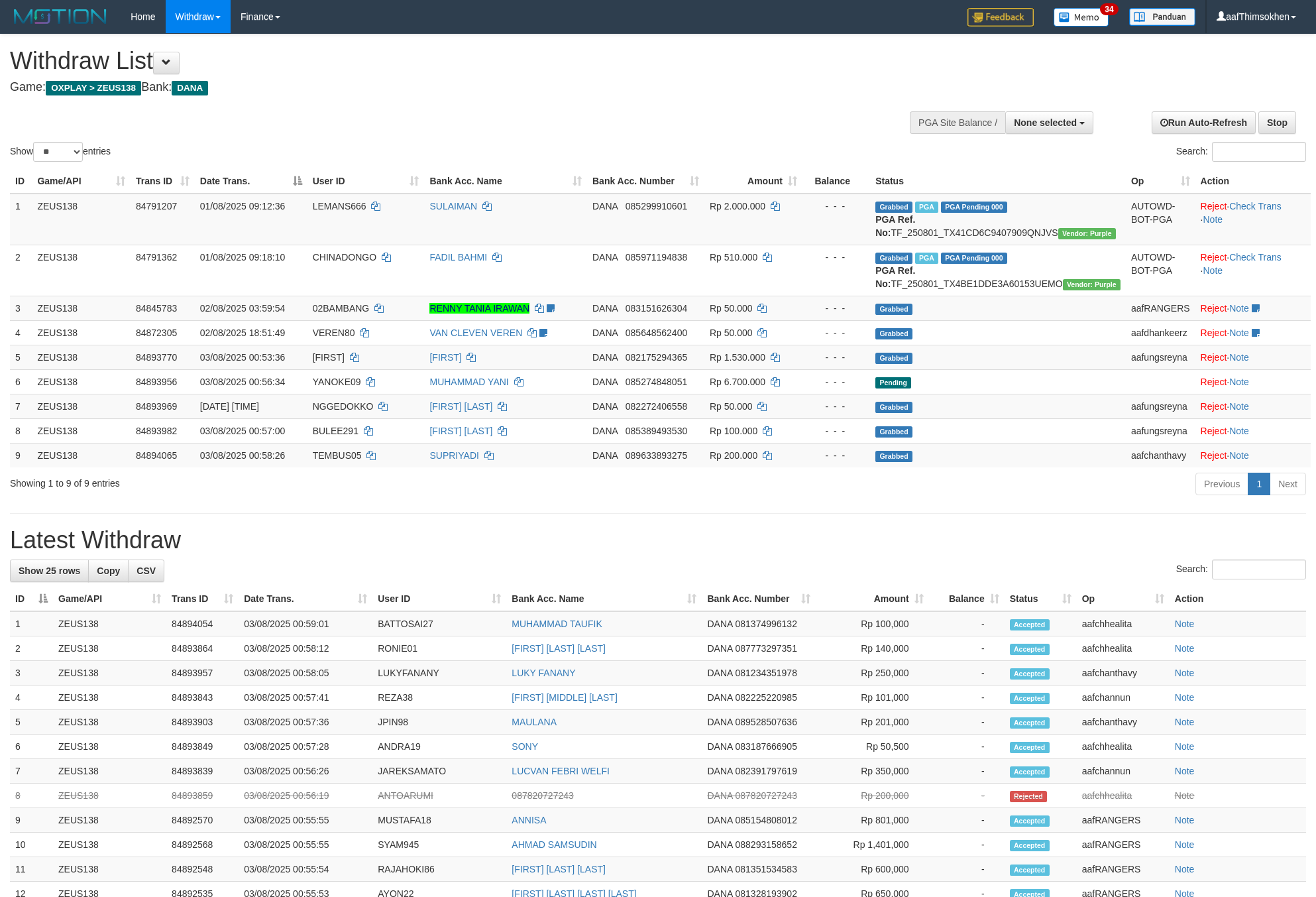 select 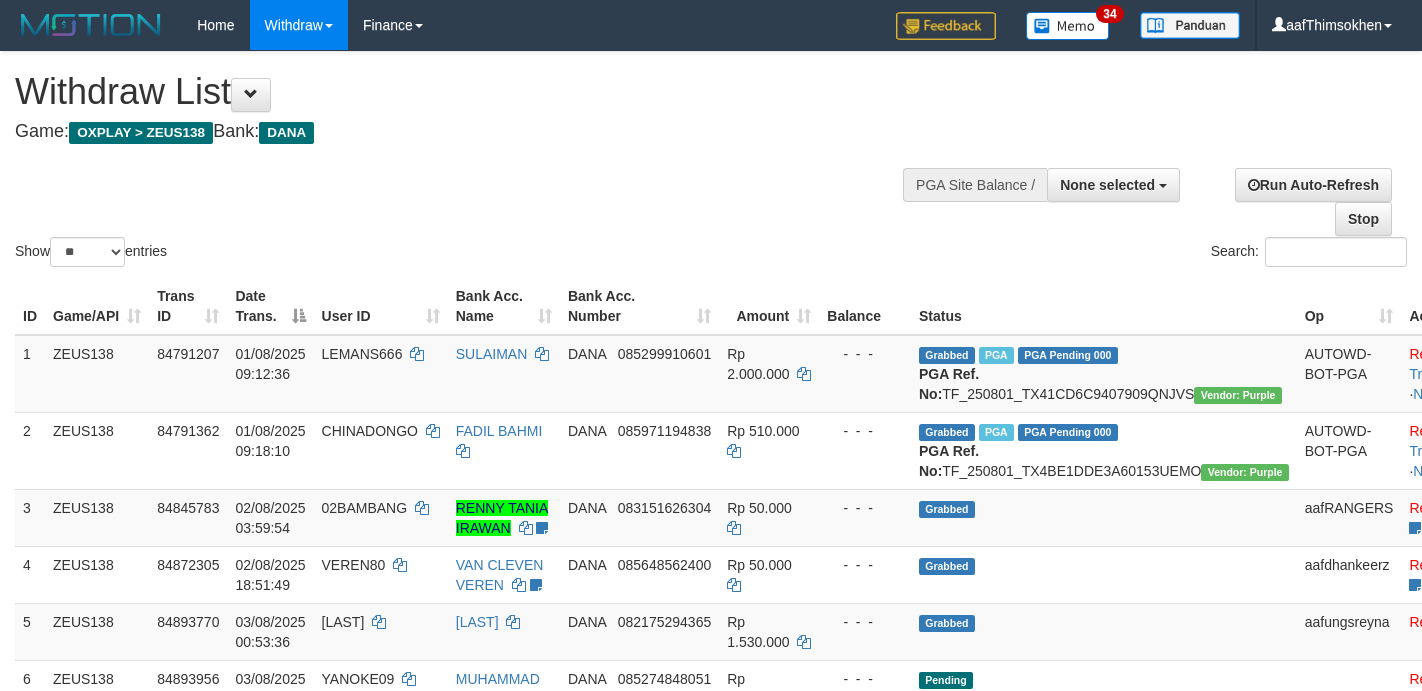 select 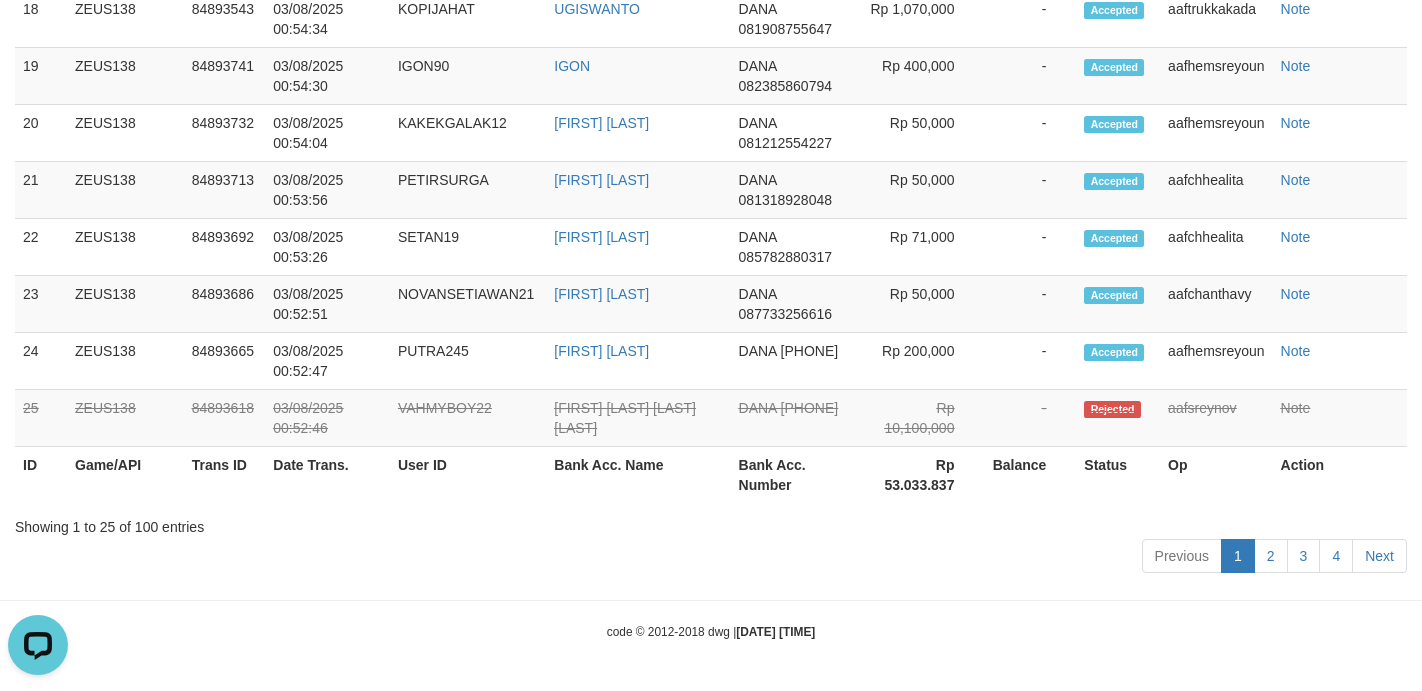 scroll, scrollTop: 0, scrollLeft: 0, axis: both 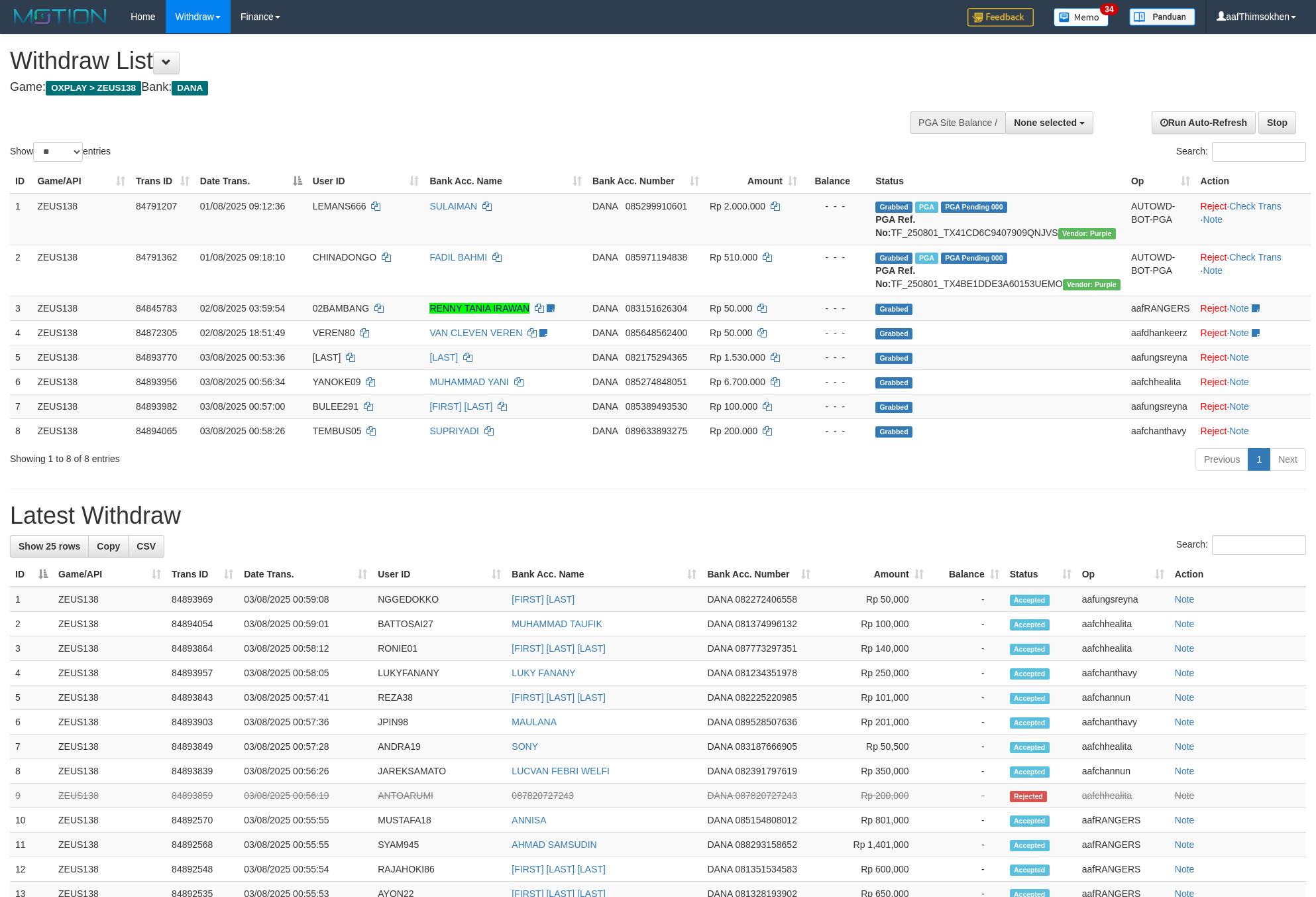 select 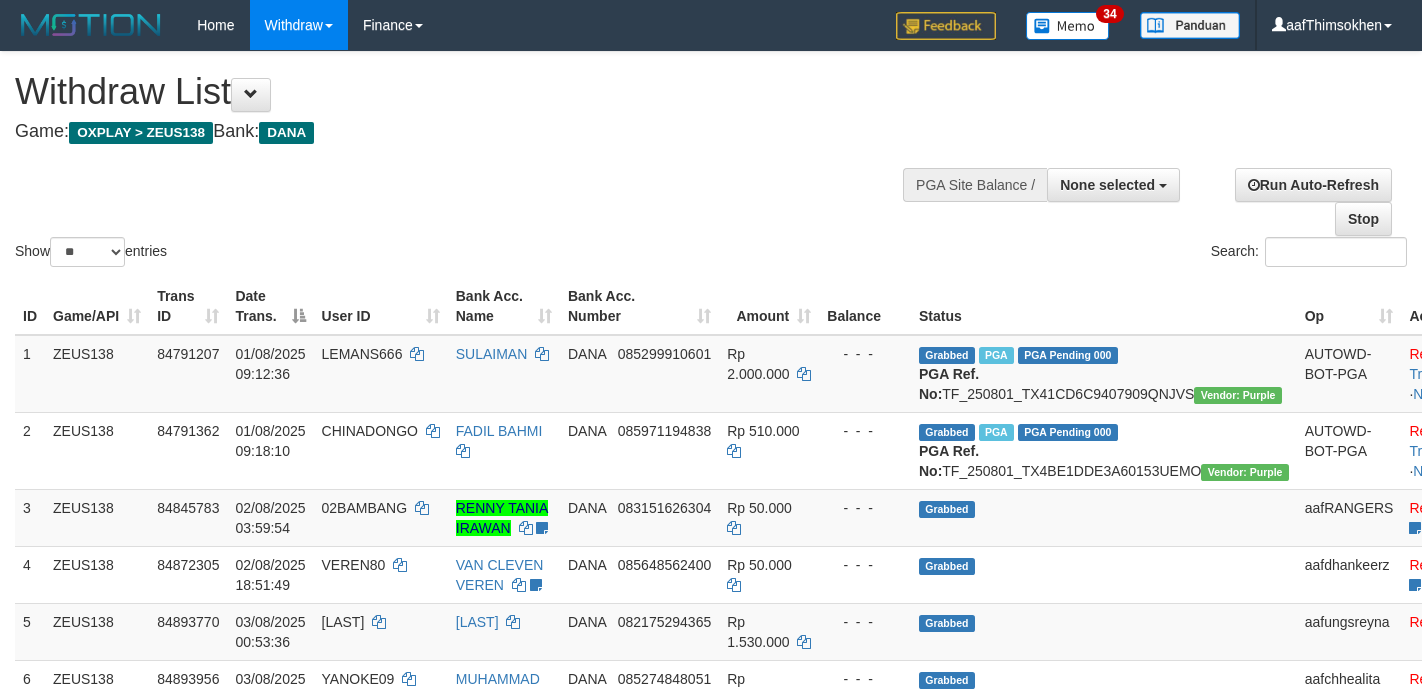 select 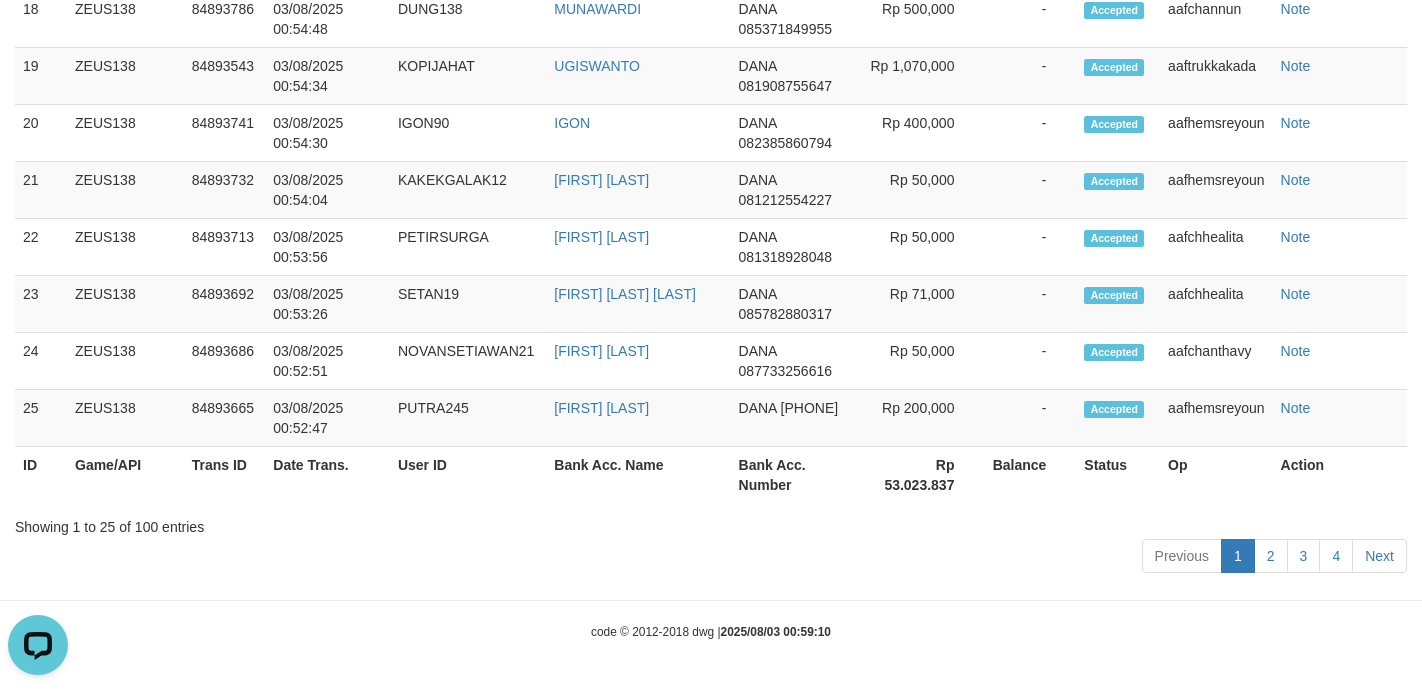 scroll, scrollTop: 0, scrollLeft: 0, axis: both 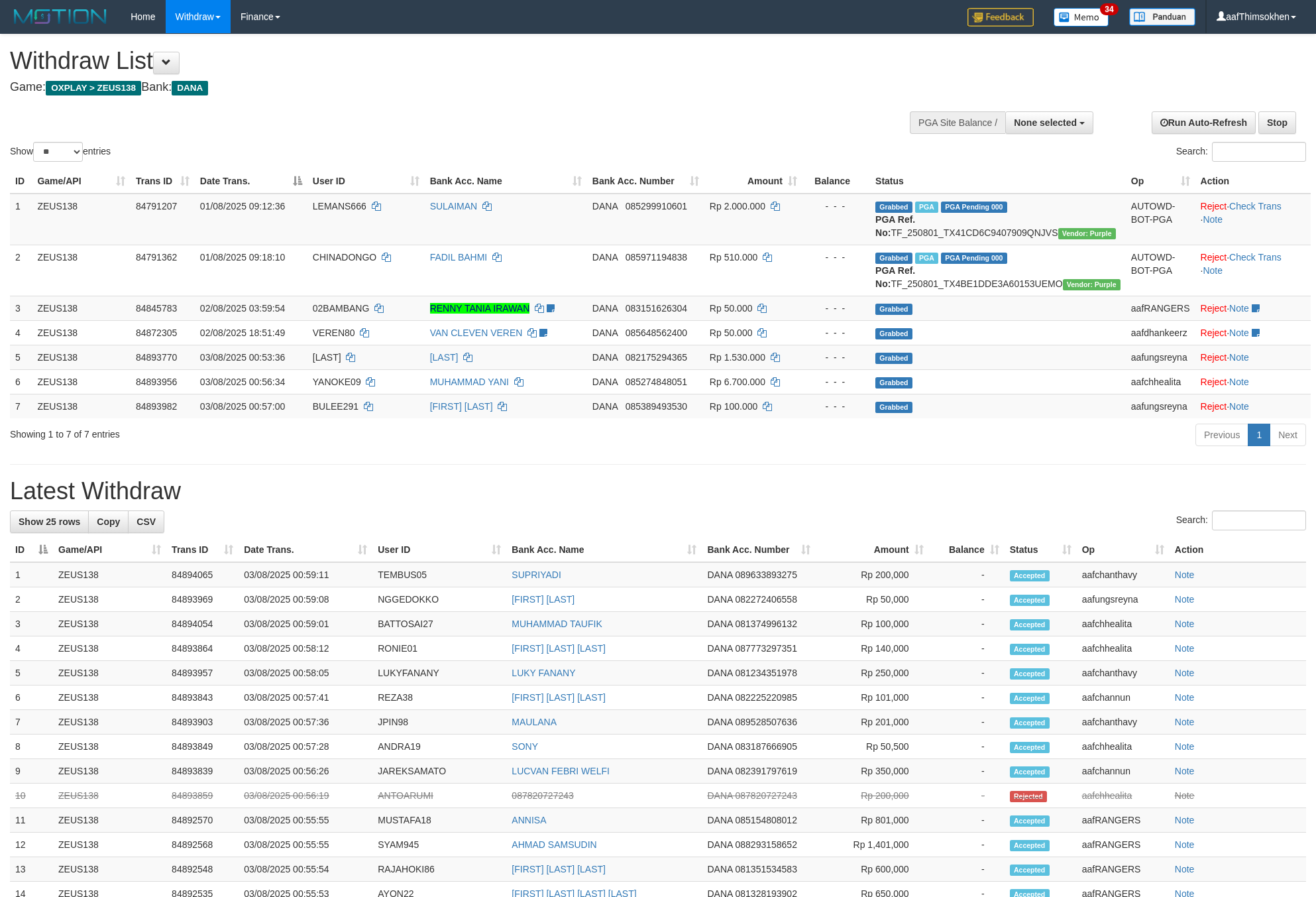 select 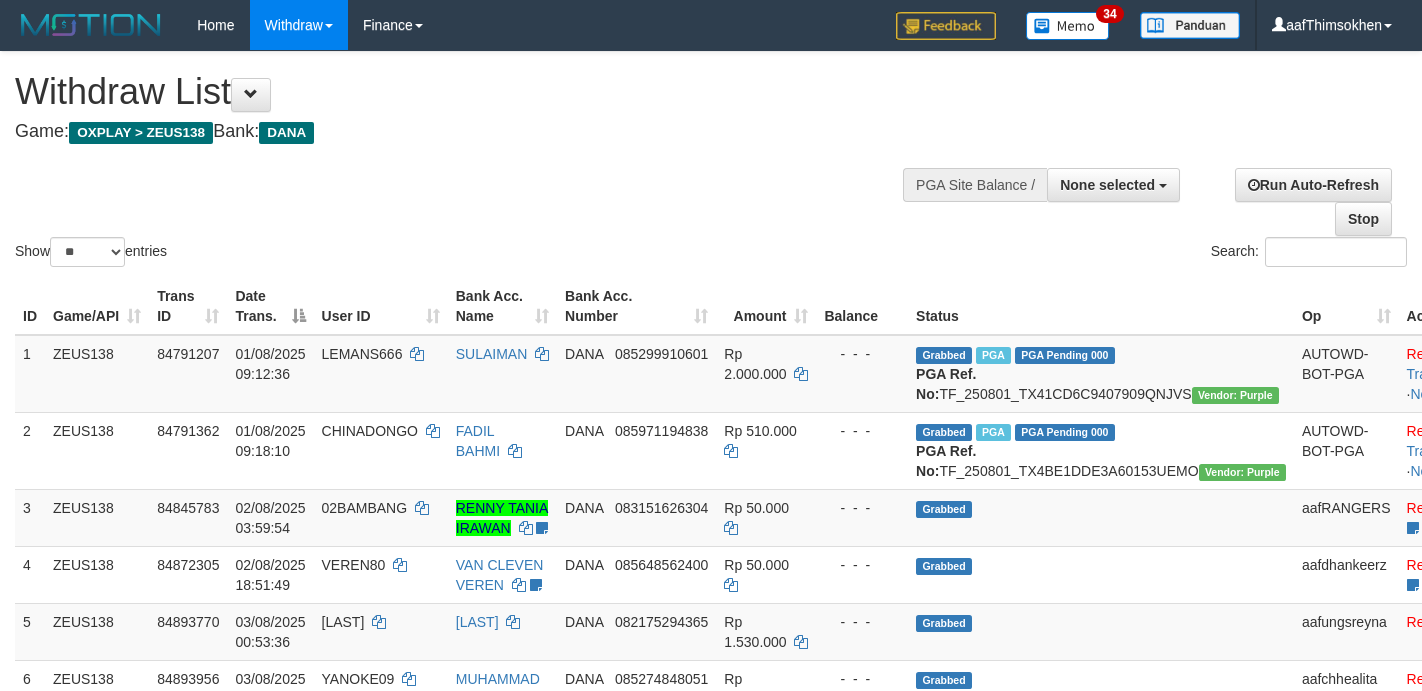 select 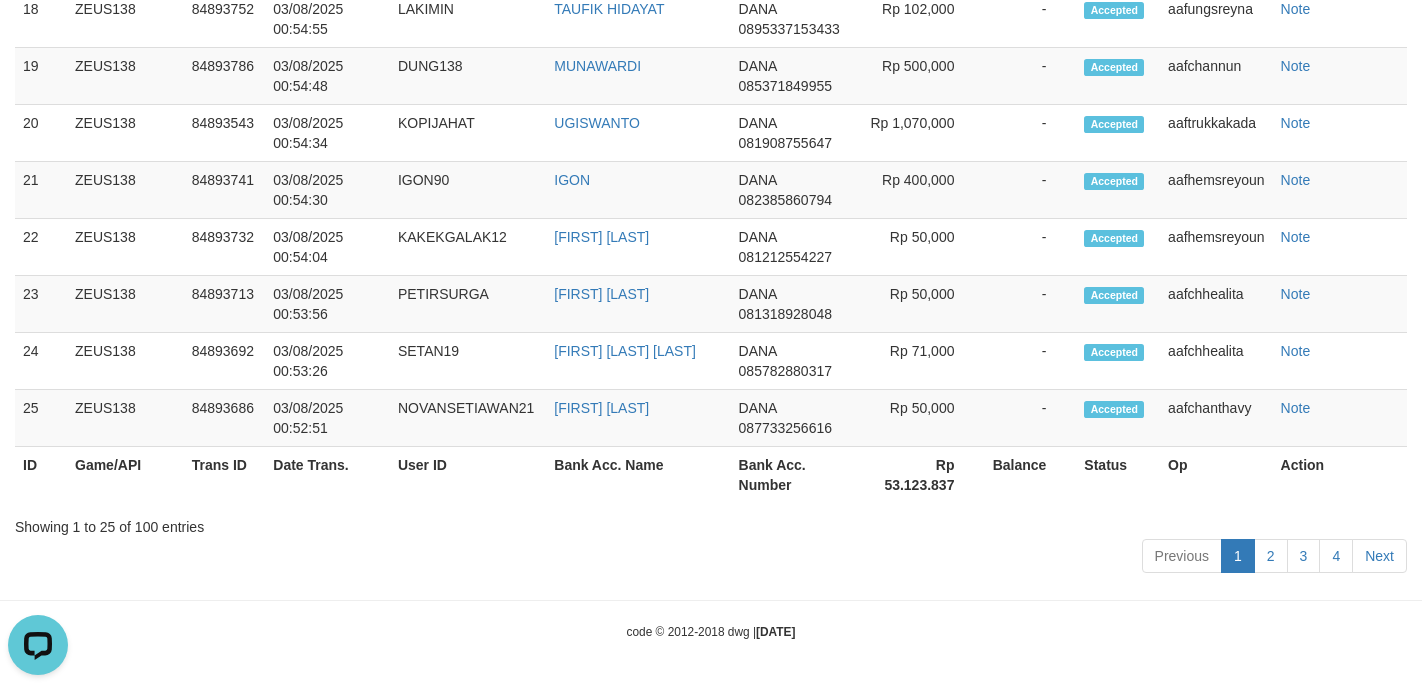 scroll, scrollTop: 0, scrollLeft: 0, axis: both 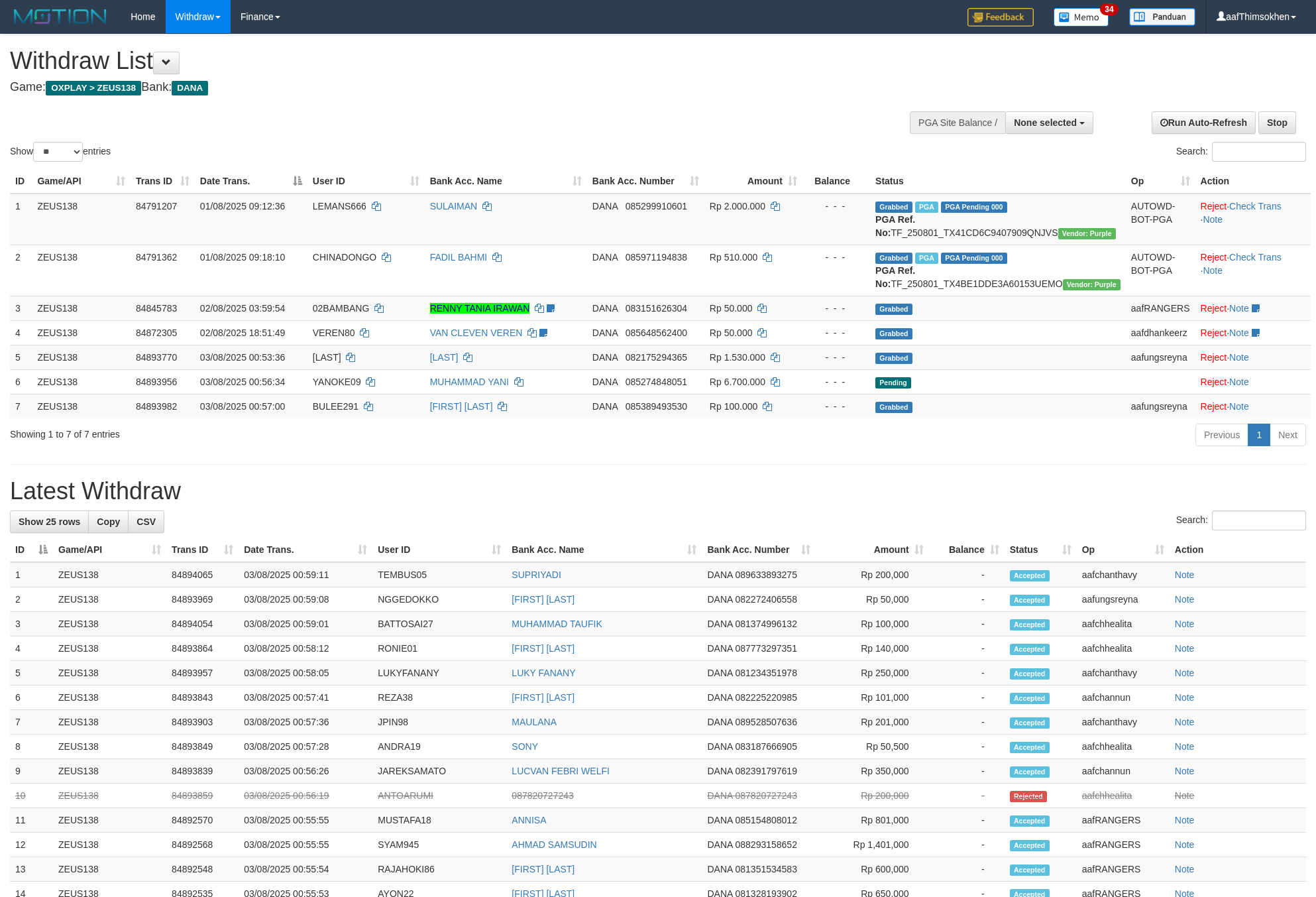 select 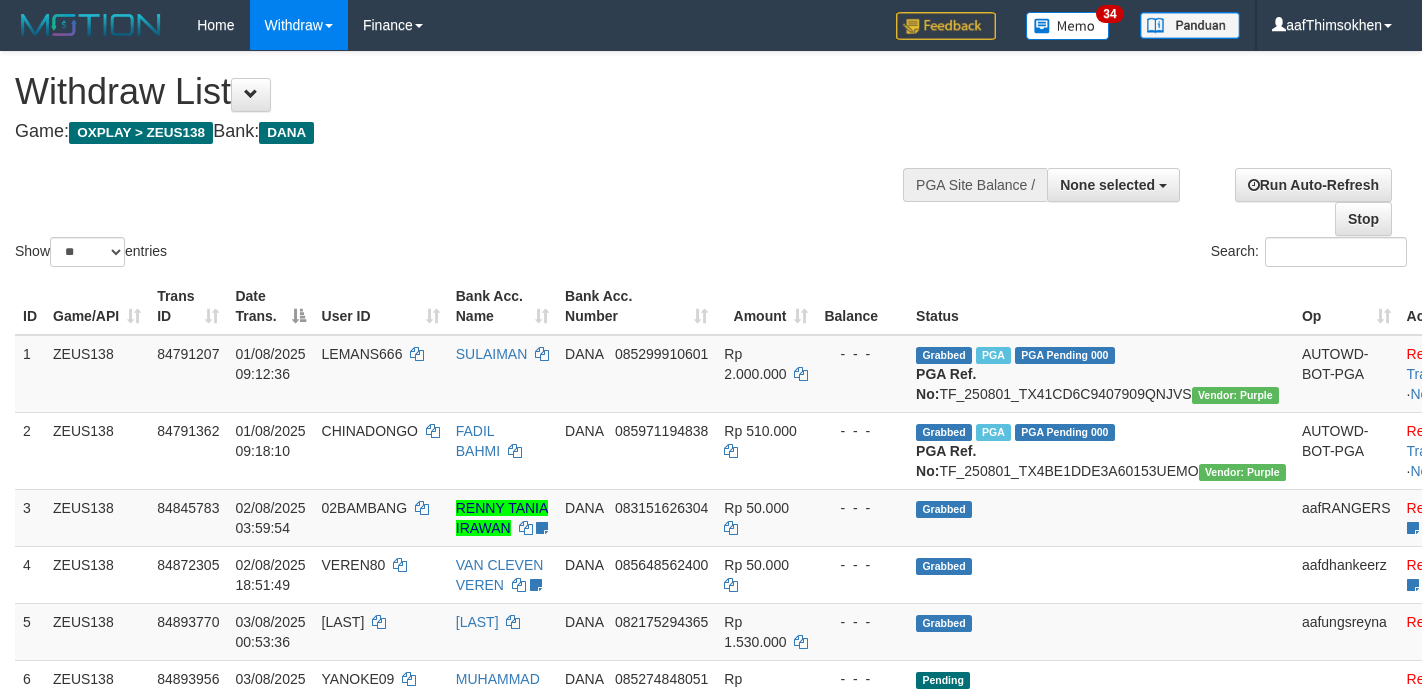 select 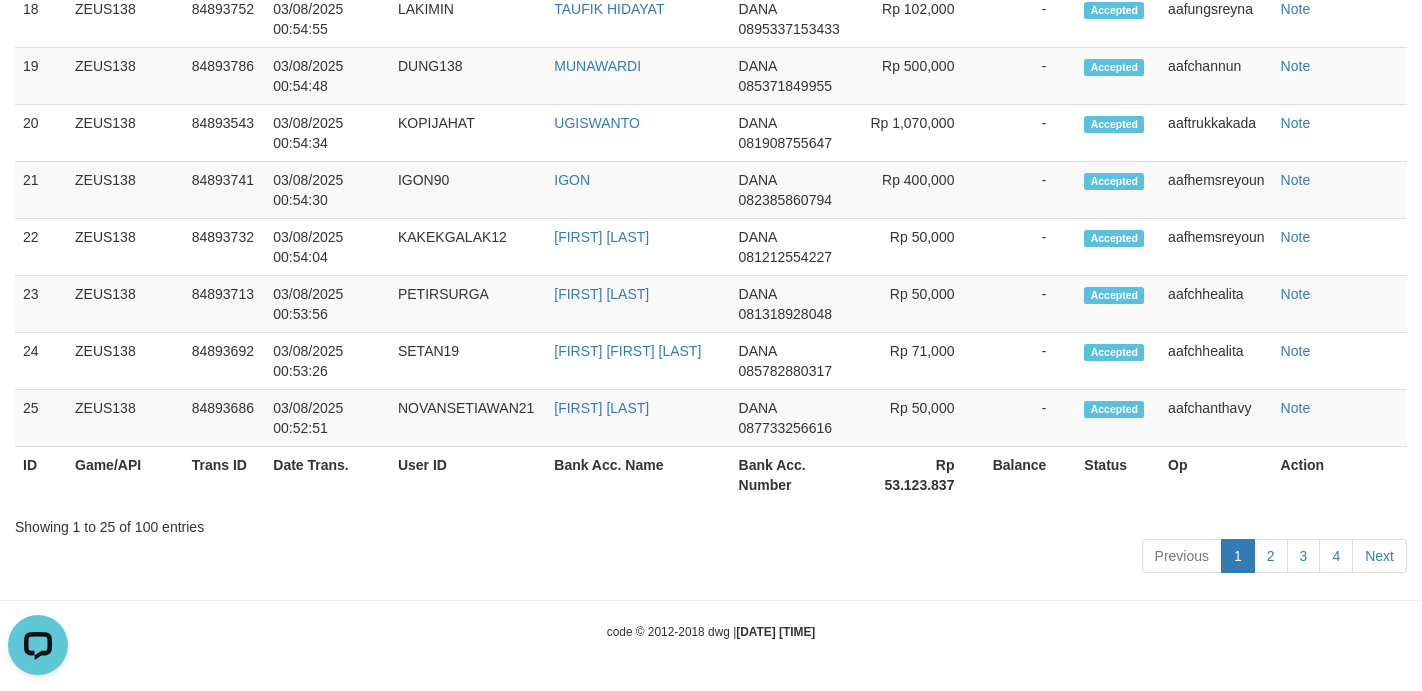 scroll, scrollTop: 0, scrollLeft: 0, axis: both 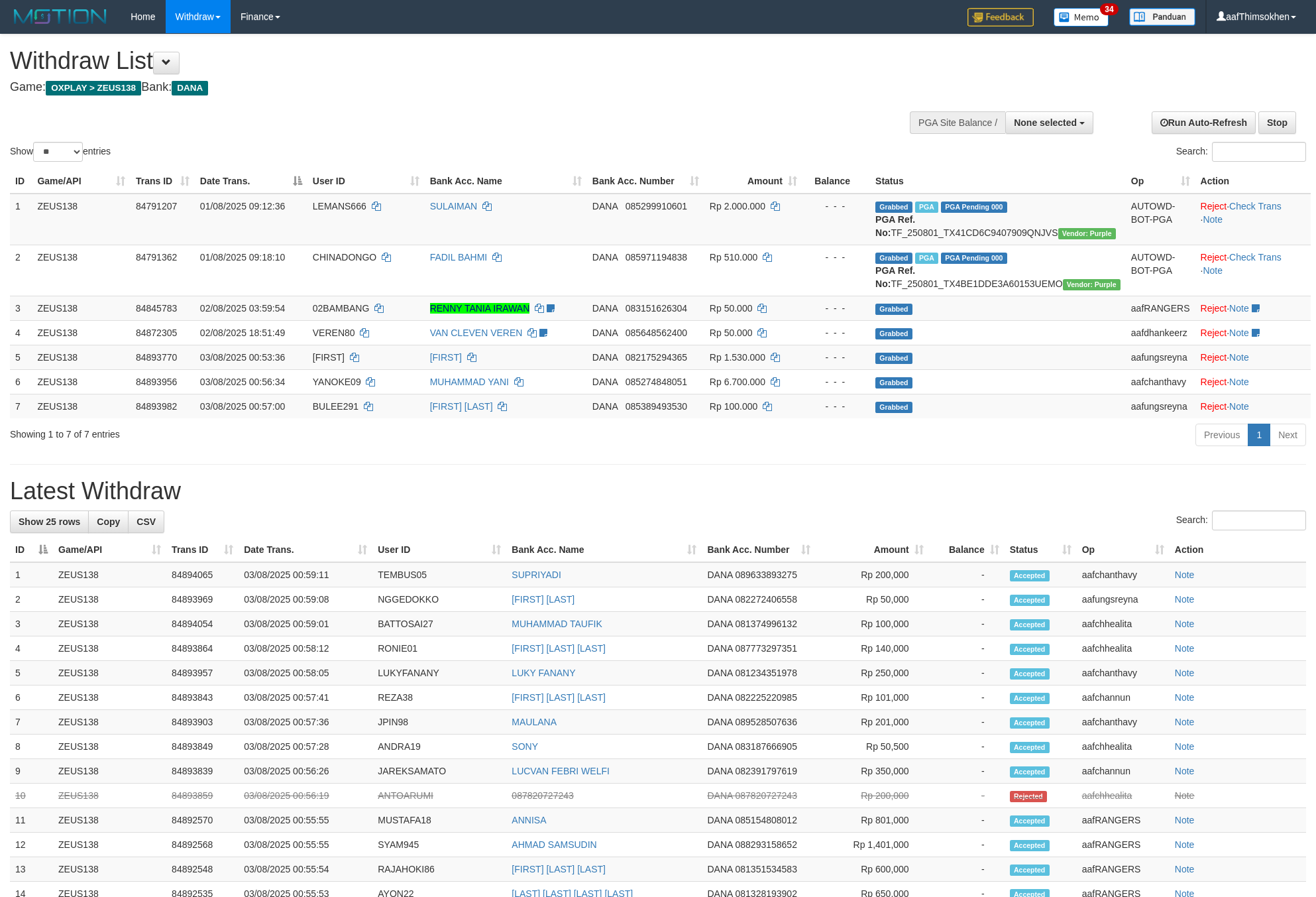 select 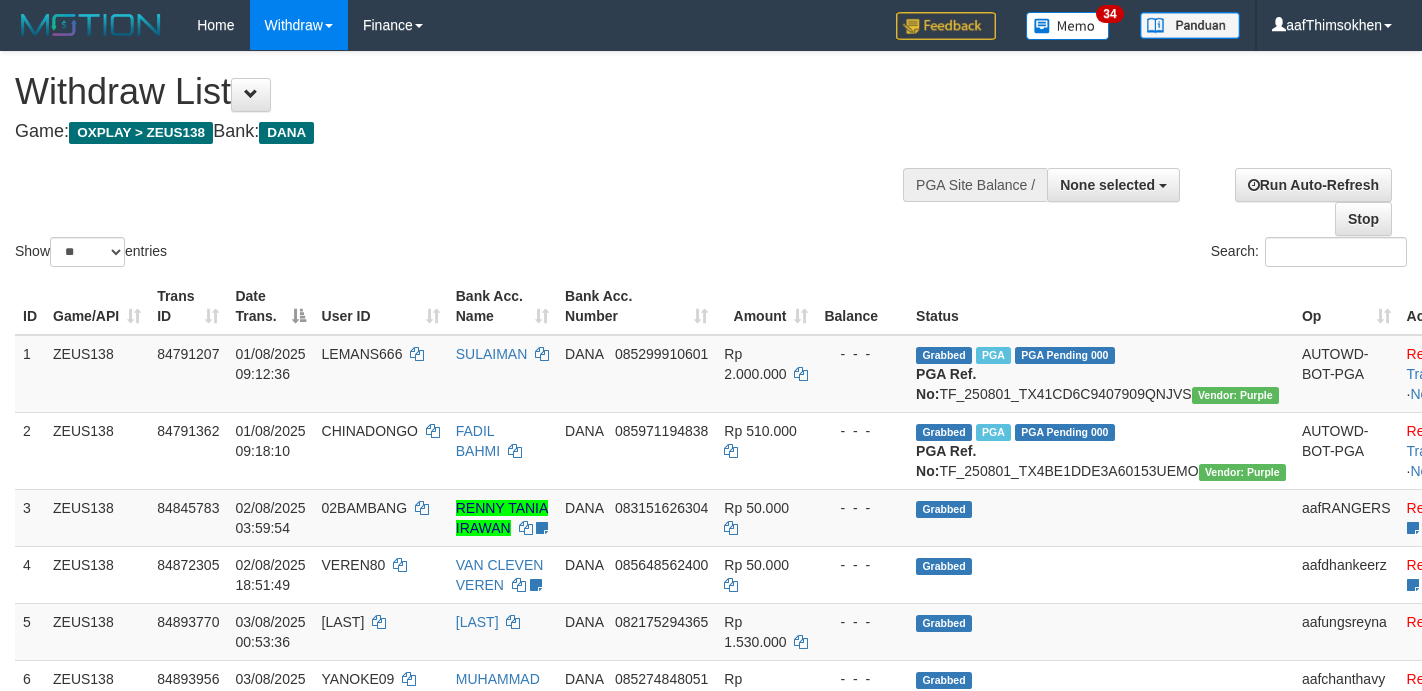 select 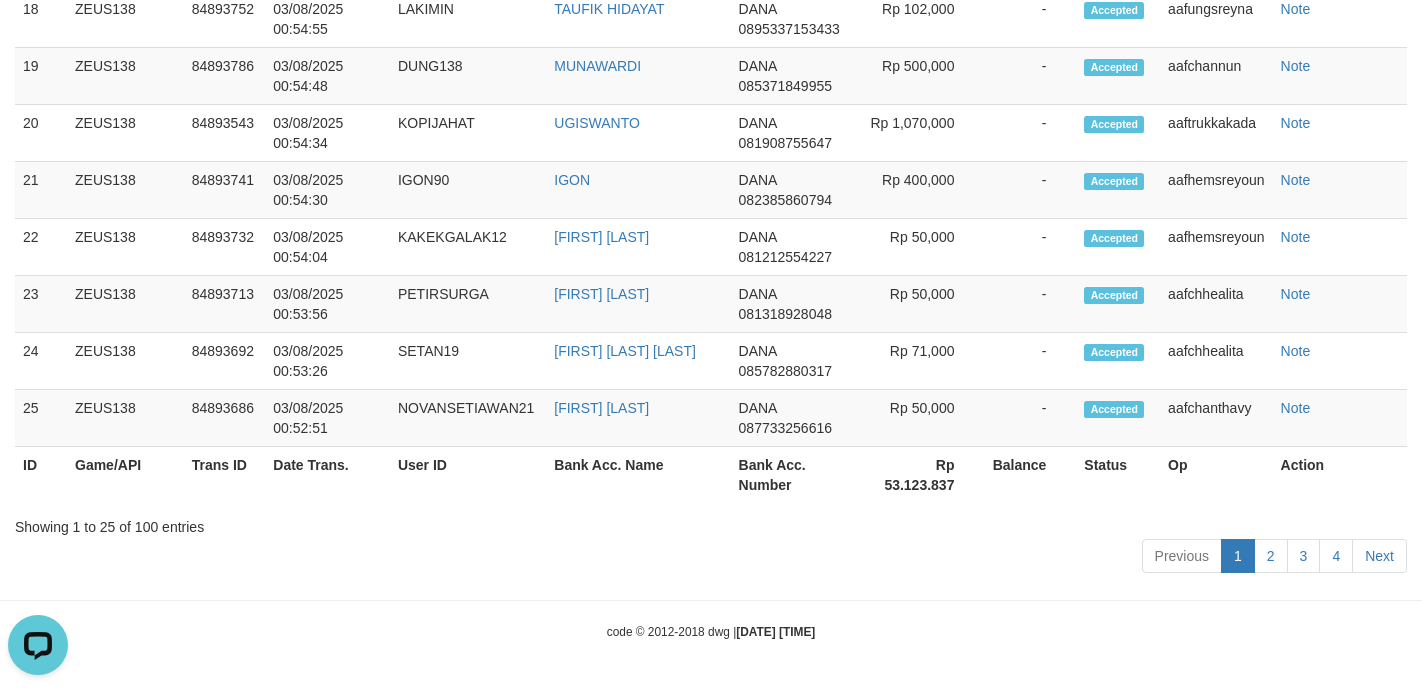 scroll, scrollTop: 0, scrollLeft: 0, axis: both 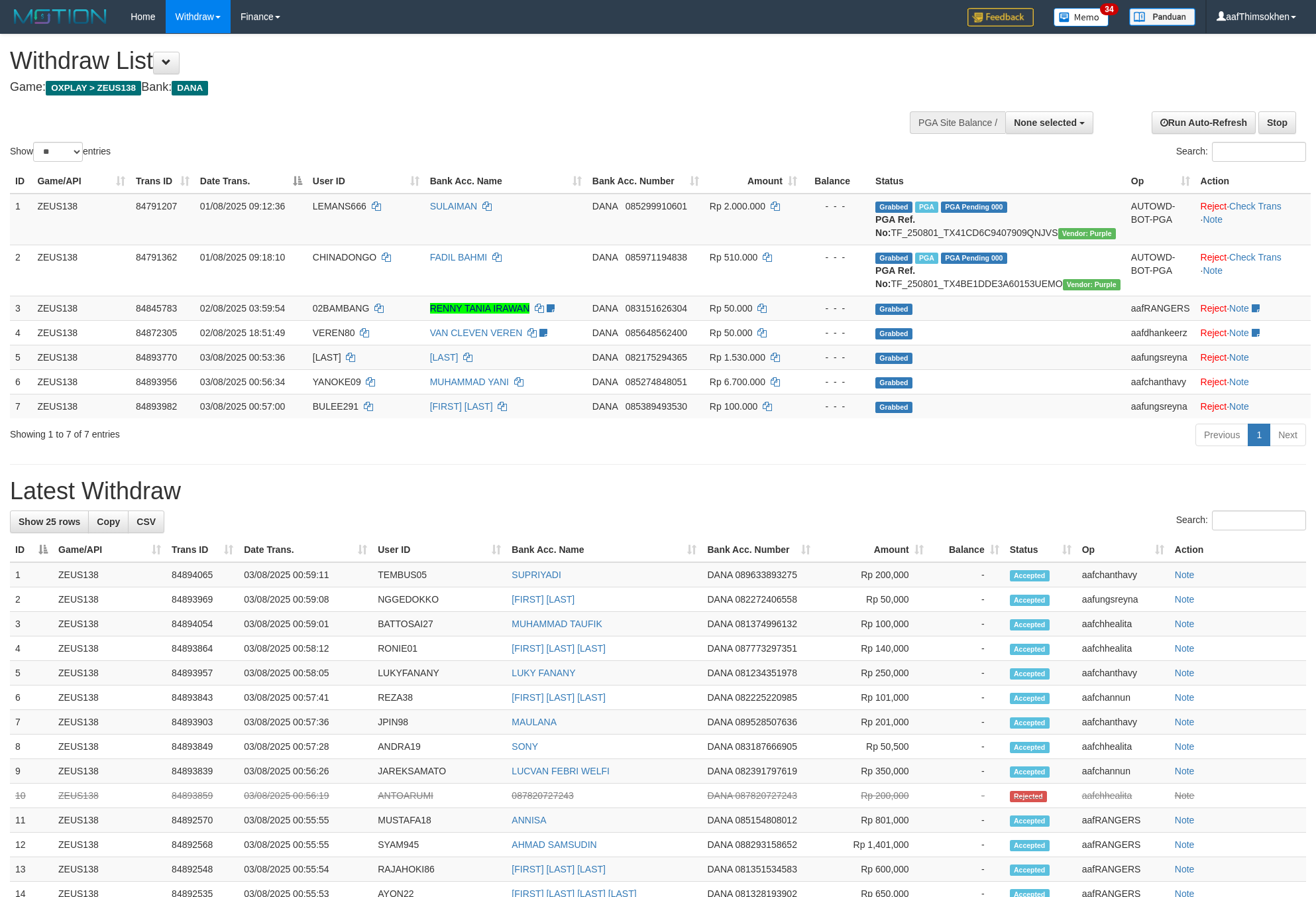 select 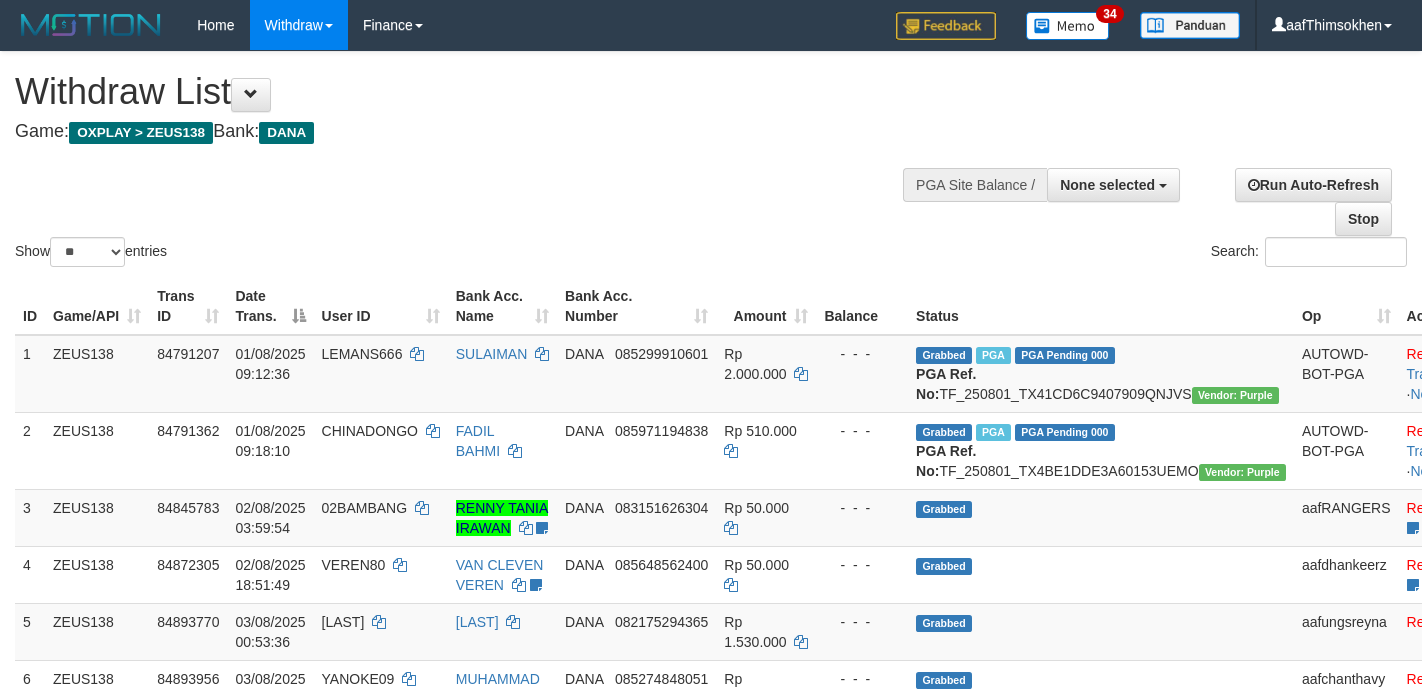 select 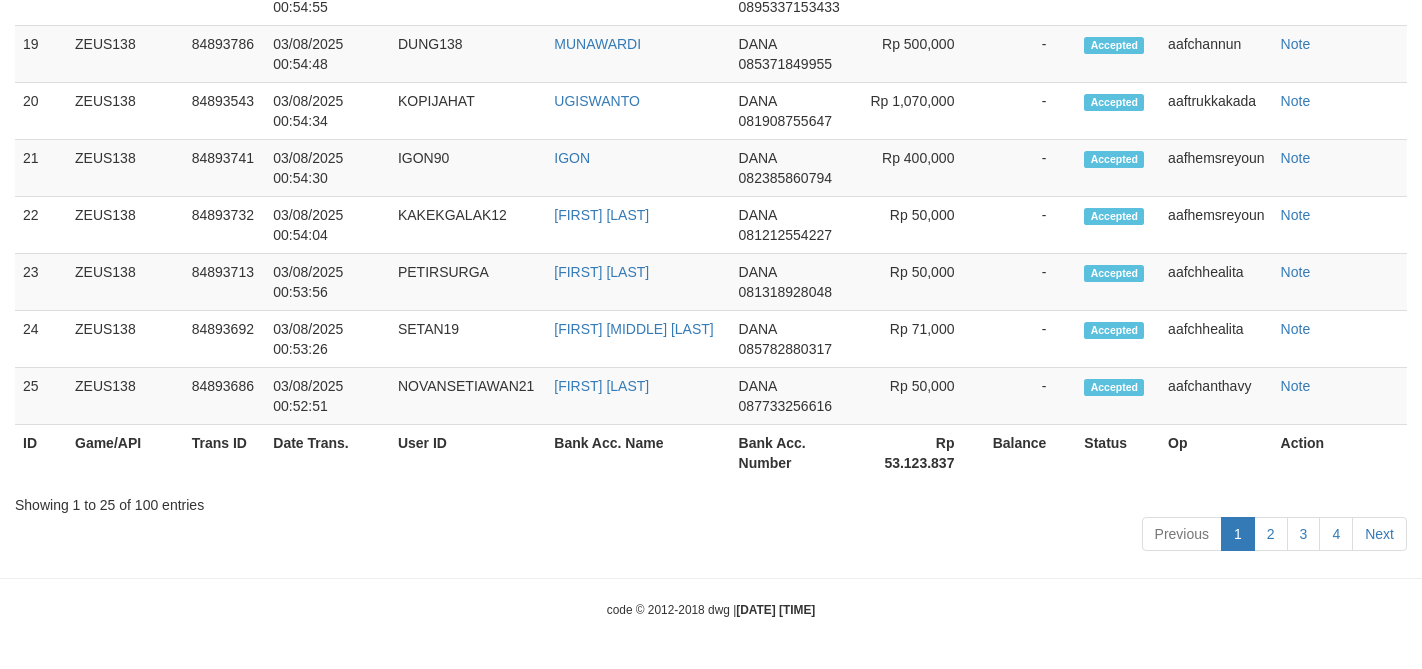 scroll, scrollTop: 2049, scrollLeft: 0, axis: vertical 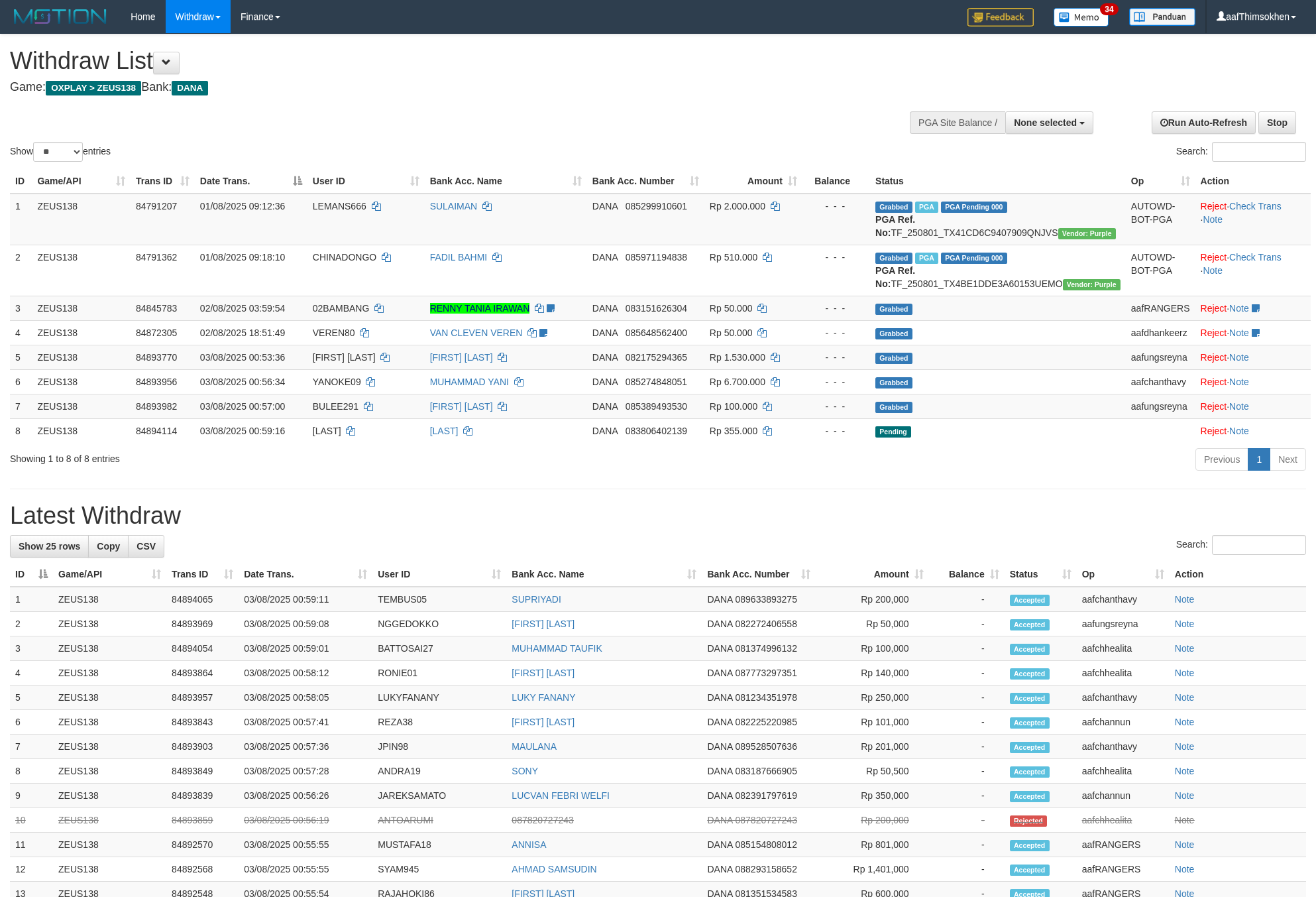 select 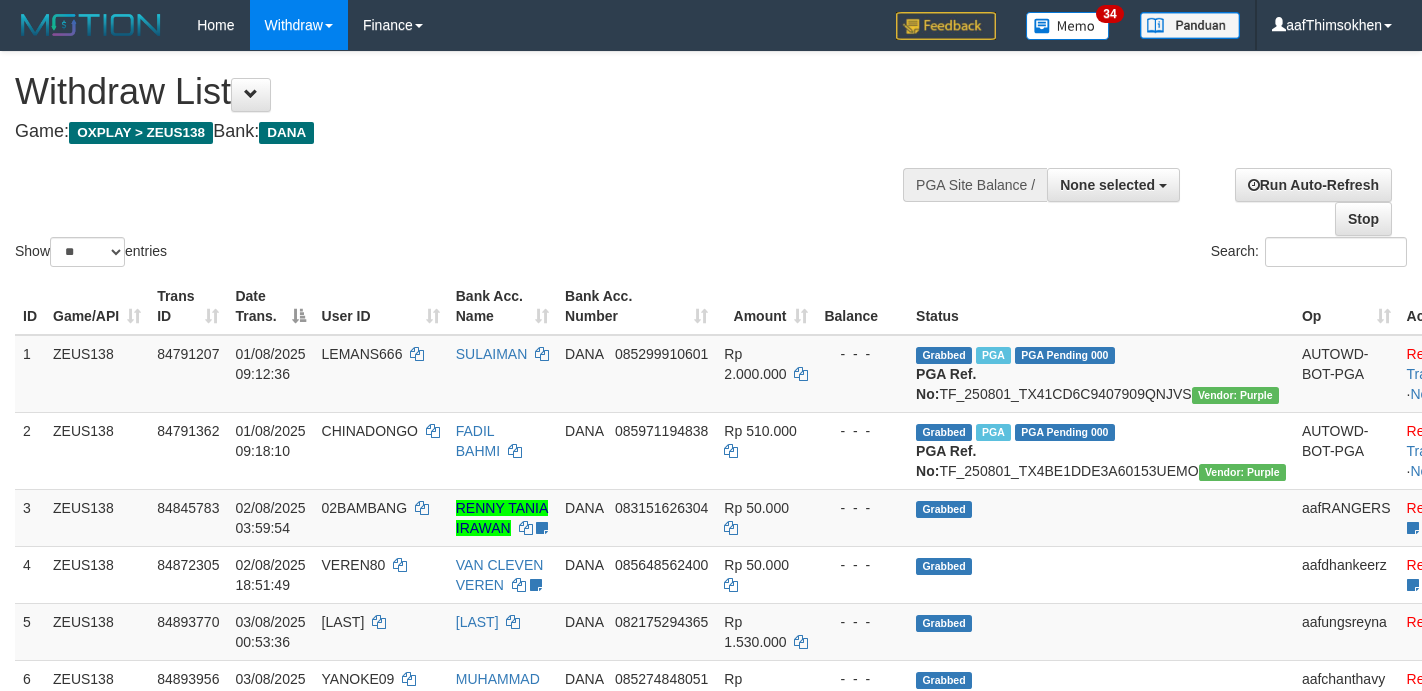select 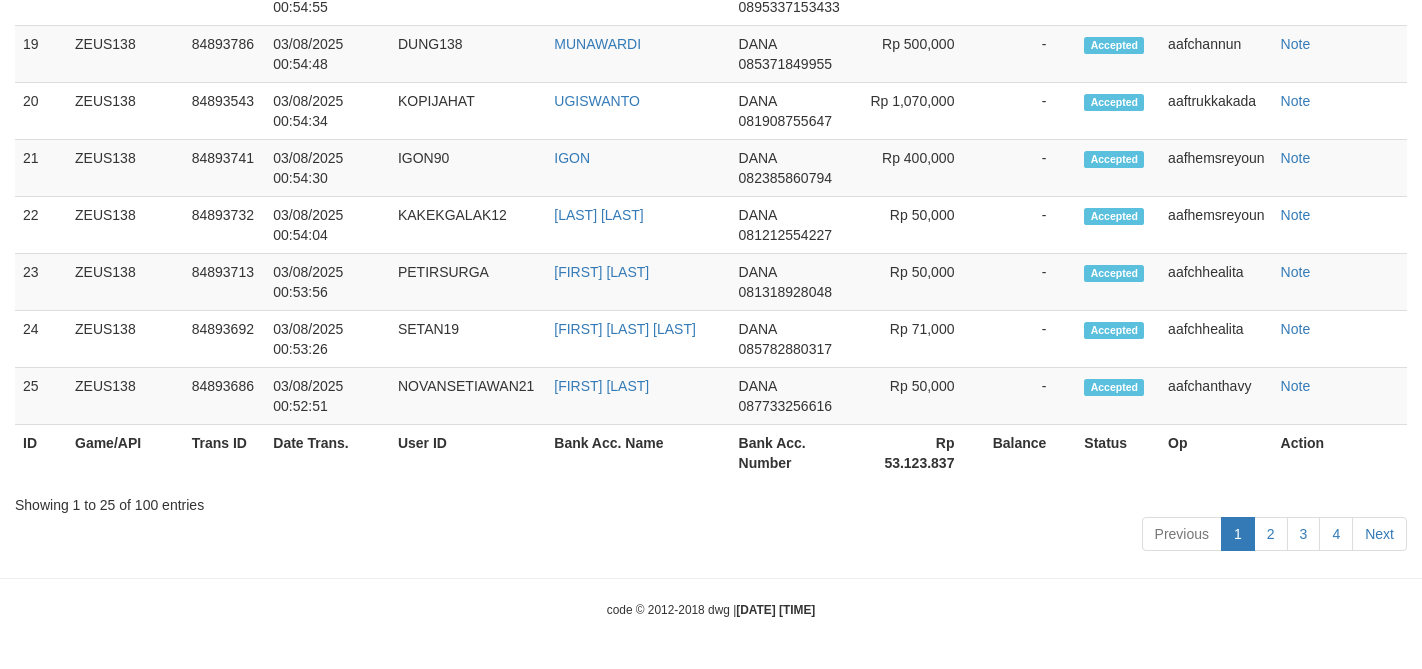 scroll, scrollTop: 2049, scrollLeft: 0, axis: vertical 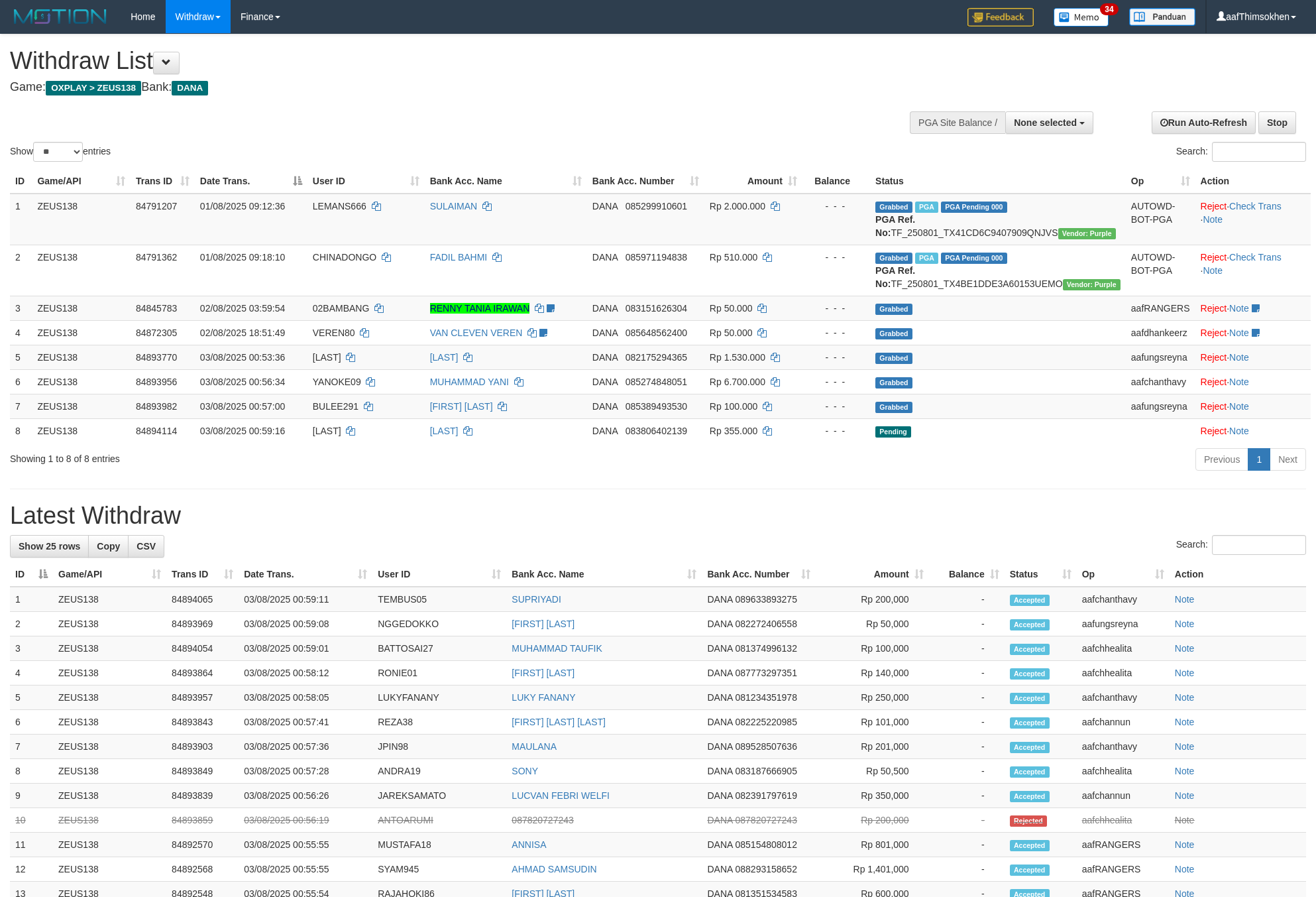 select 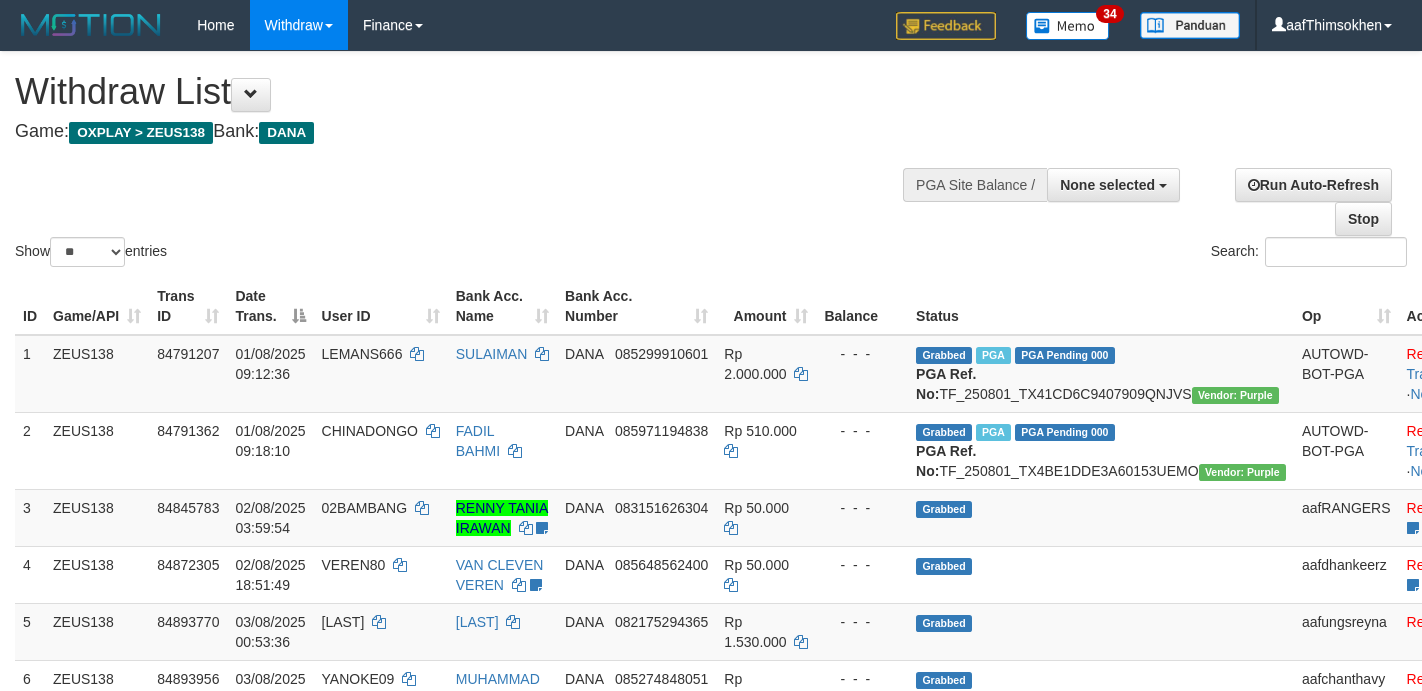 select 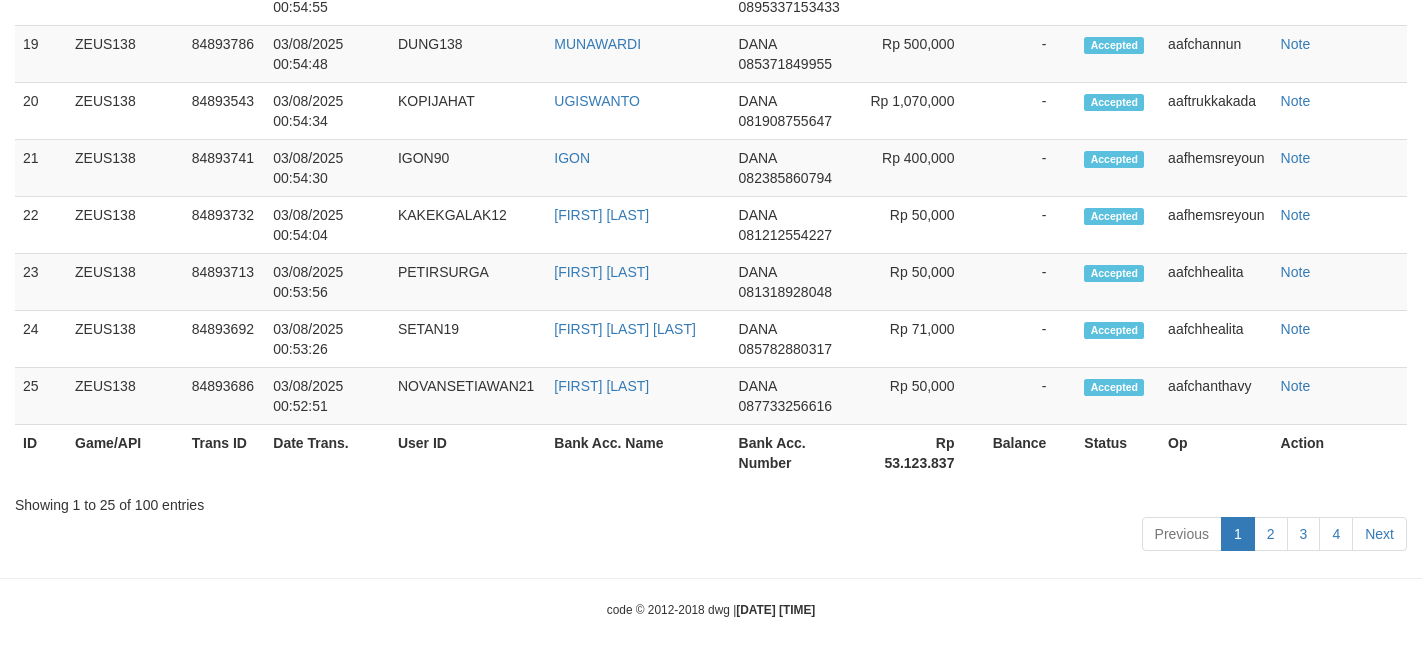 scroll, scrollTop: 2049, scrollLeft: 0, axis: vertical 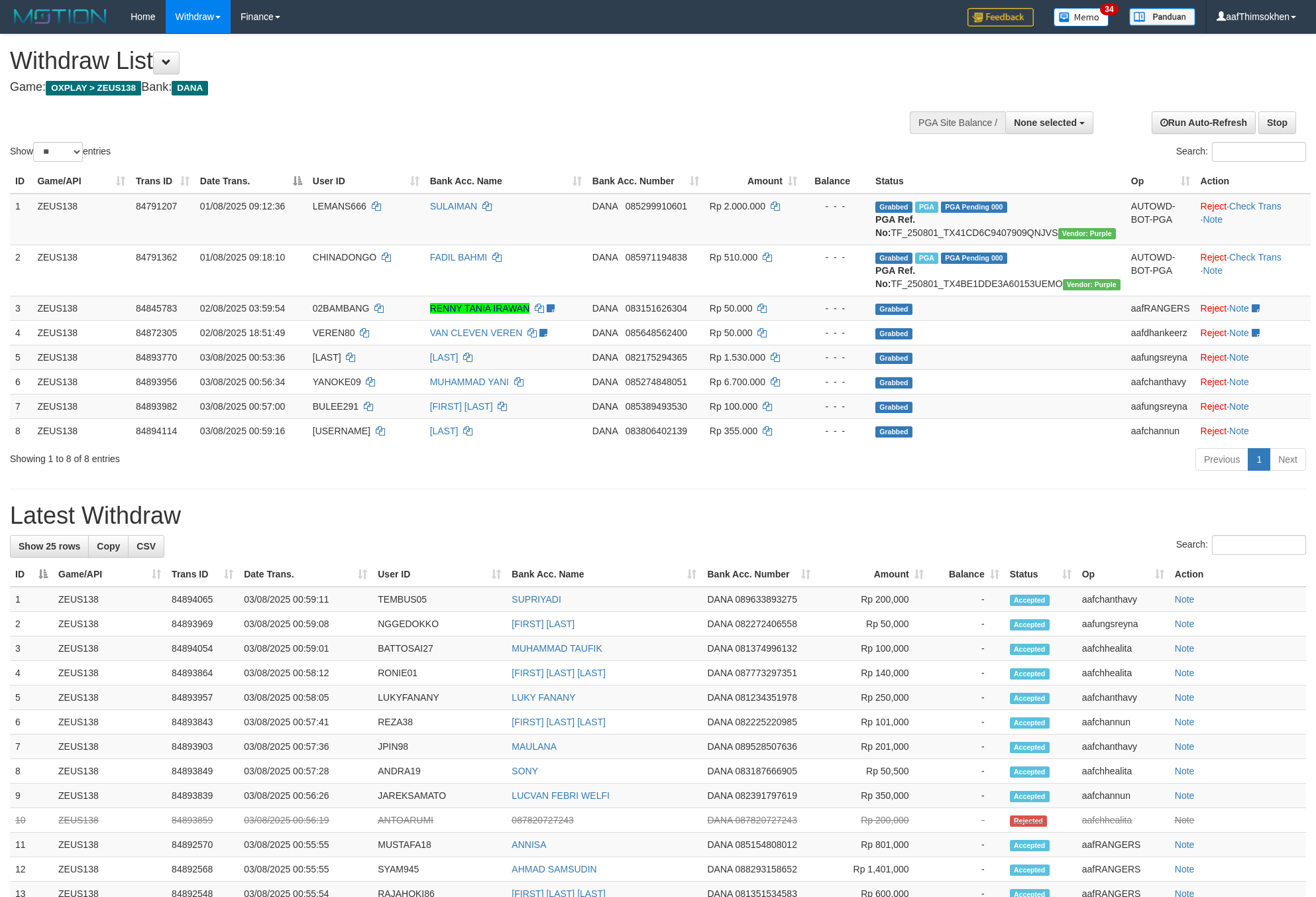 select 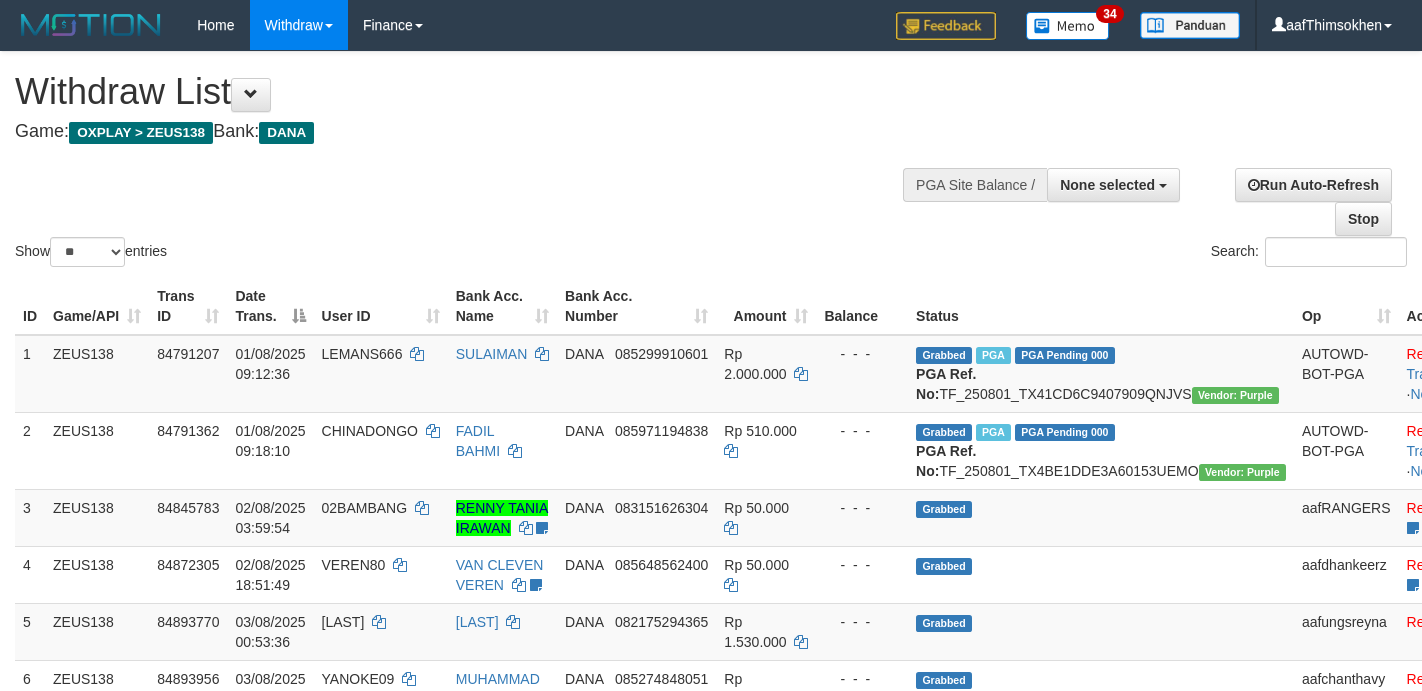 select 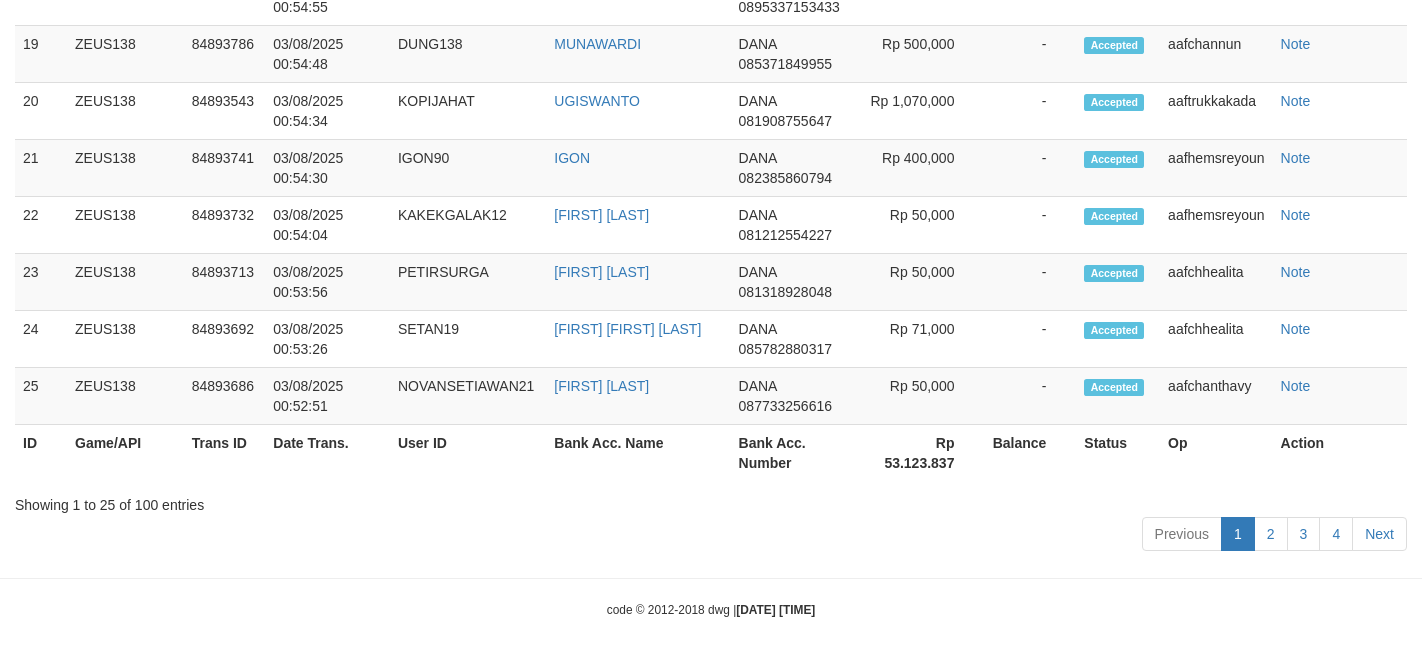 scroll, scrollTop: 2049, scrollLeft: 0, axis: vertical 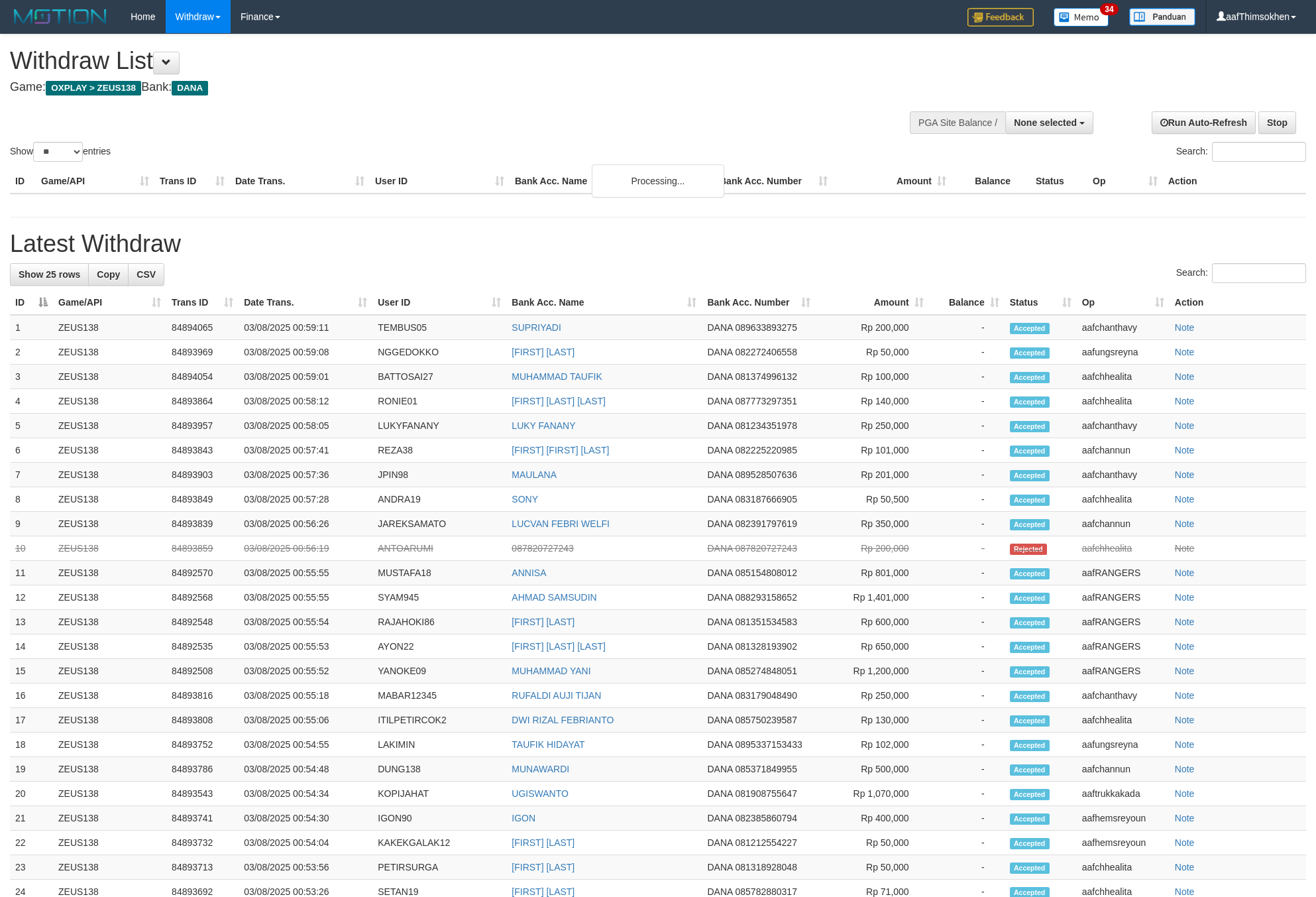 select 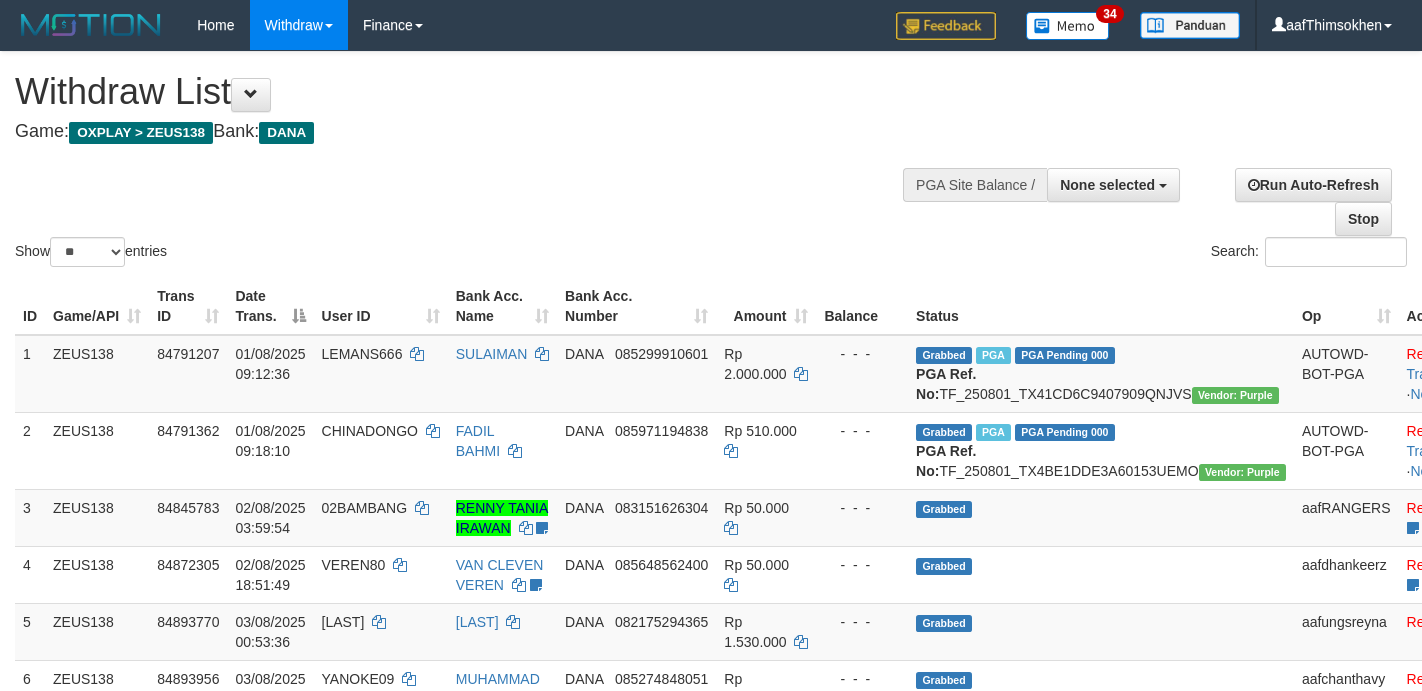 select 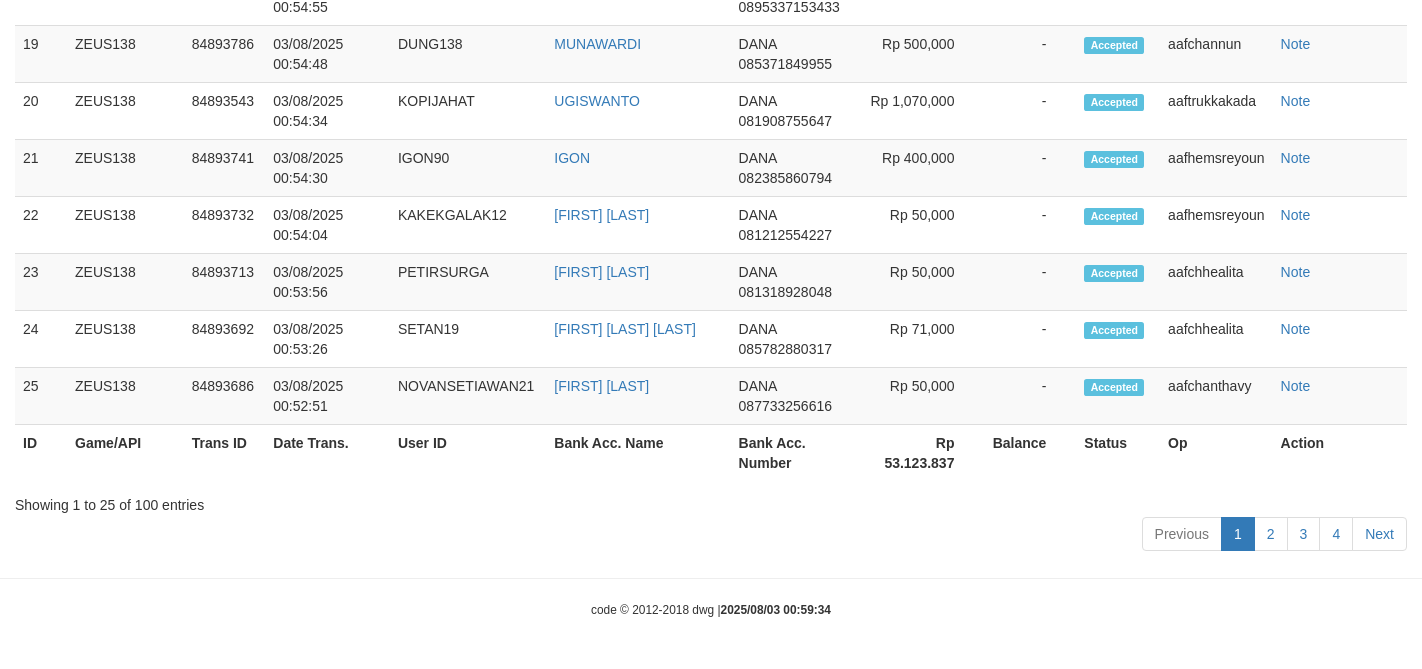 scroll, scrollTop: 2049, scrollLeft: 0, axis: vertical 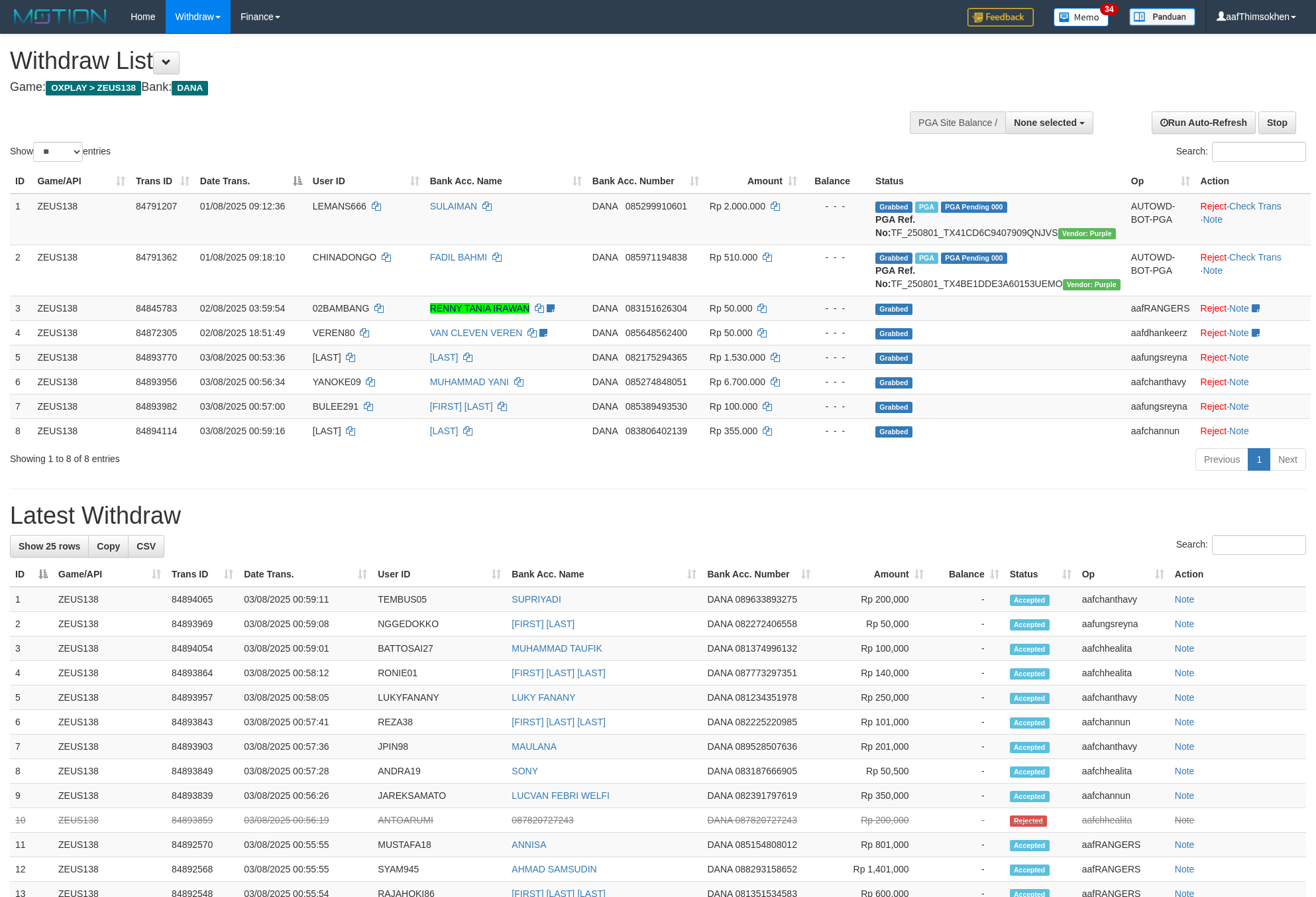 select 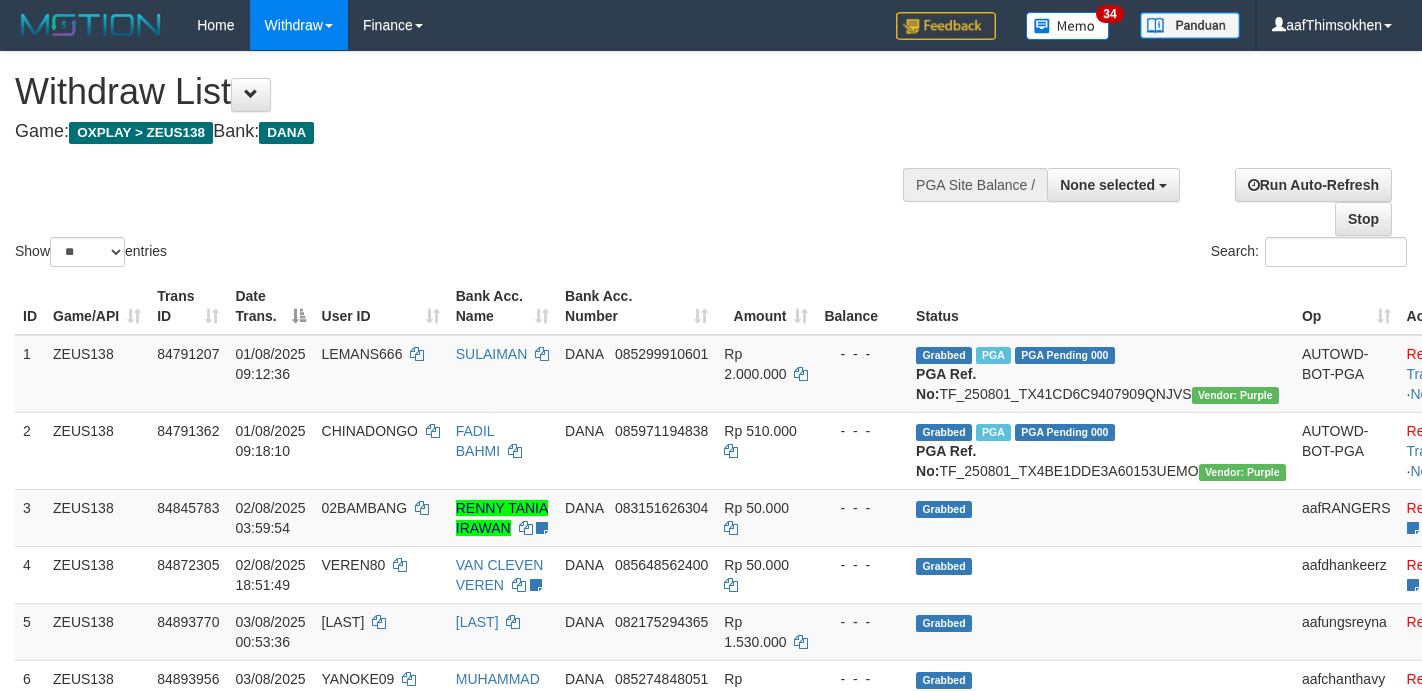 select 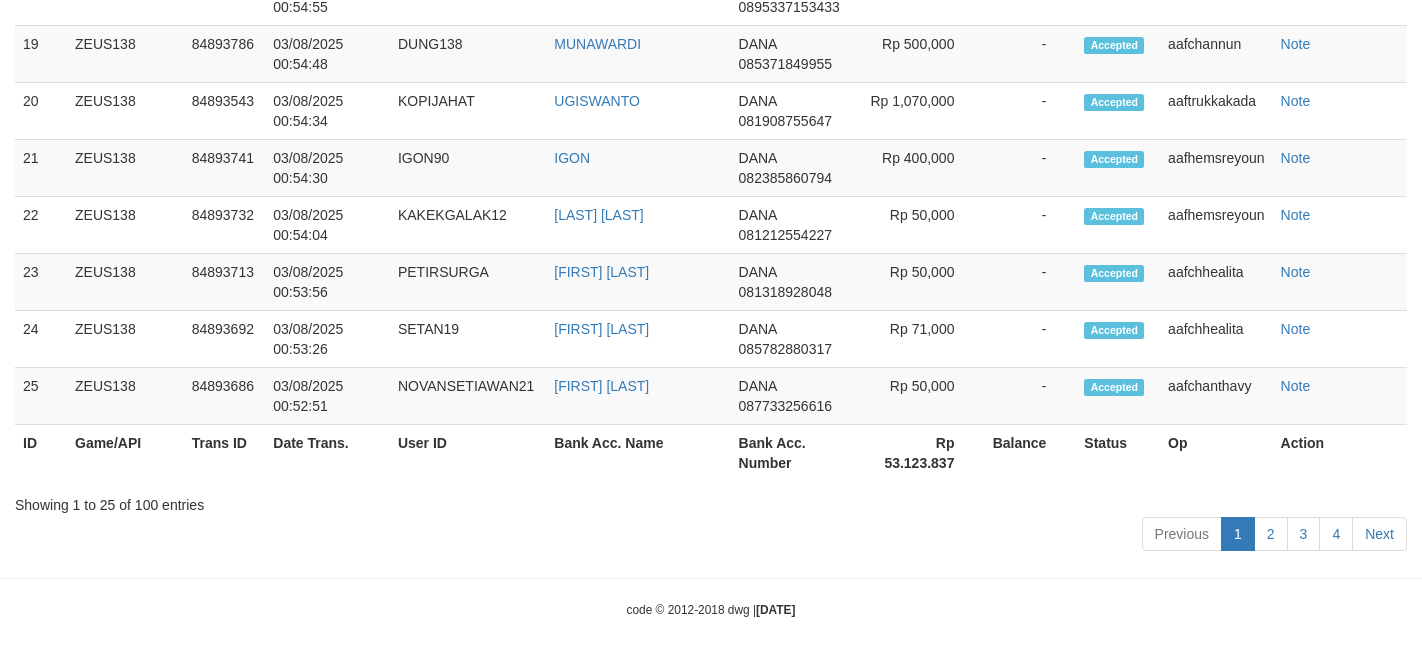 scroll, scrollTop: 2049, scrollLeft: 0, axis: vertical 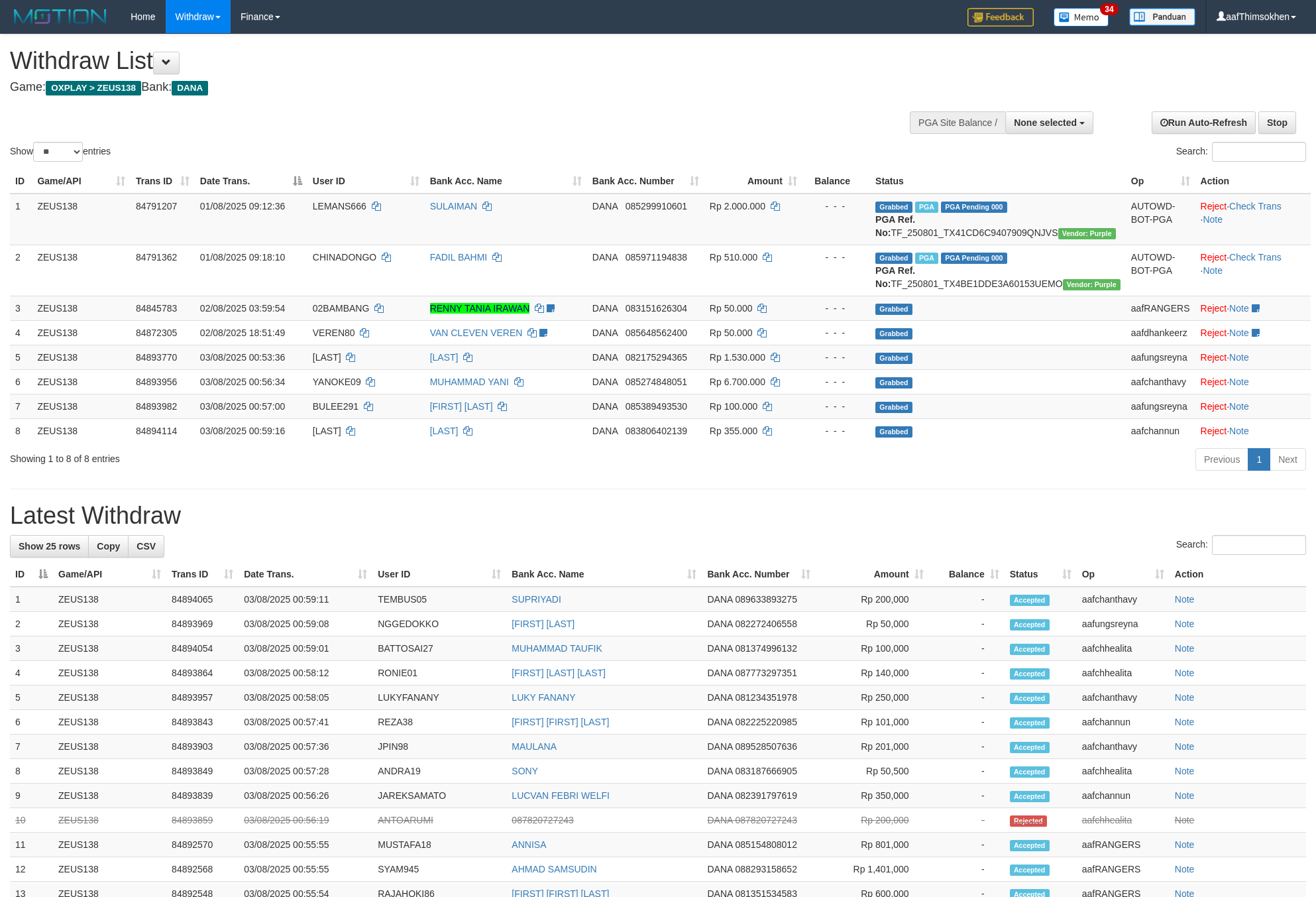 select 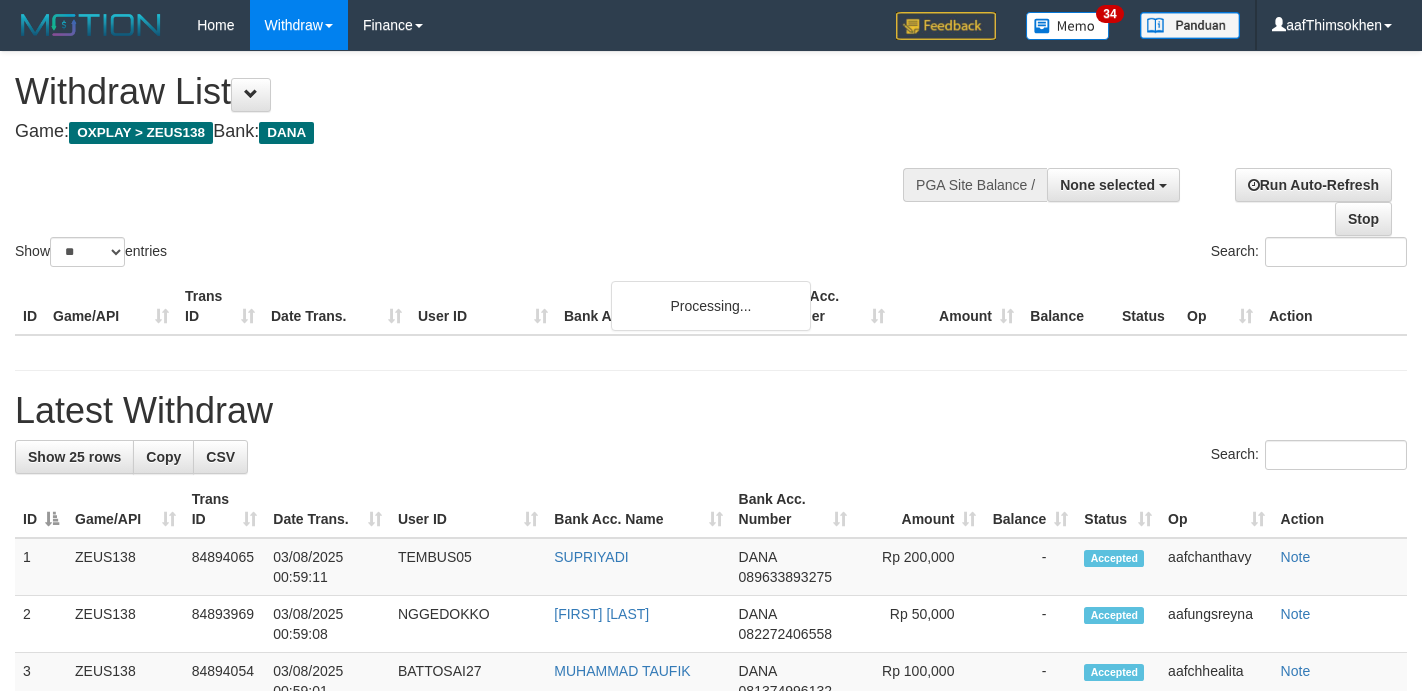 select 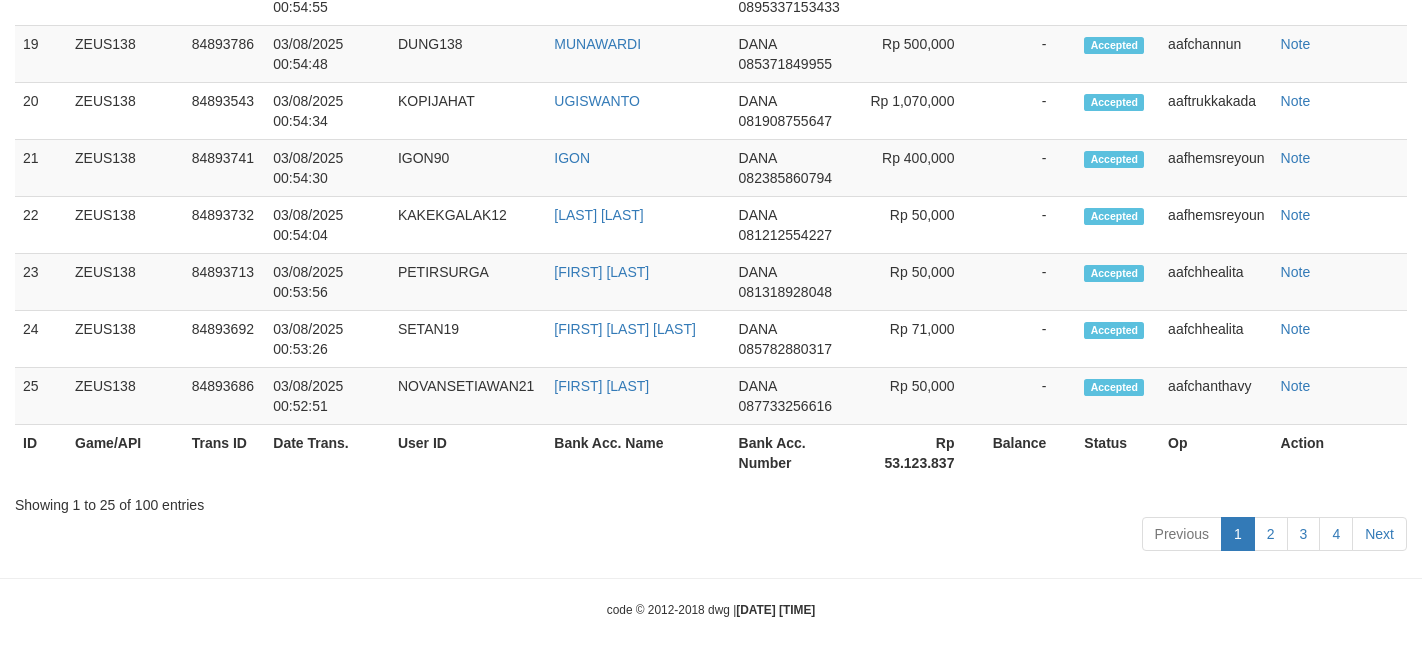 scroll, scrollTop: 2049, scrollLeft: 0, axis: vertical 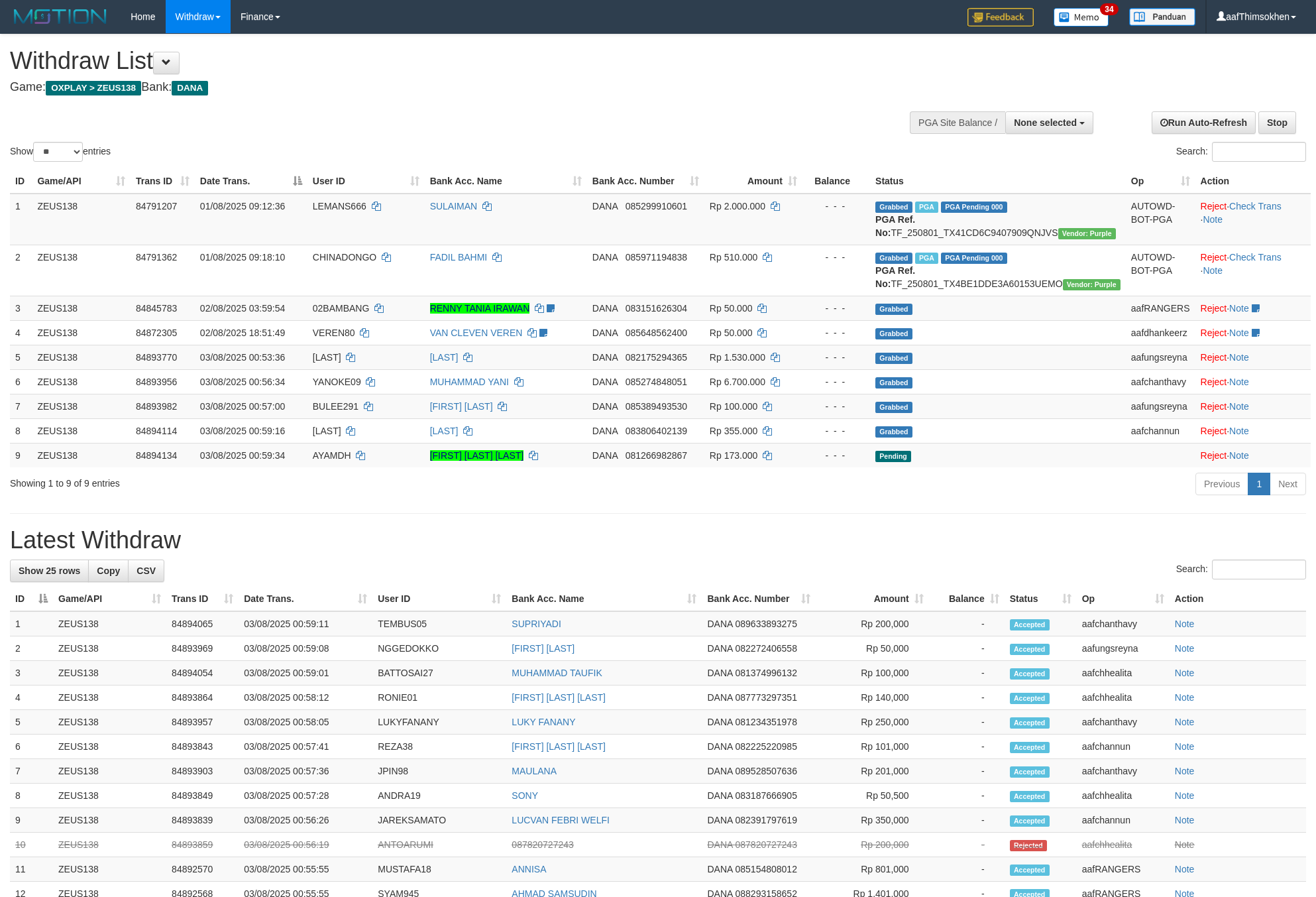 select 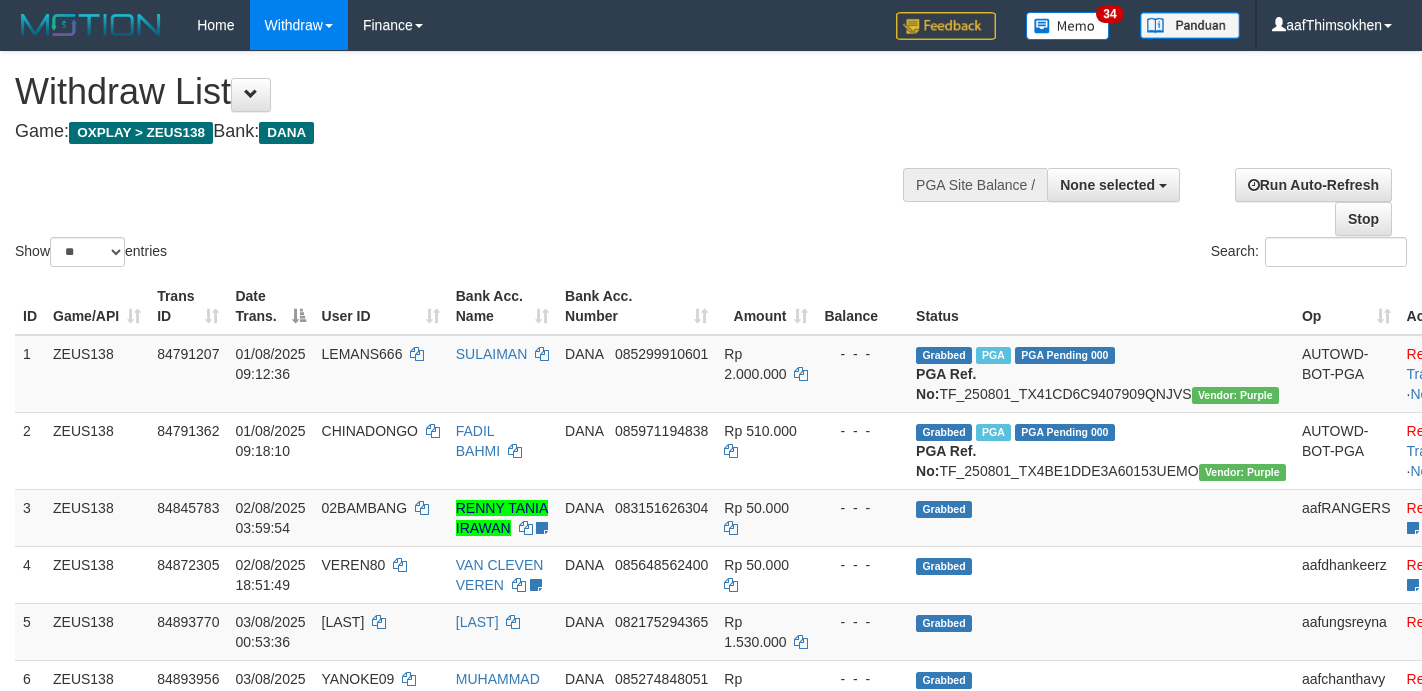 select 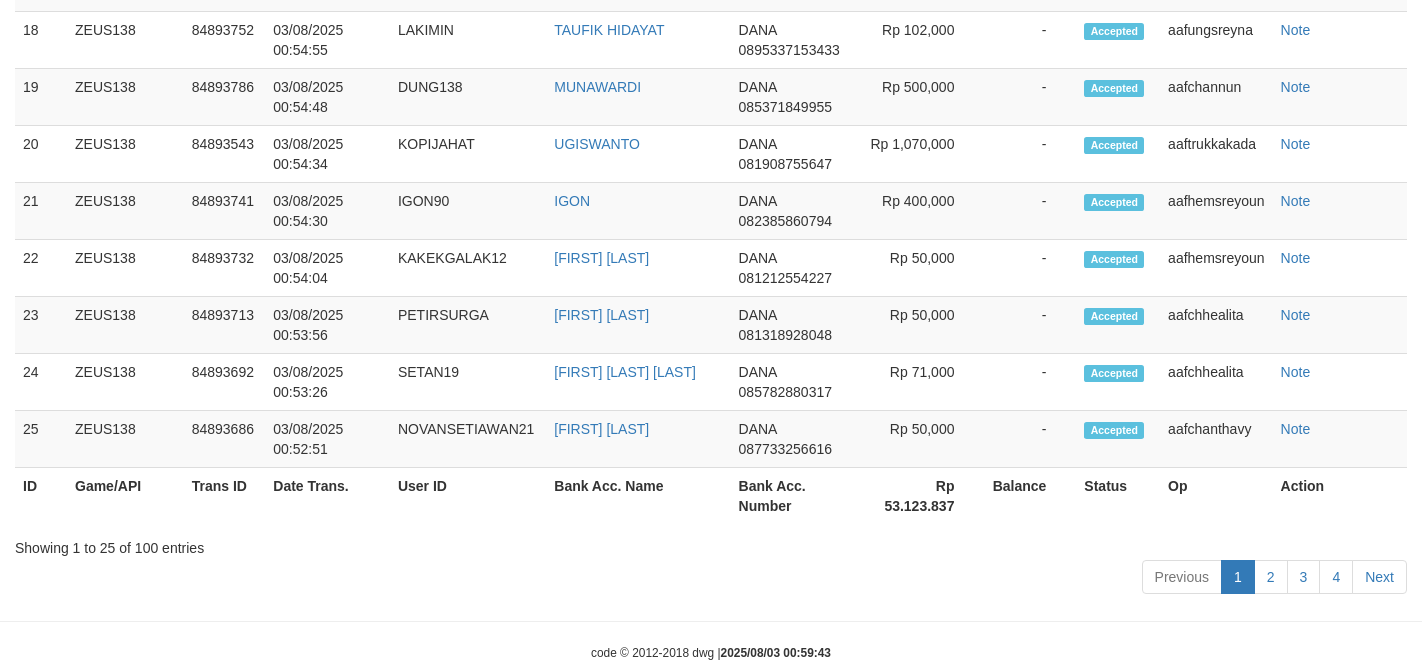 scroll, scrollTop: 2049, scrollLeft: 0, axis: vertical 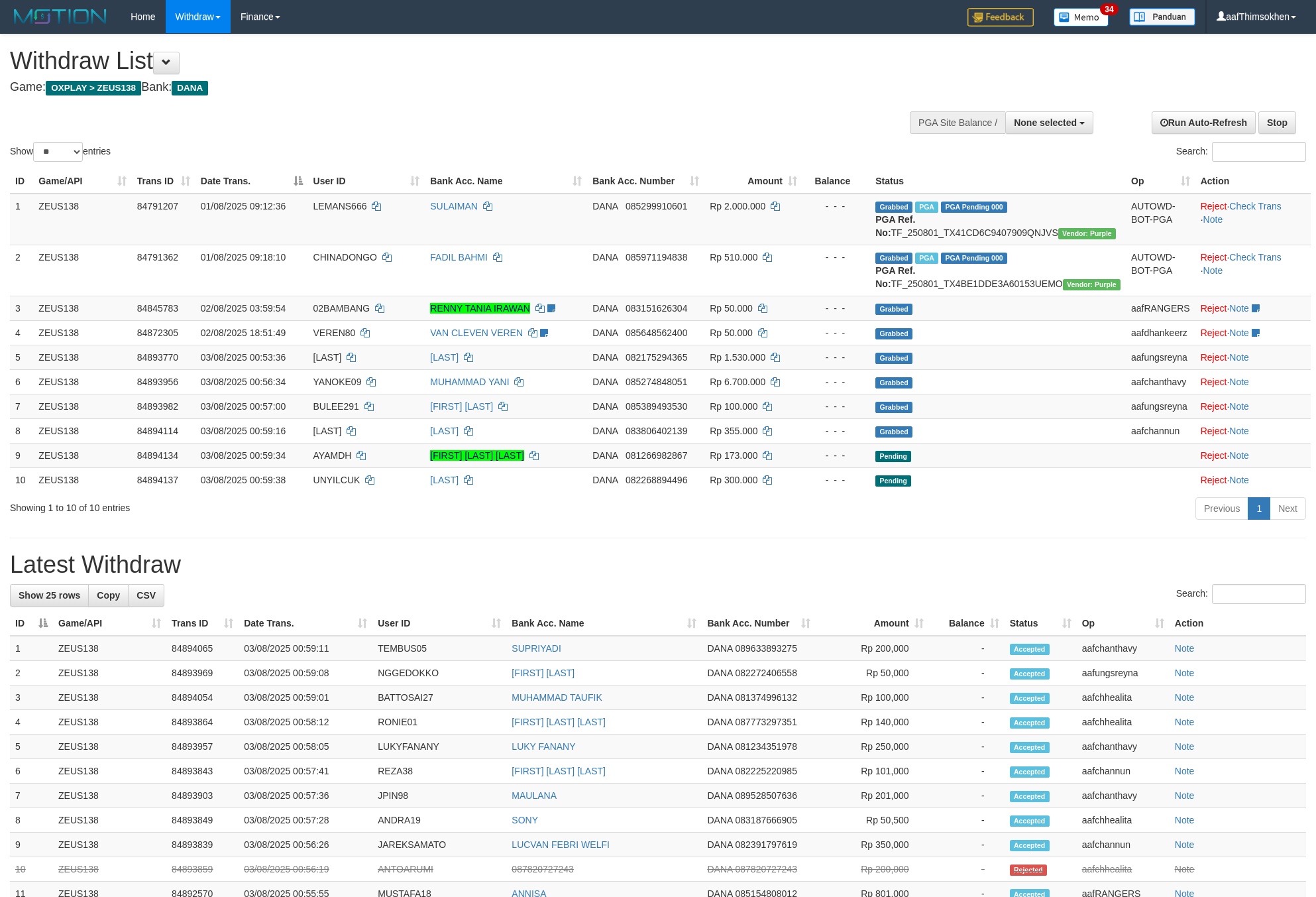 select 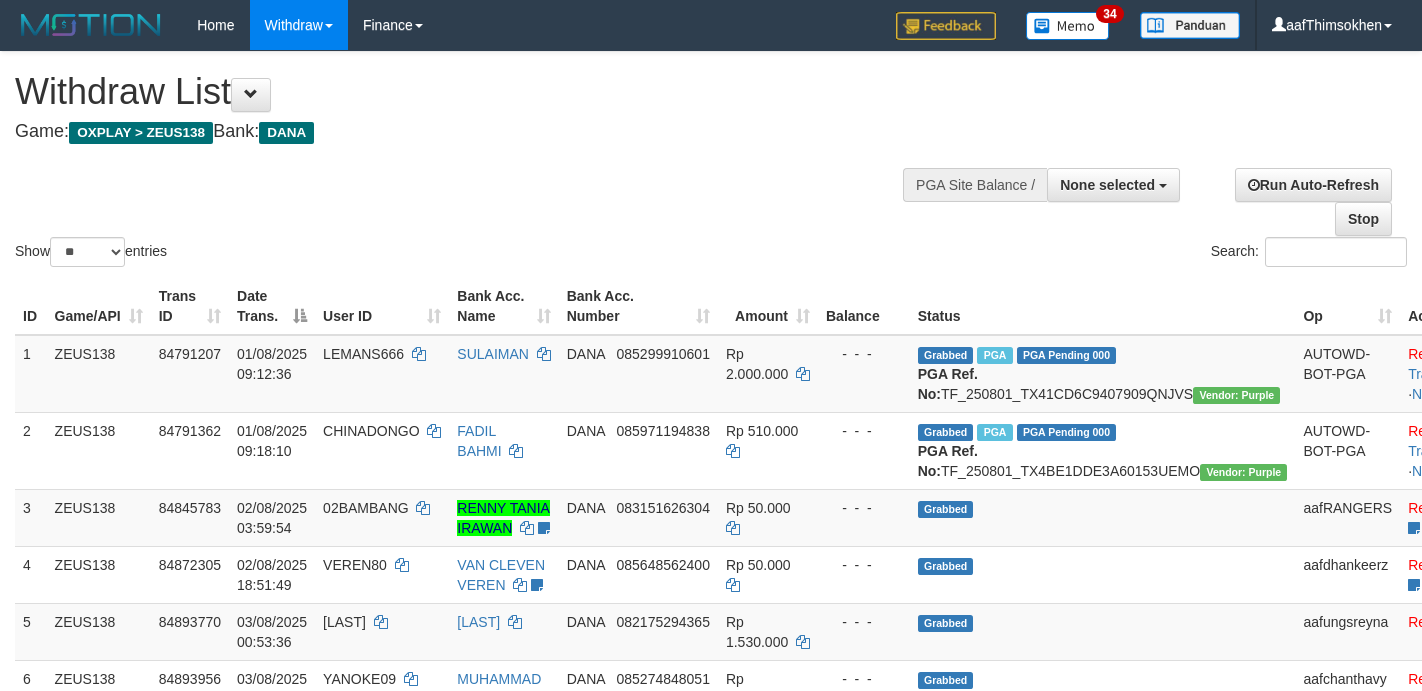 select 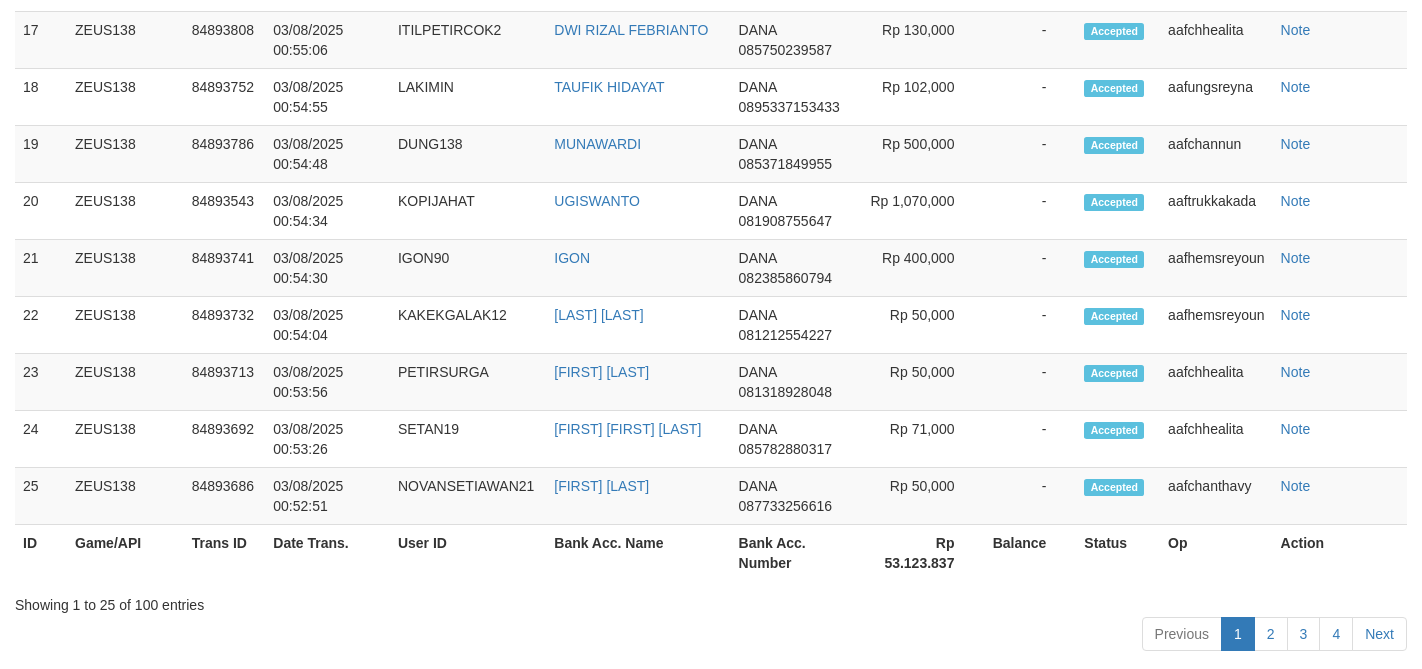 scroll, scrollTop: 2049, scrollLeft: 0, axis: vertical 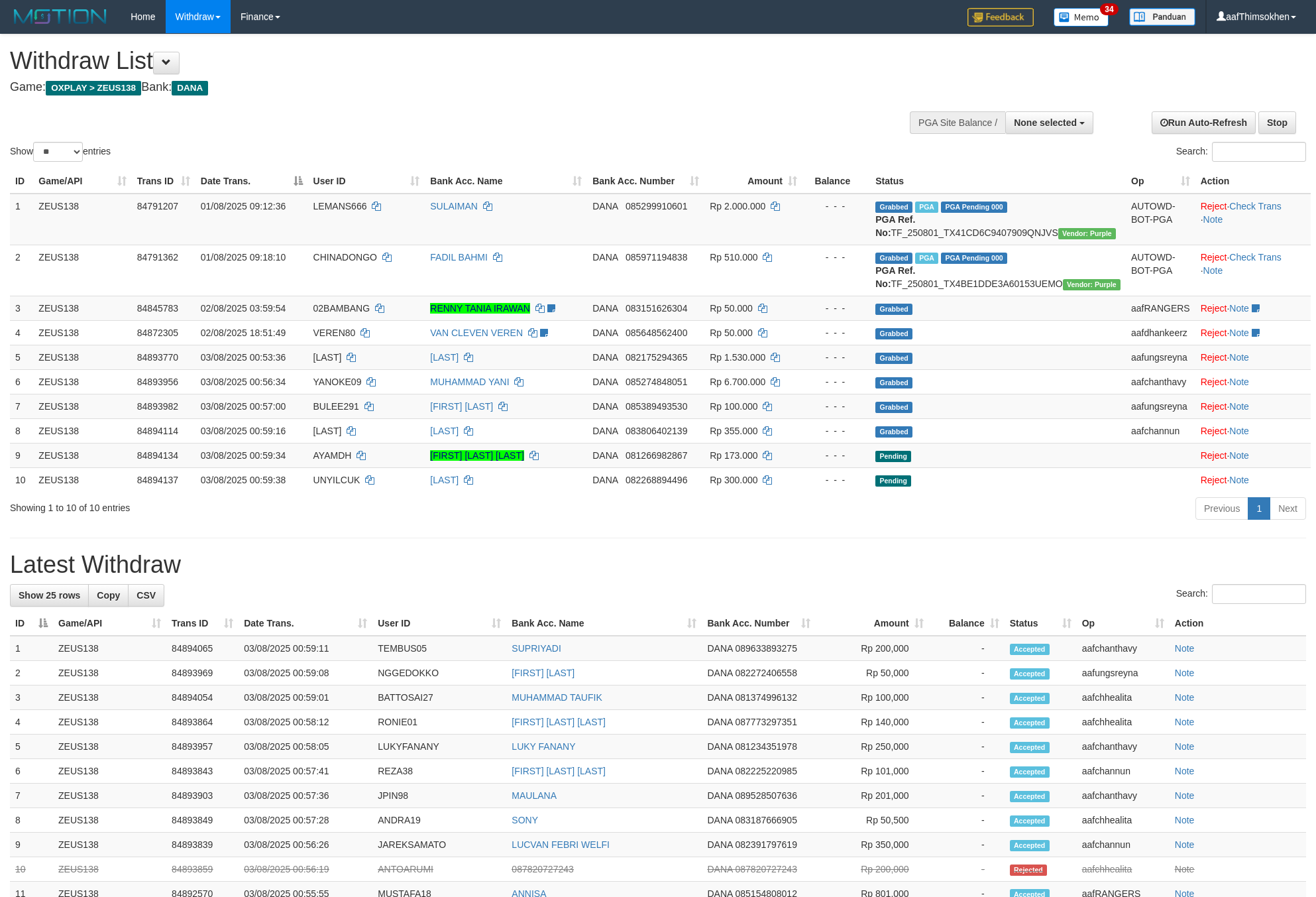 select 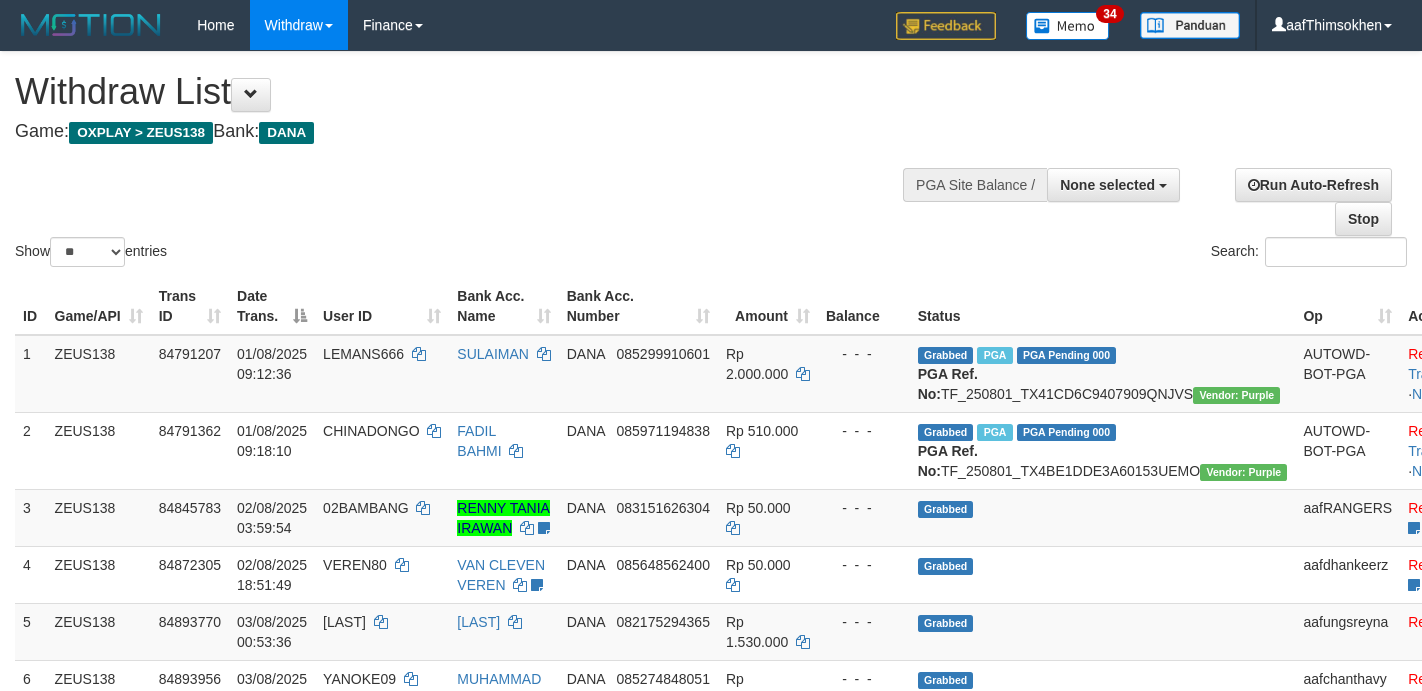 select 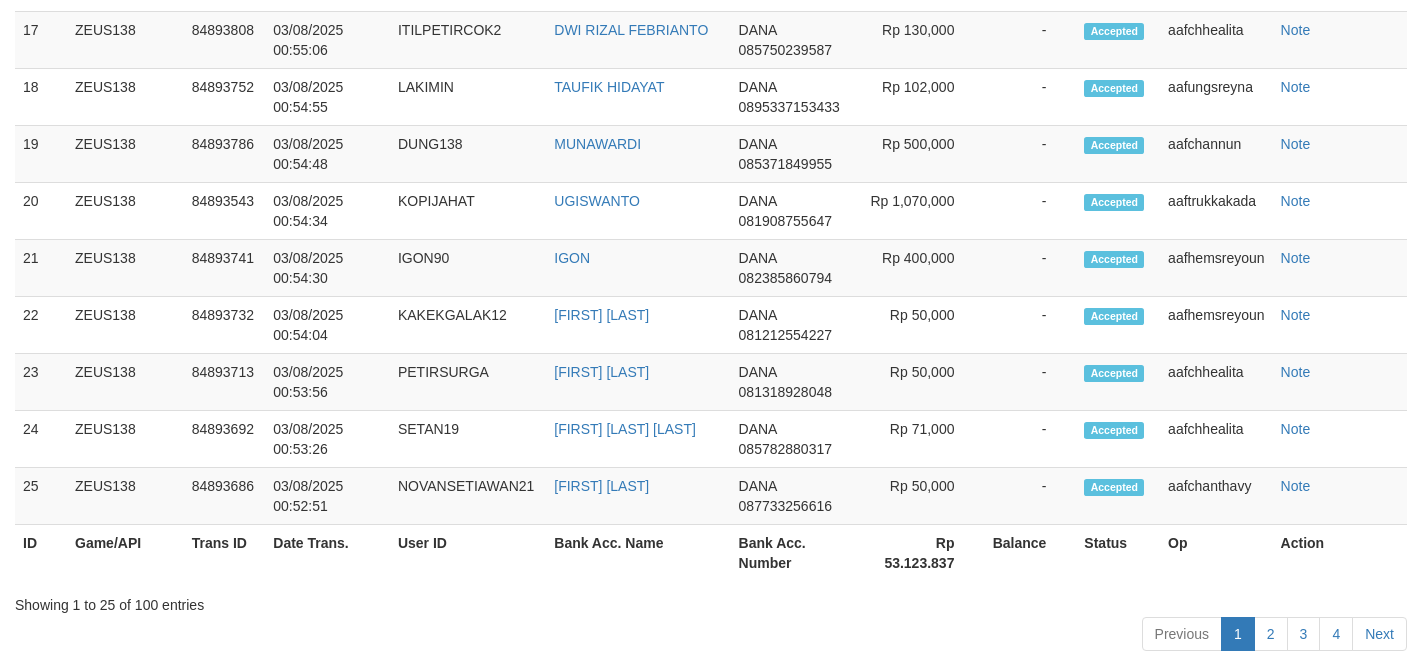 scroll, scrollTop: 2049, scrollLeft: 0, axis: vertical 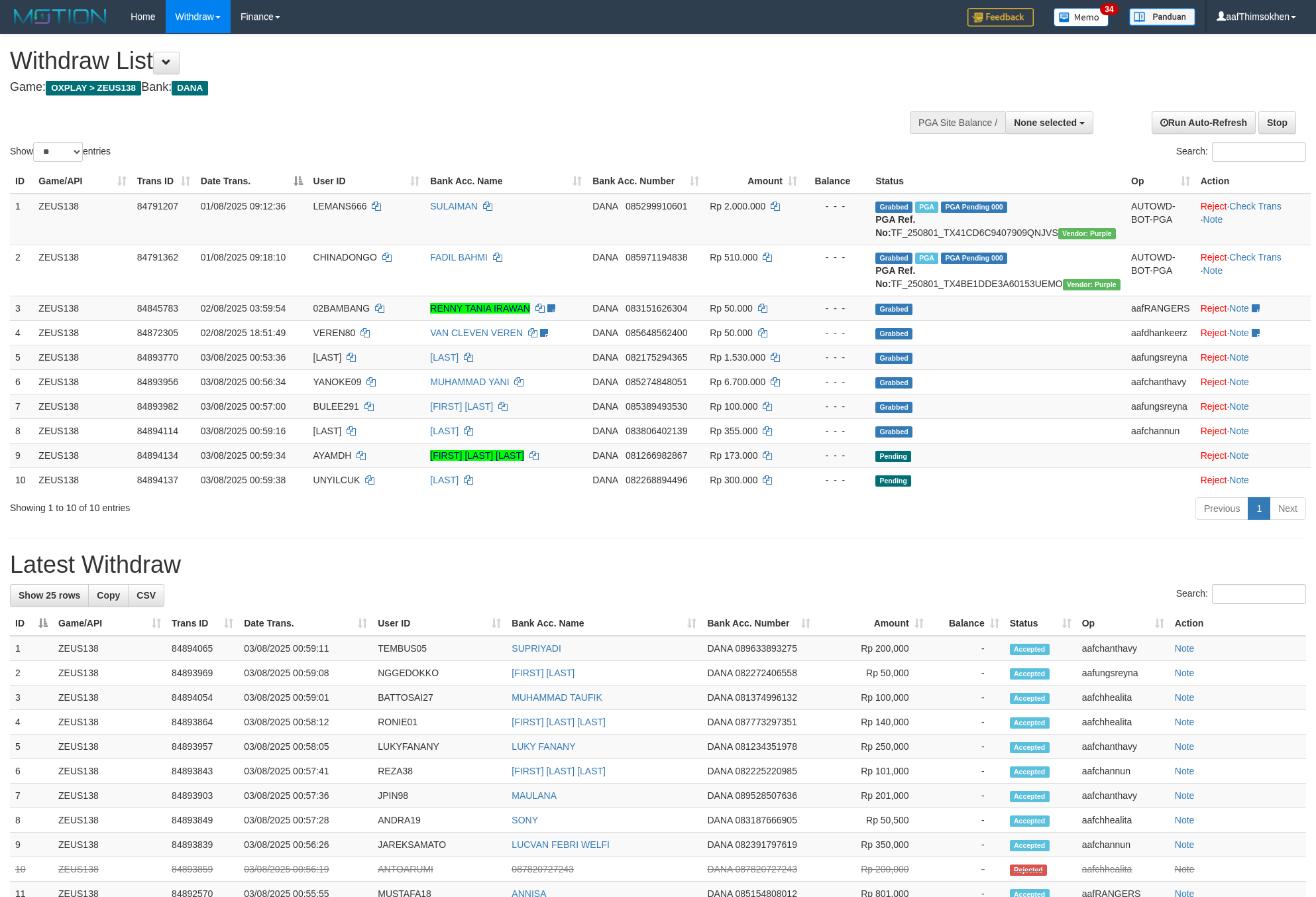 select 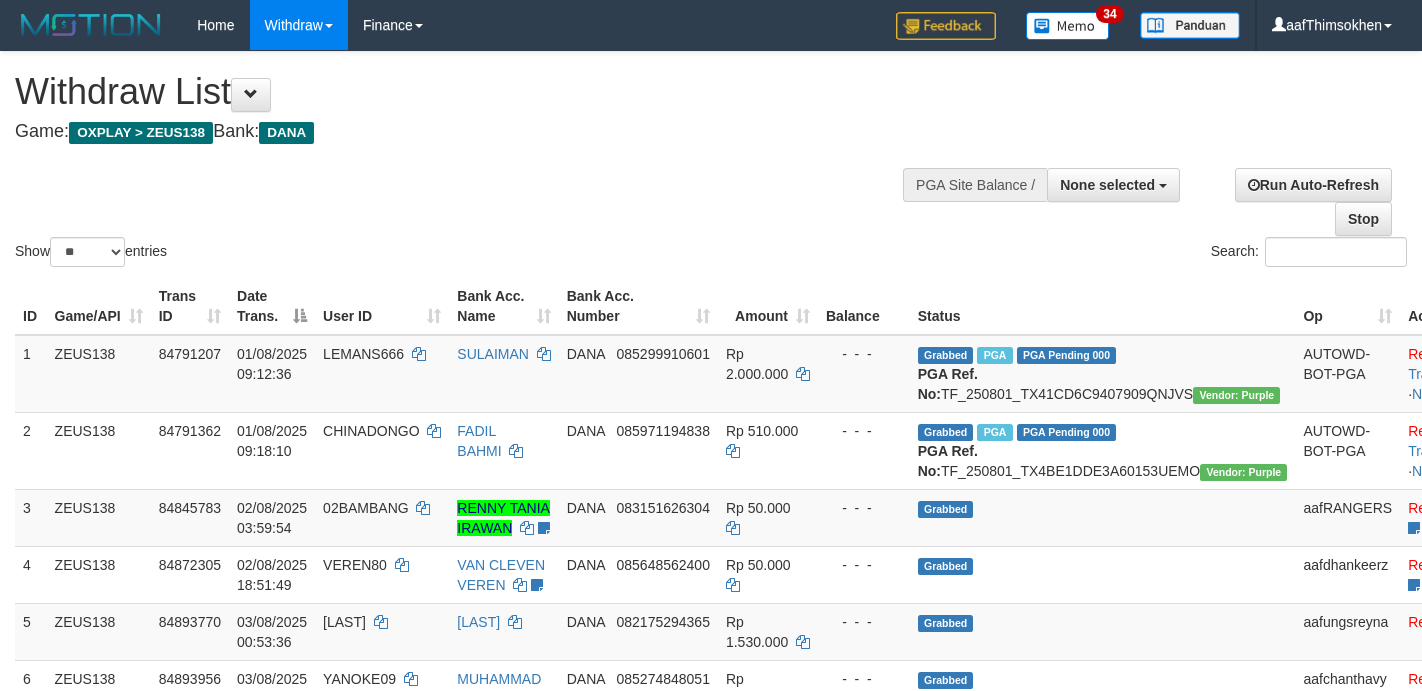 select 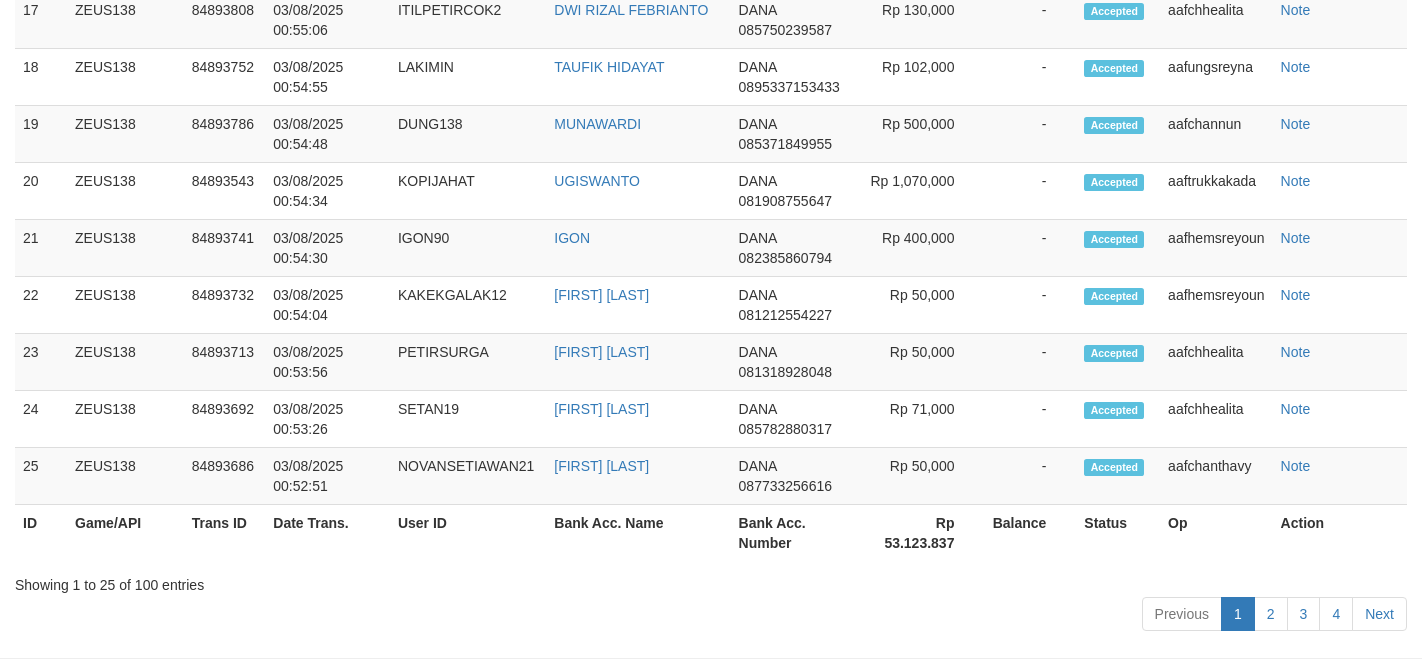 scroll, scrollTop: 2049, scrollLeft: 0, axis: vertical 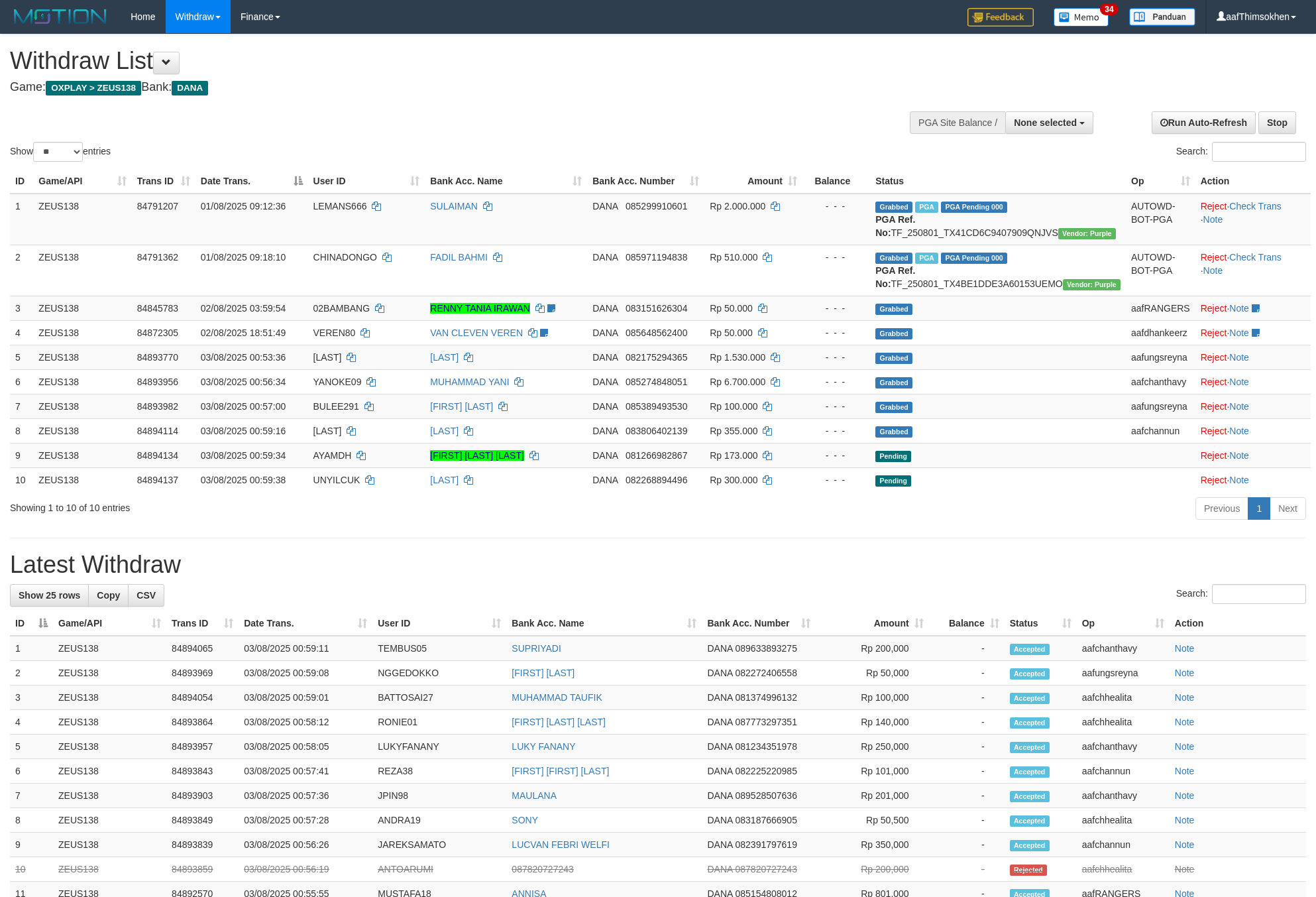 select 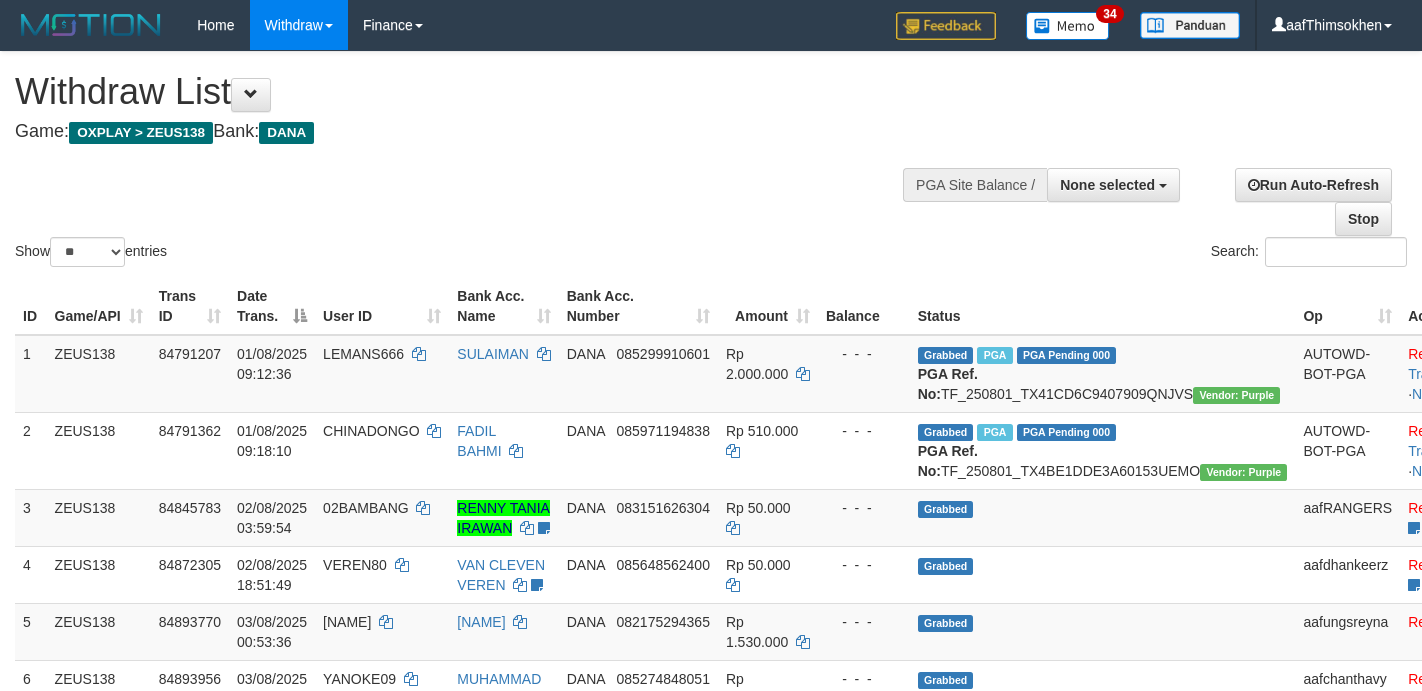 select 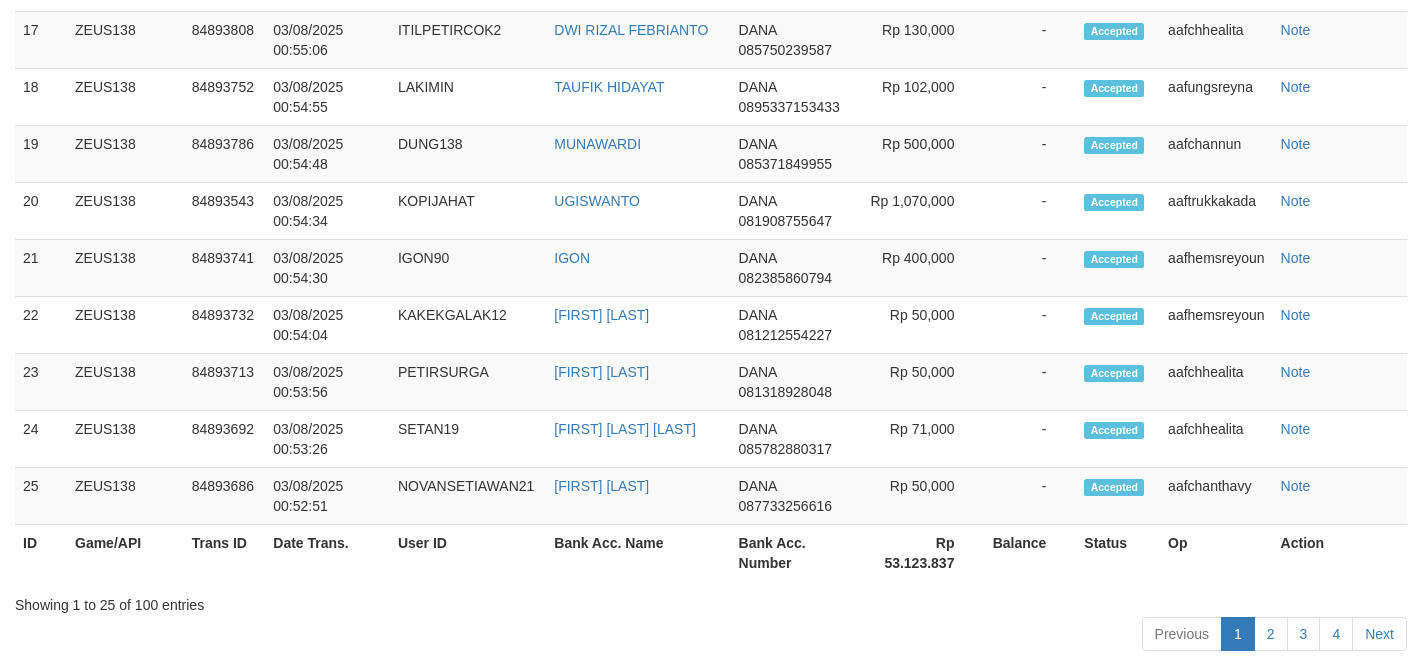 scroll, scrollTop: 2049, scrollLeft: 0, axis: vertical 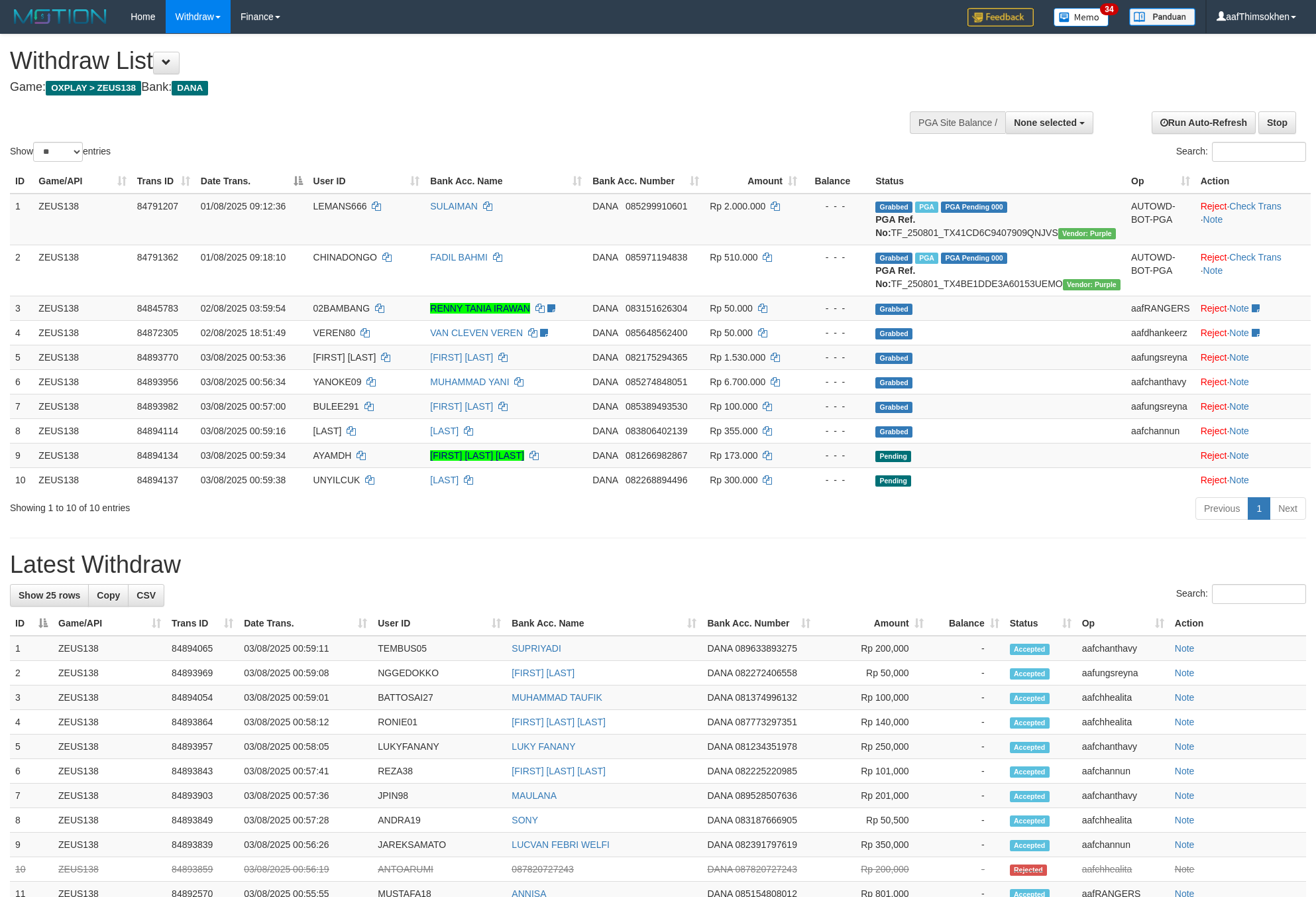 select 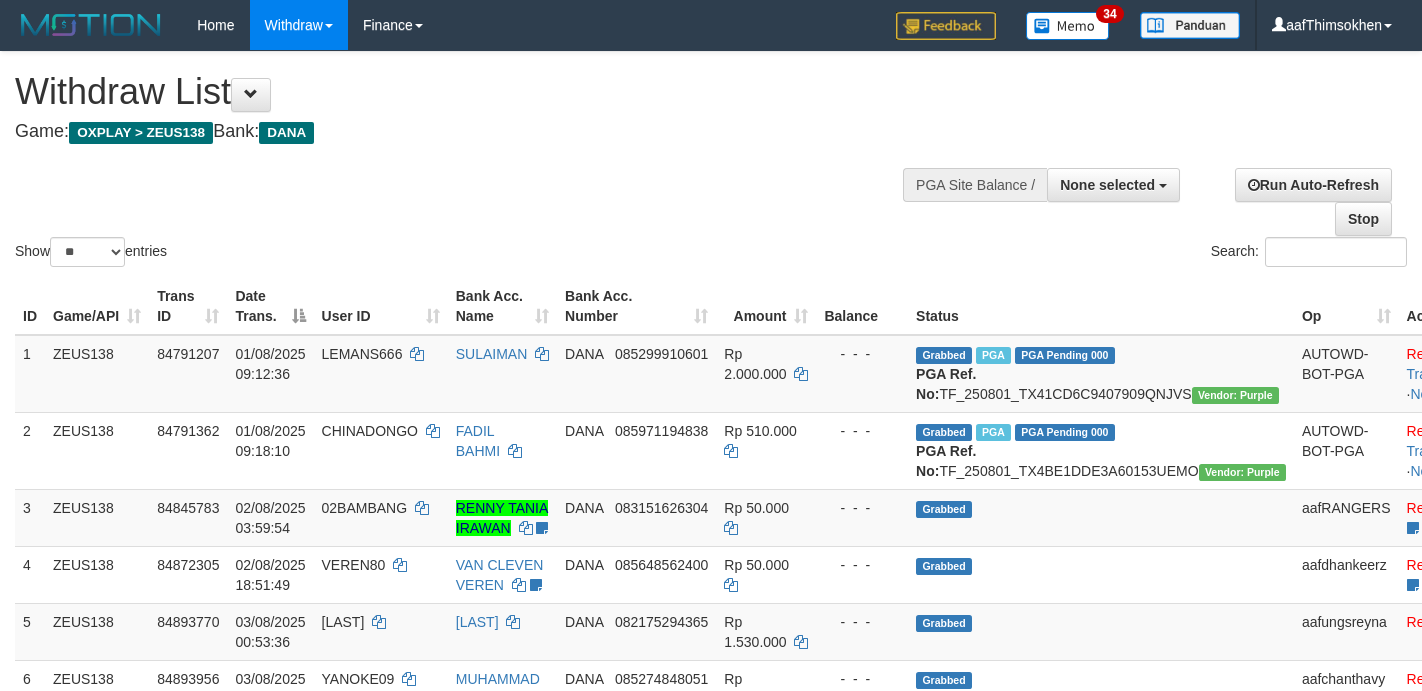 select 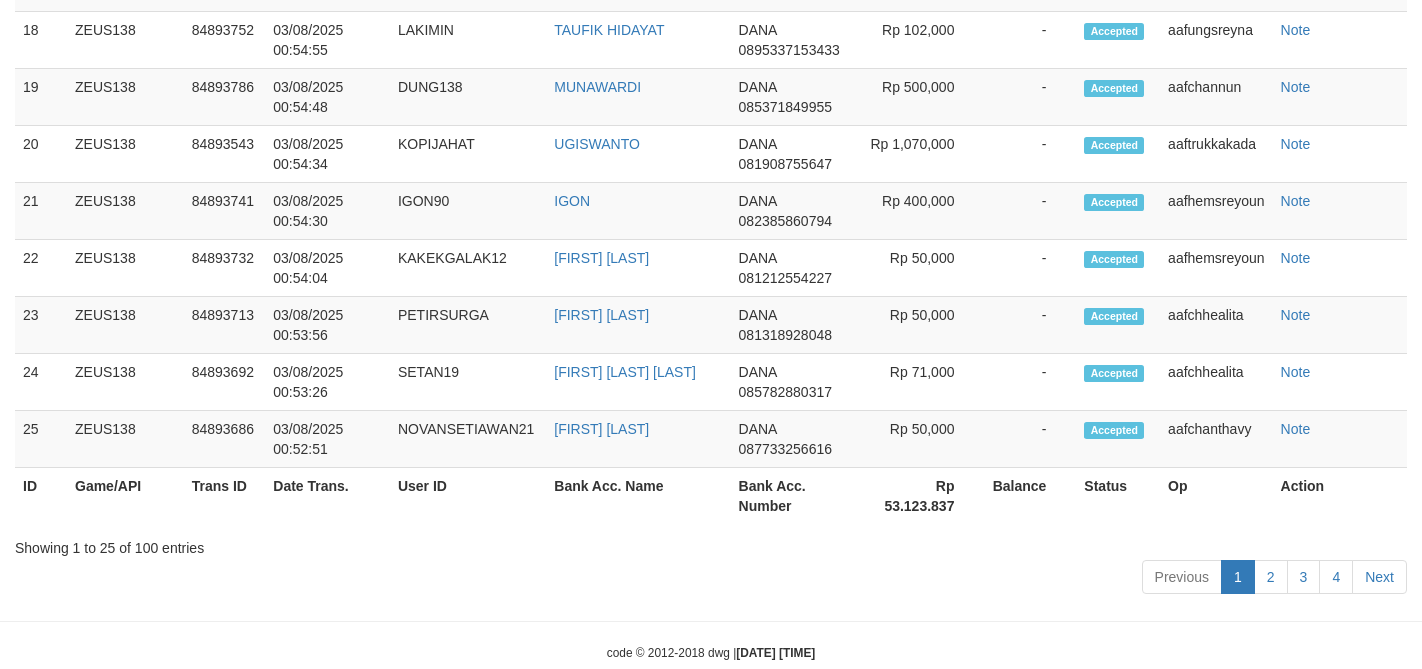 scroll, scrollTop: 2049, scrollLeft: 0, axis: vertical 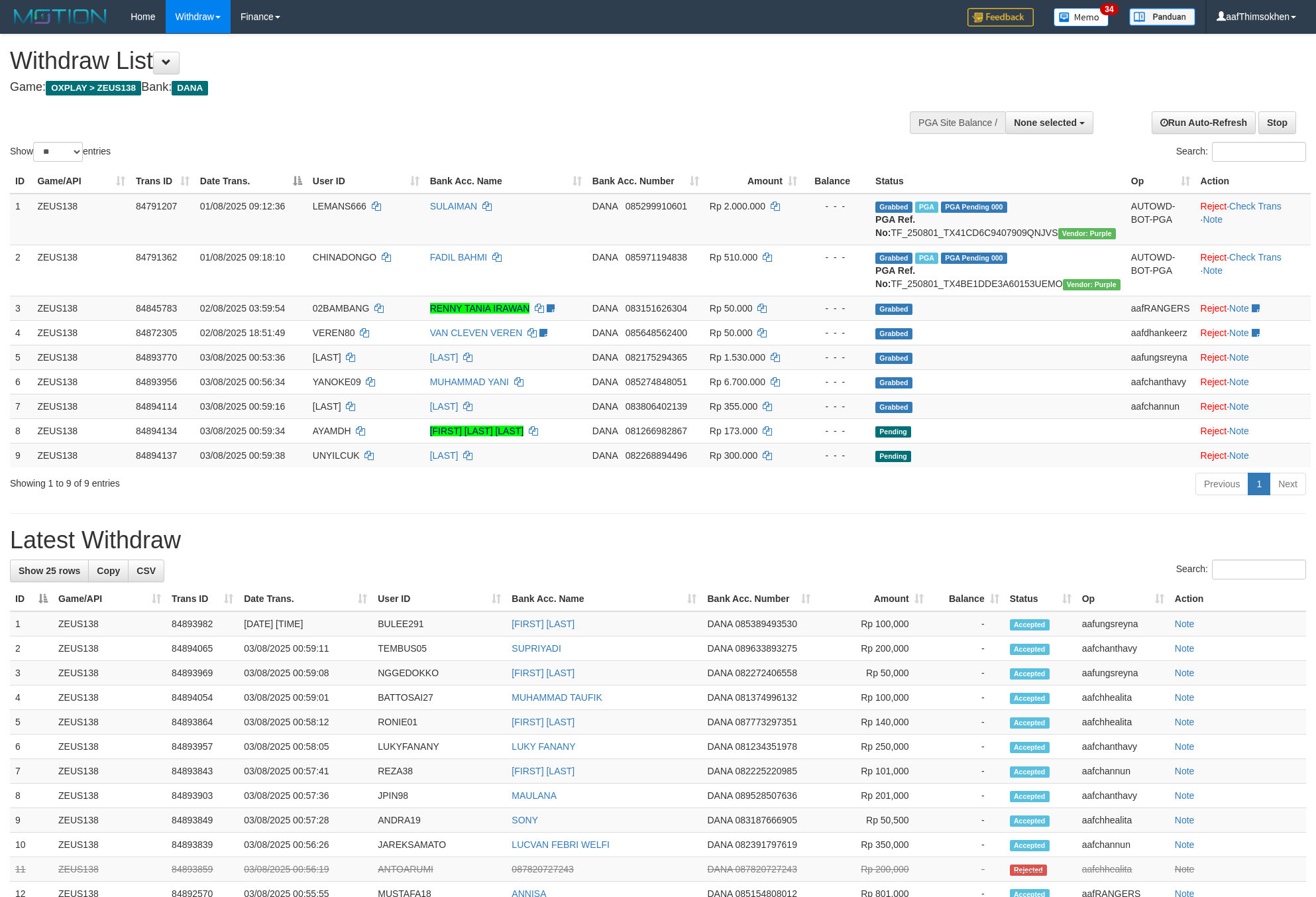 select 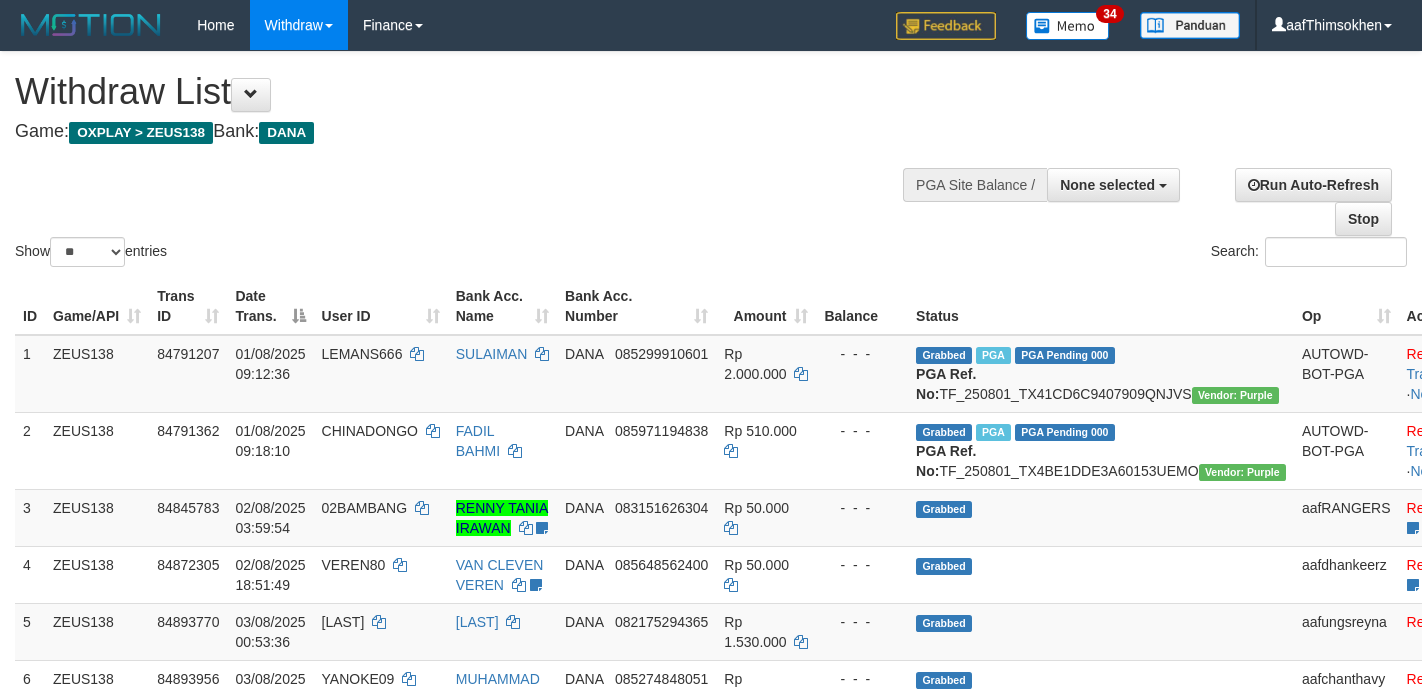 select 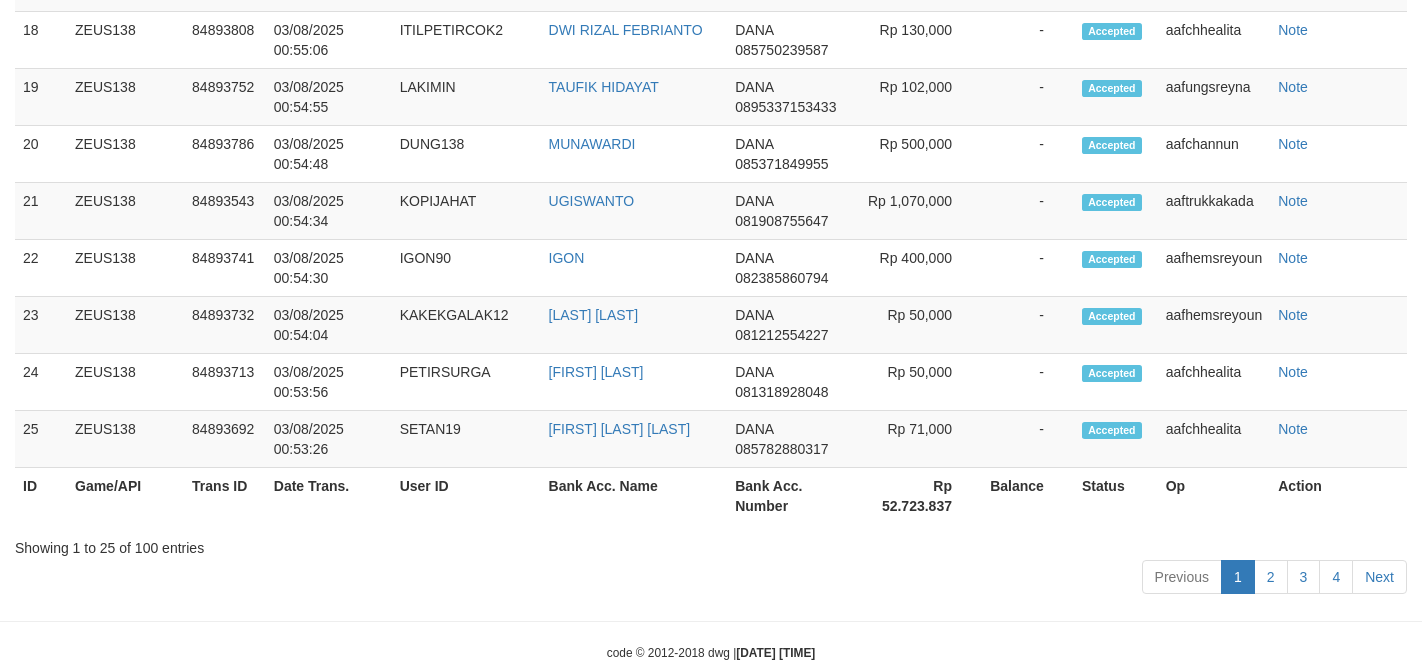 scroll, scrollTop: 2049, scrollLeft: 0, axis: vertical 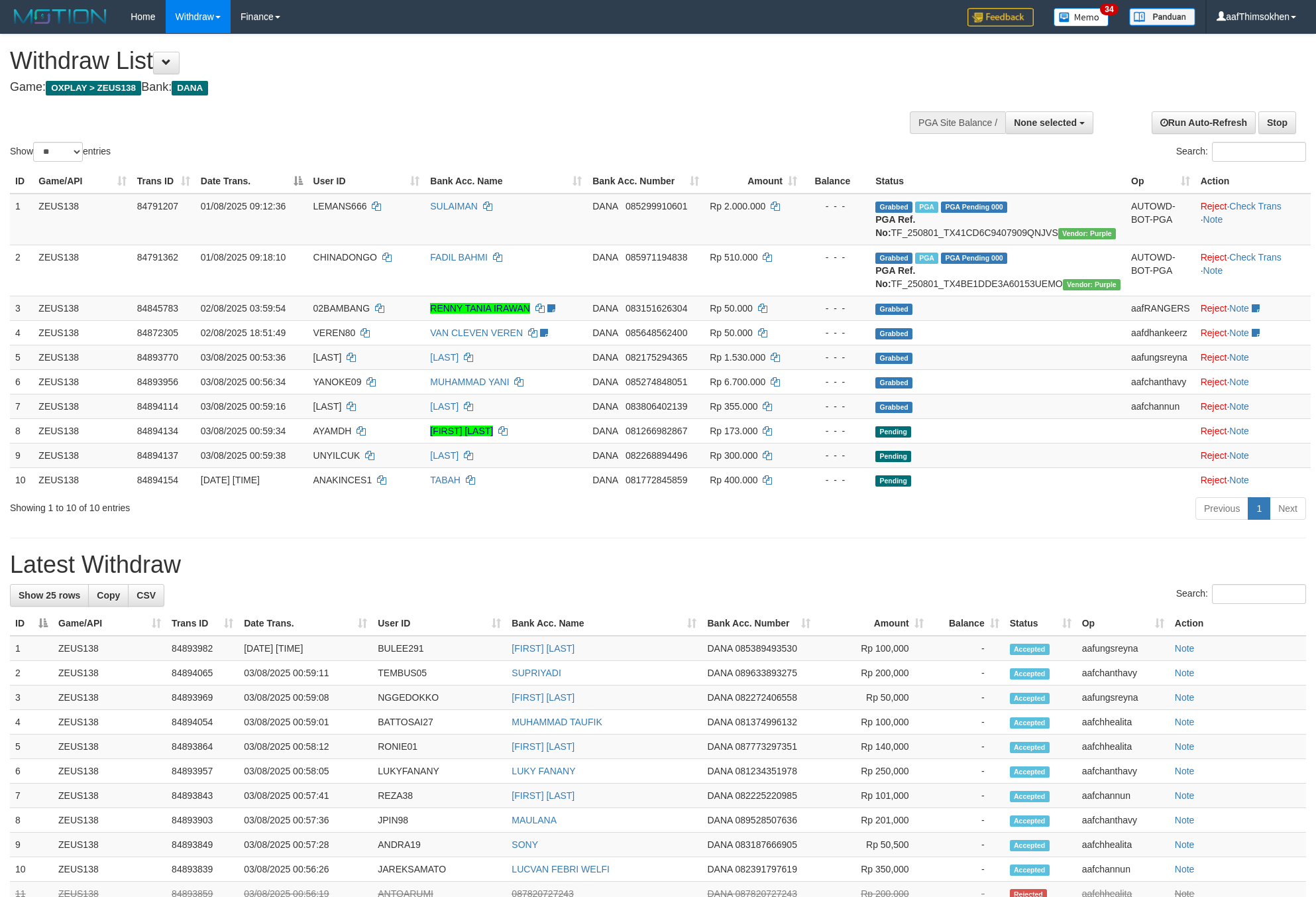 select 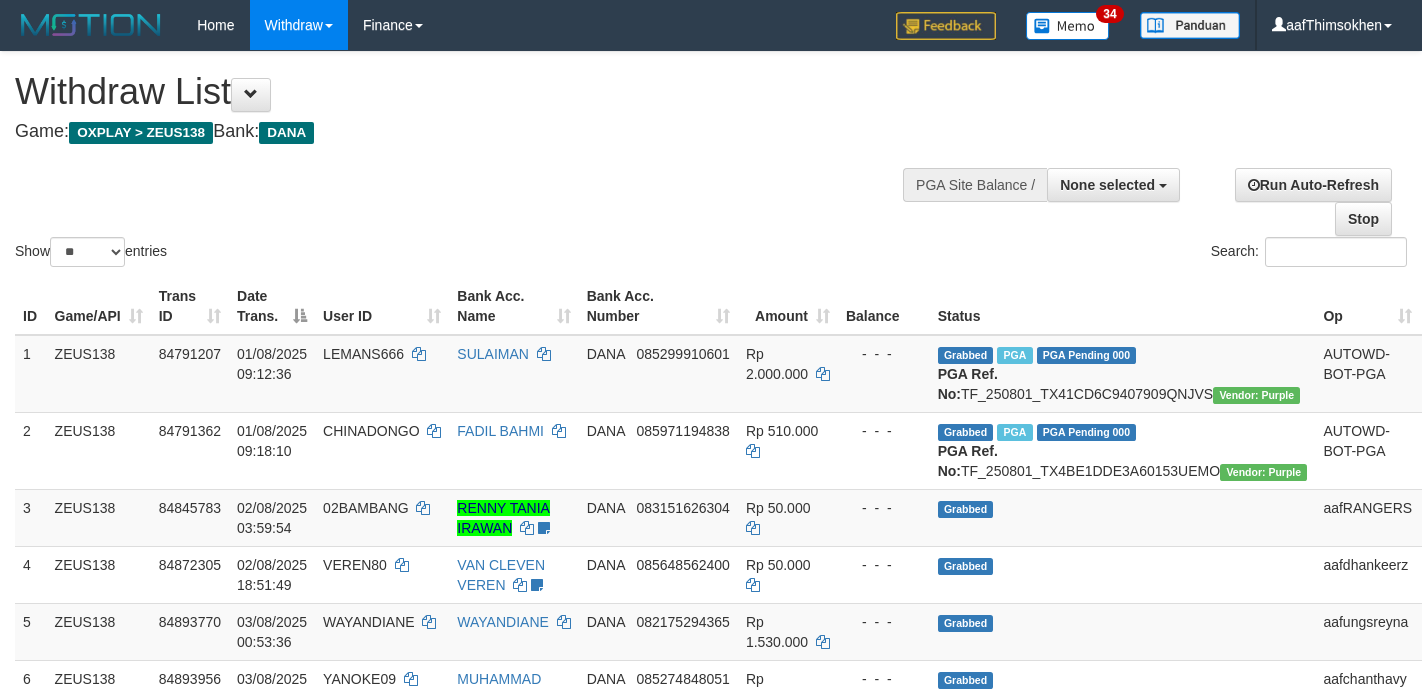 select 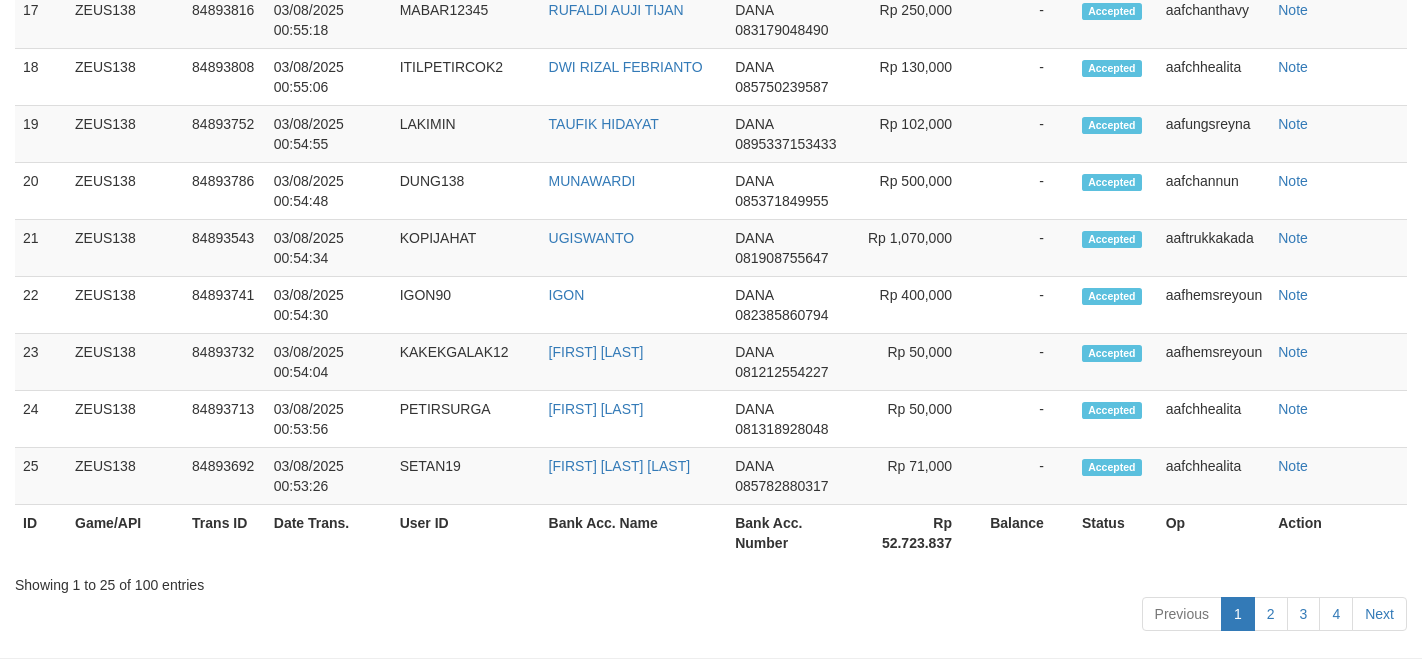 scroll, scrollTop: 2049, scrollLeft: 0, axis: vertical 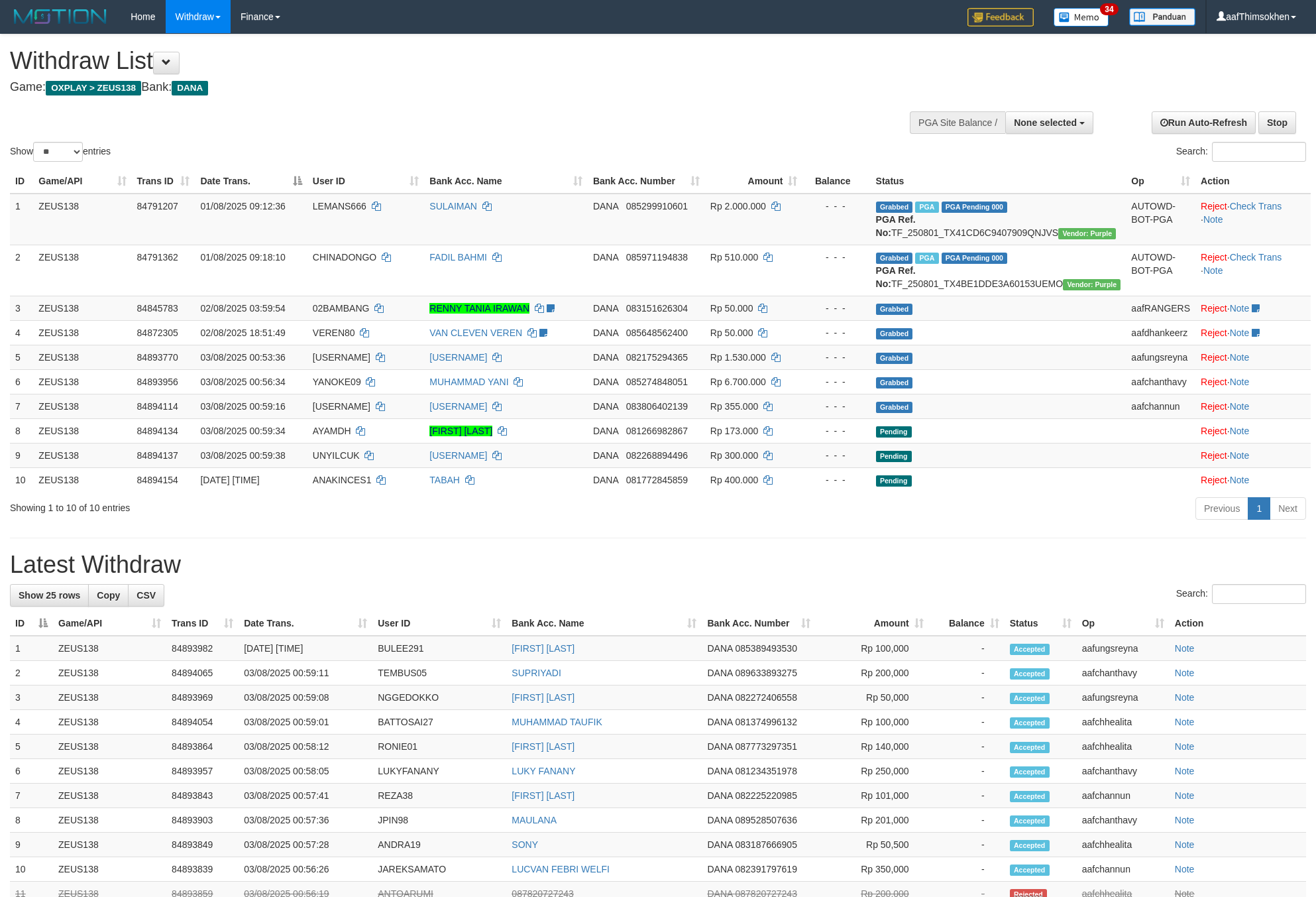 select 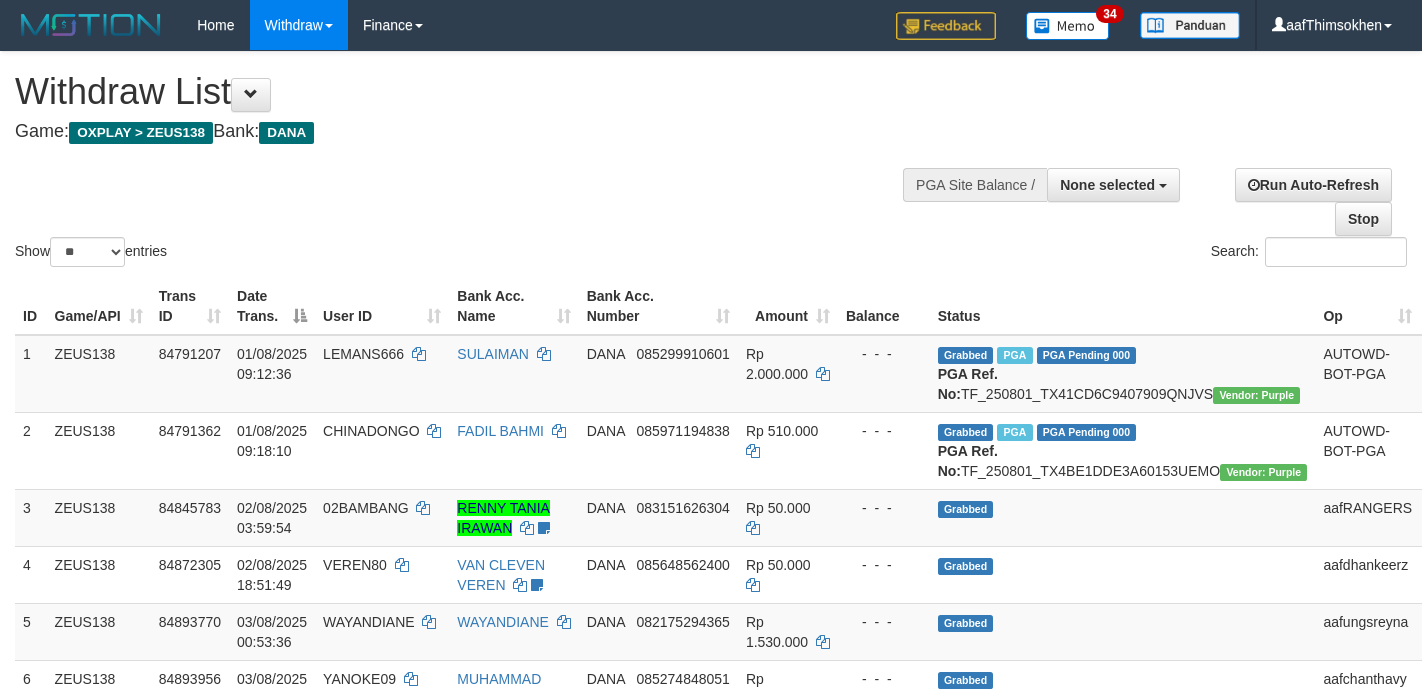 select 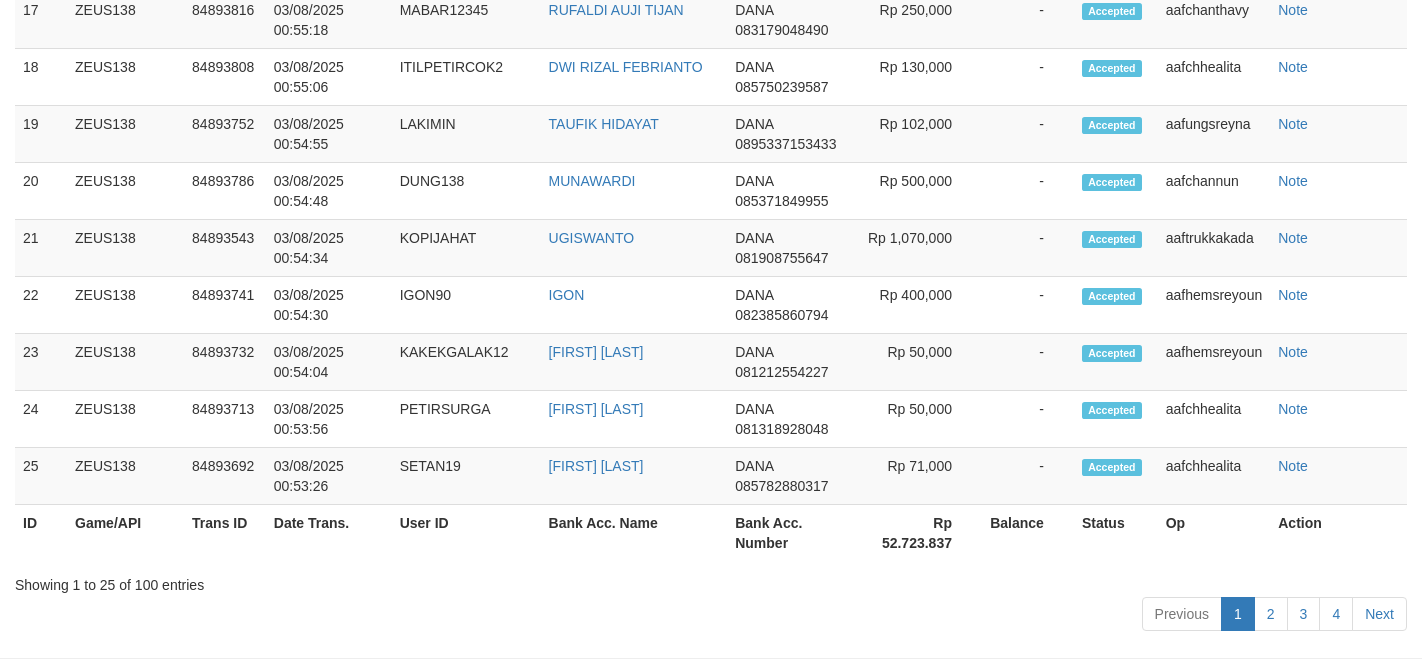 scroll, scrollTop: 2049, scrollLeft: 0, axis: vertical 